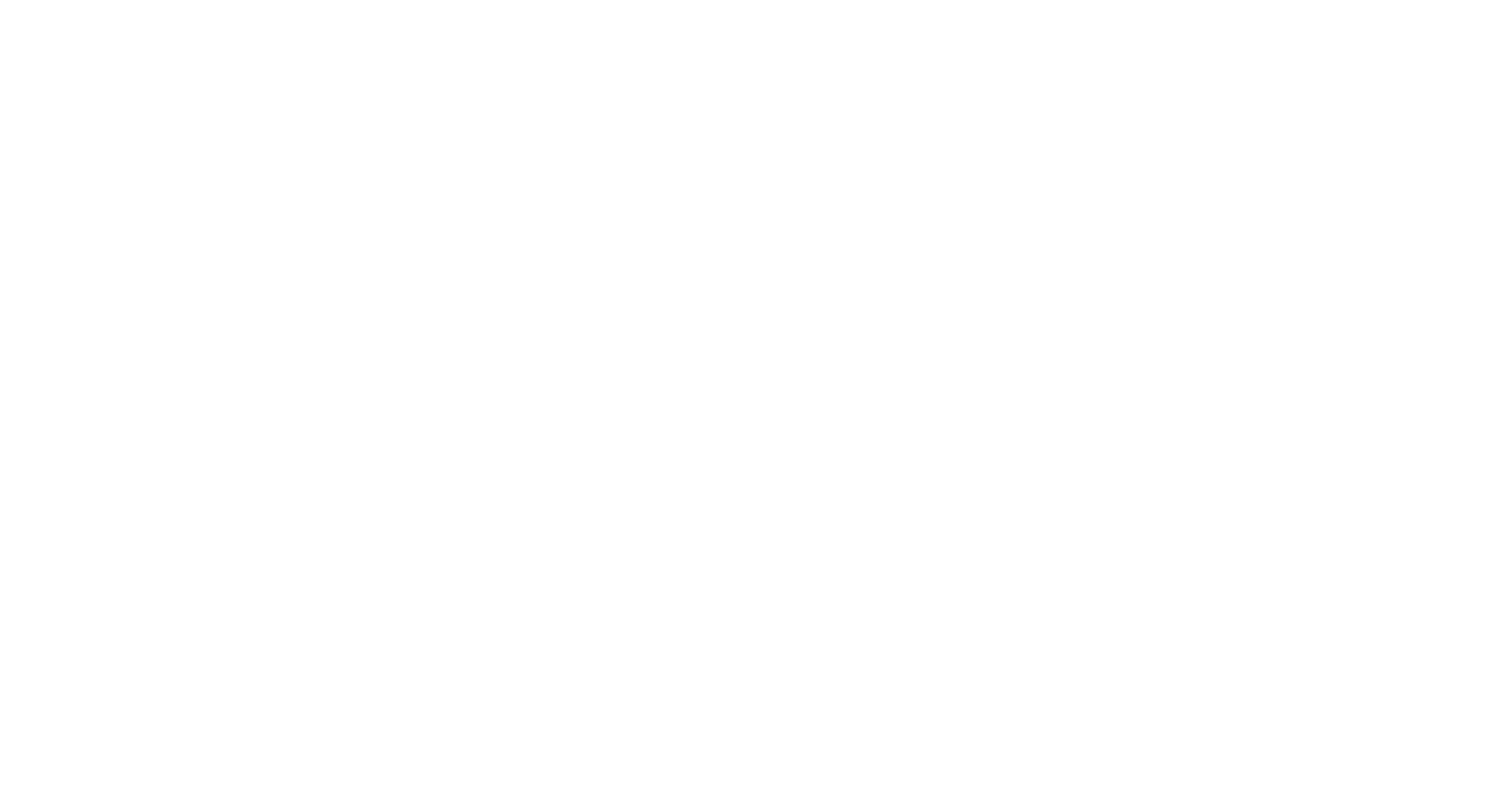 scroll, scrollTop: 0, scrollLeft: 0, axis: both 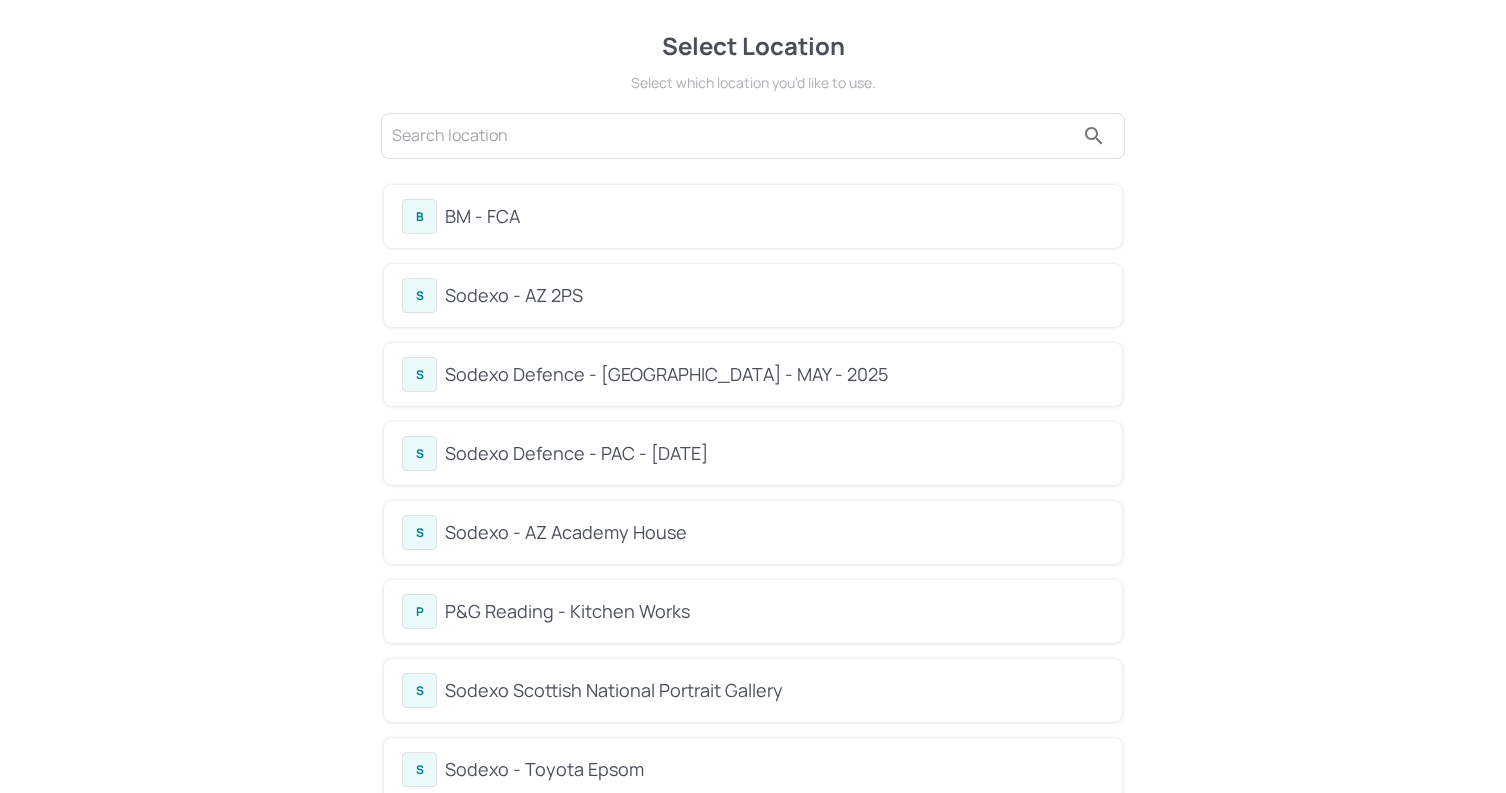 click on "BM - FCA" at bounding box center [774, 216] 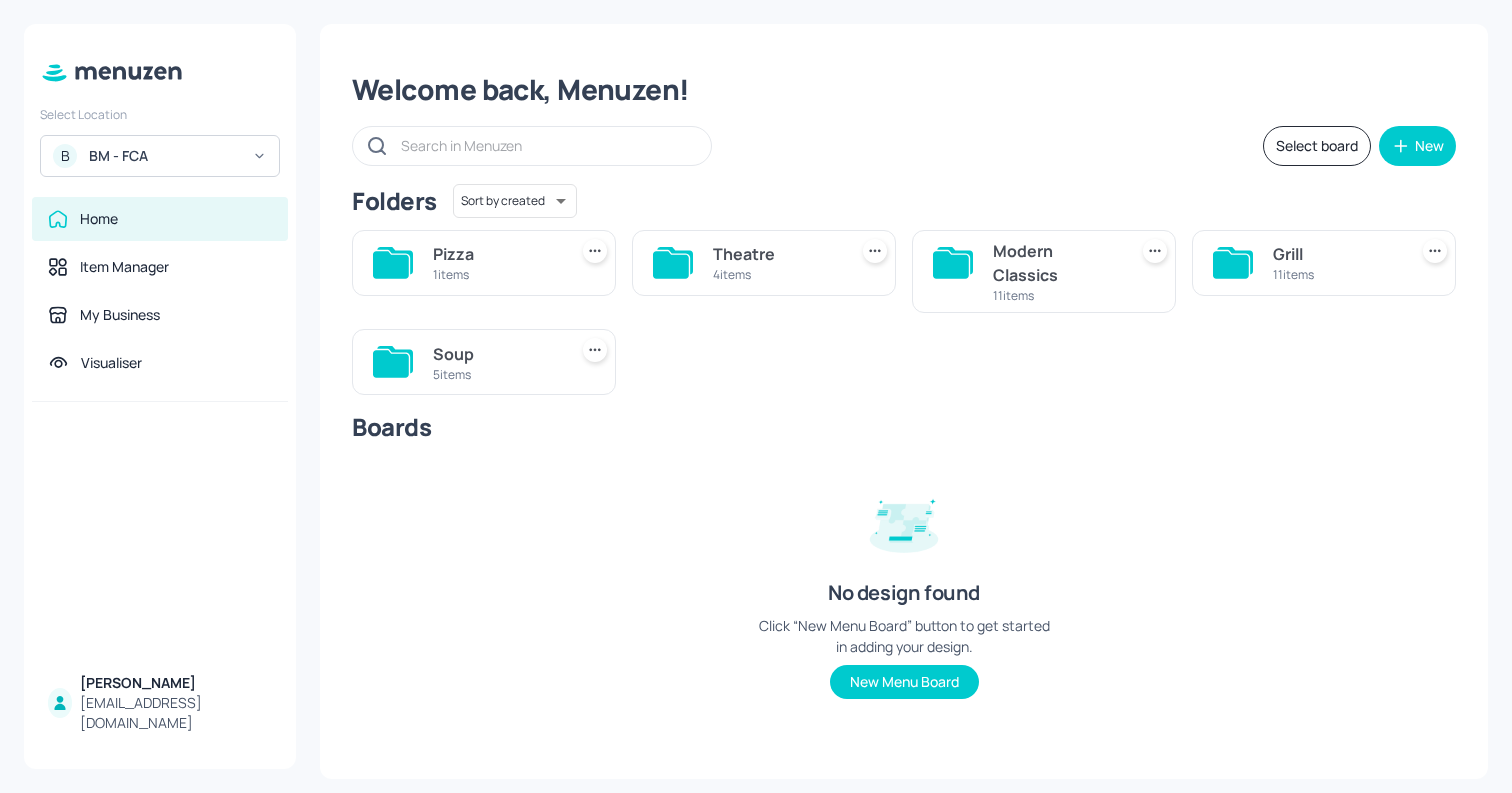 click on "11  items" at bounding box center [1336, 274] 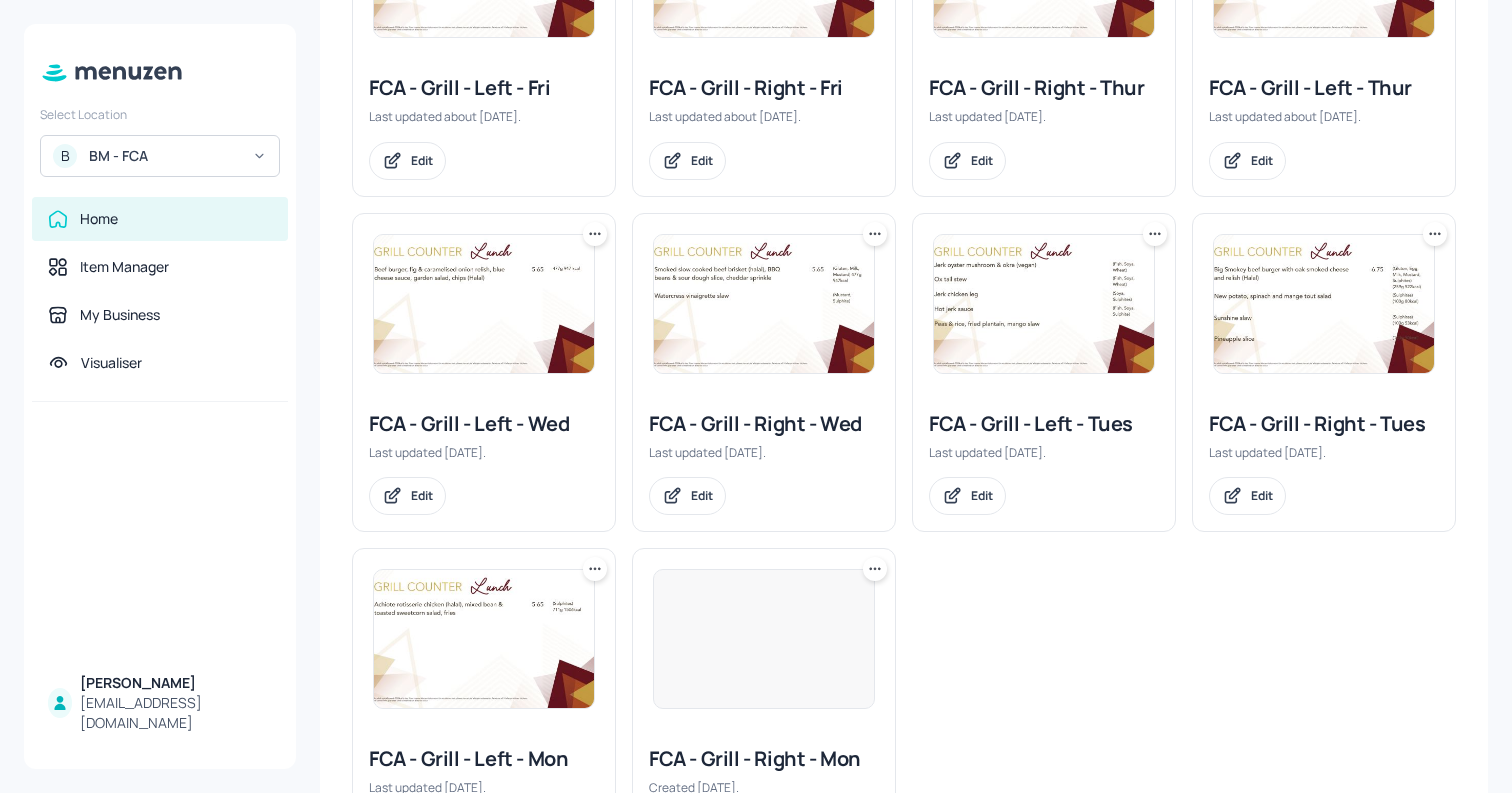 scroll, scrollTop: 497, scrollLeft: 0, axis: vertical 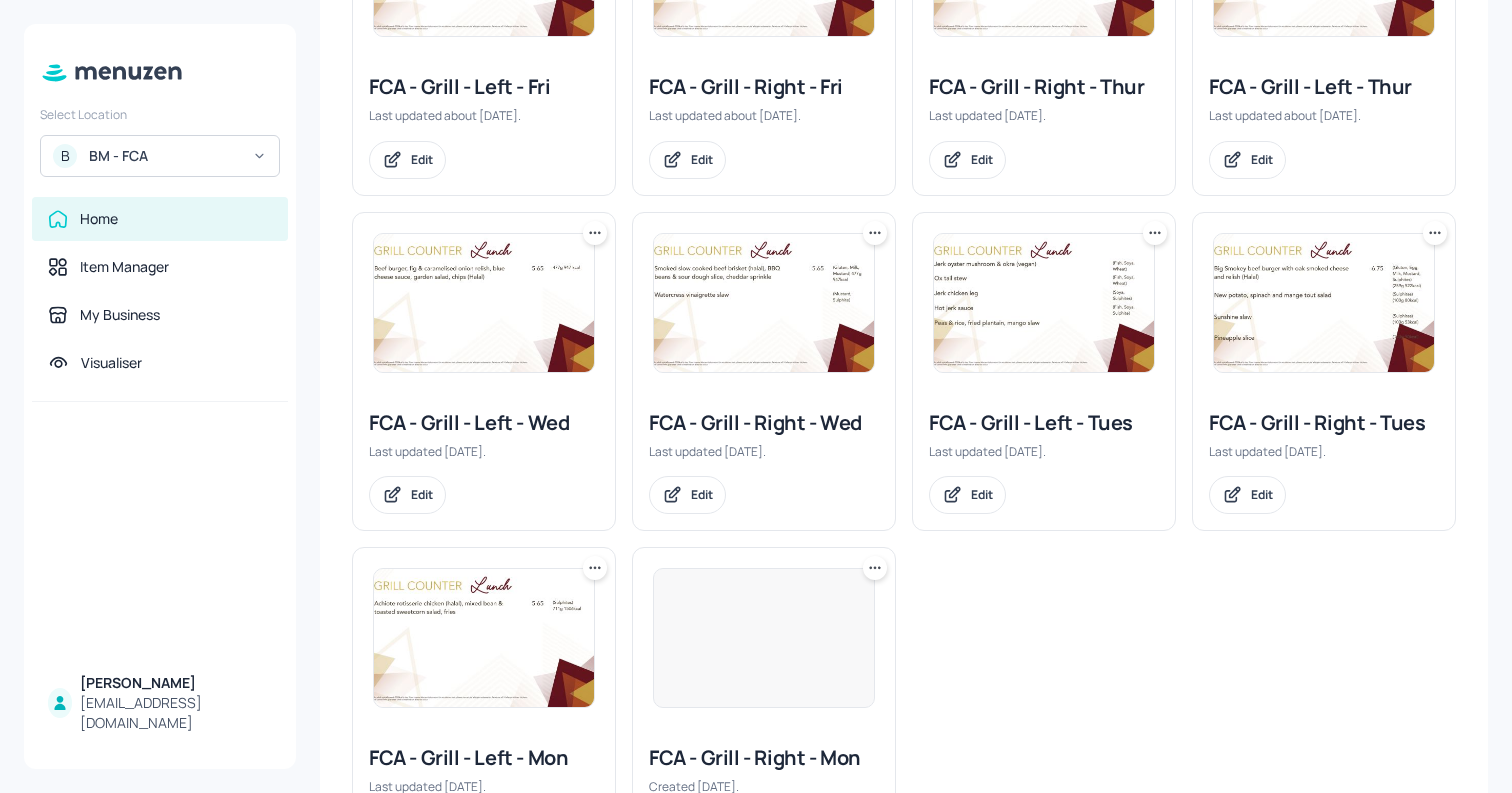 click at bounding box center [1324, 303] 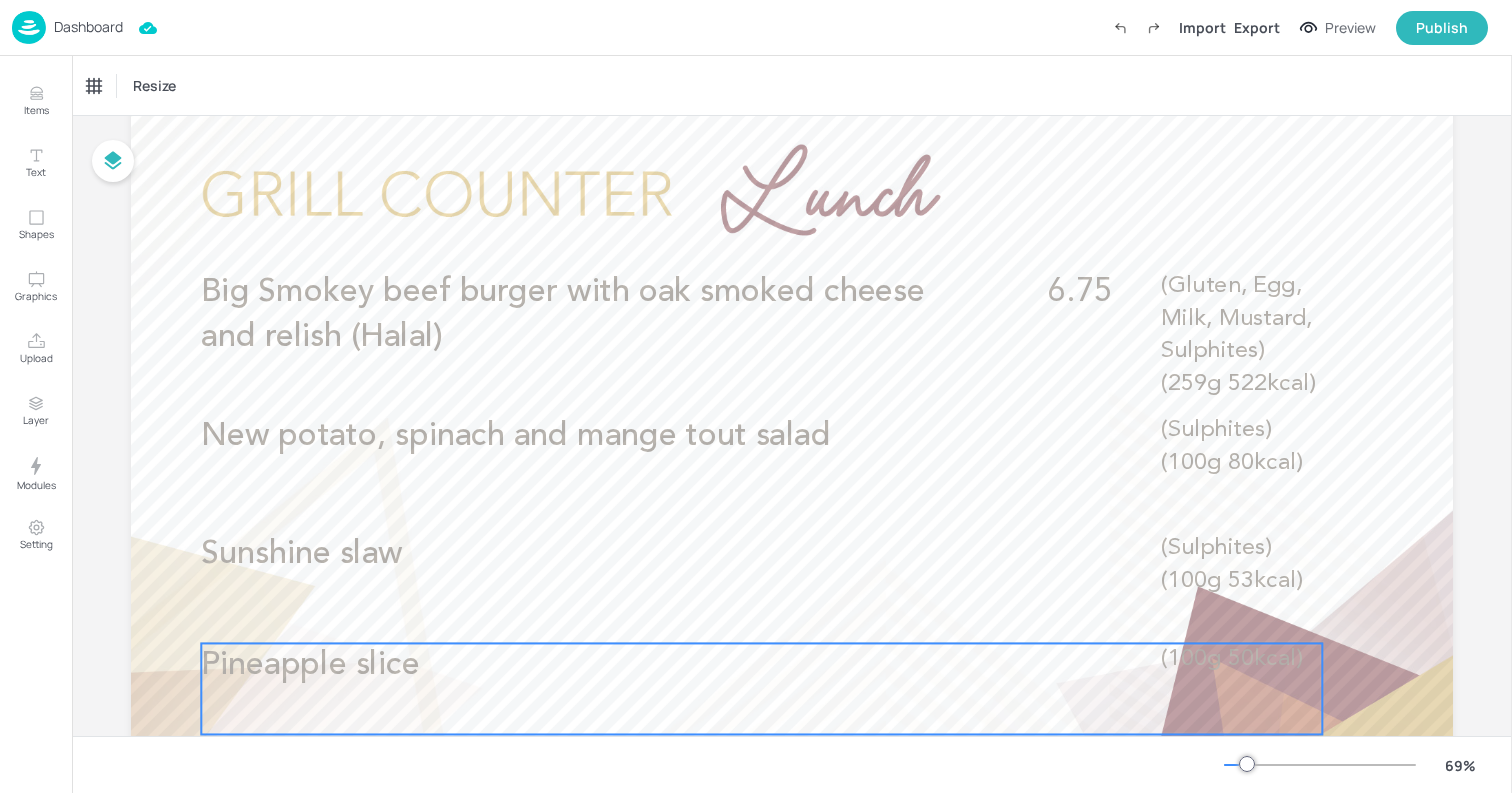 scroll, scrollTop: 0, scrollLeft: 0, axis: both 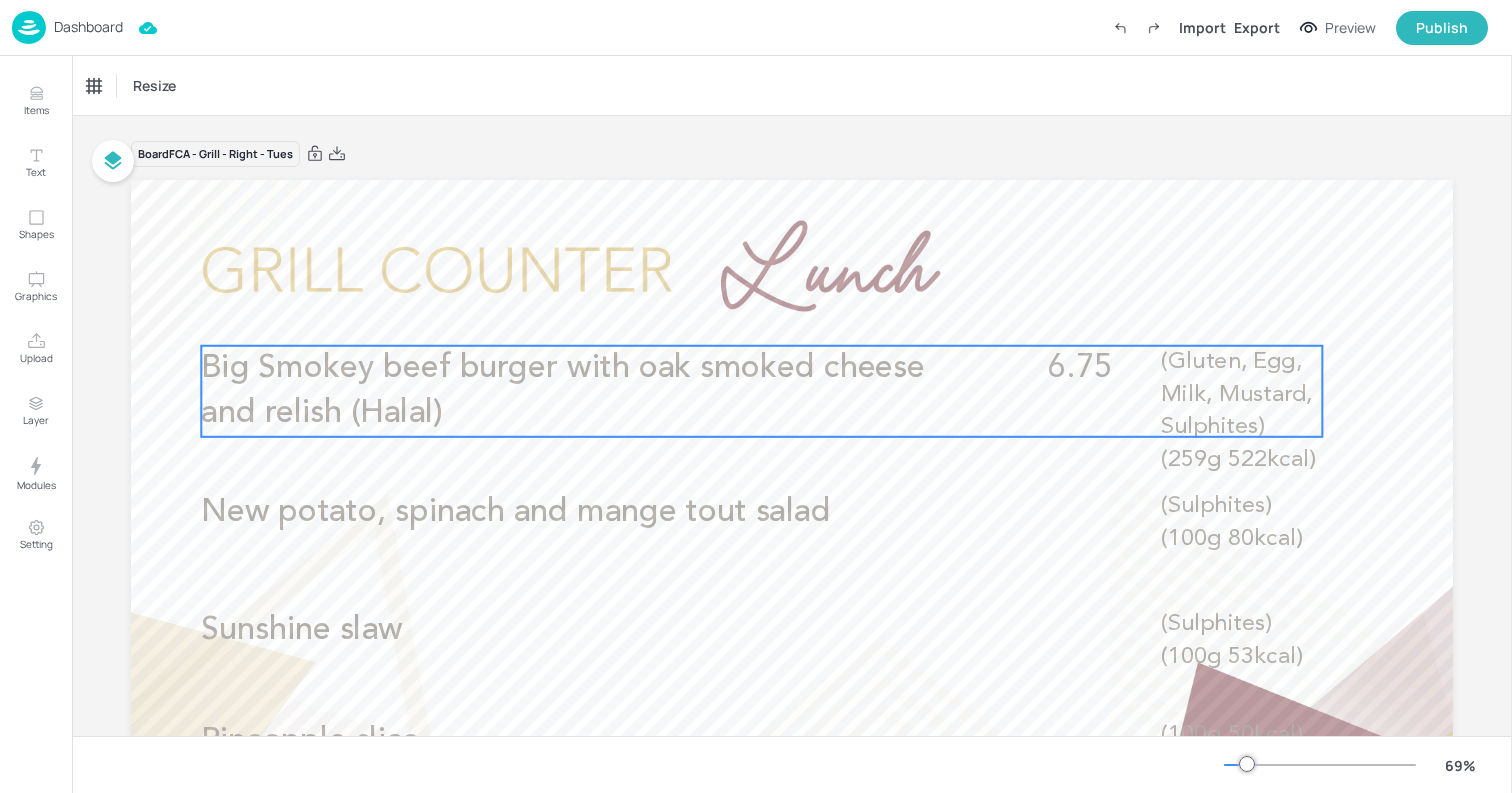 click on "Big Smokey beef burger with oak smoked cheese and relish (Halal)" at bounding box center [563, 391] 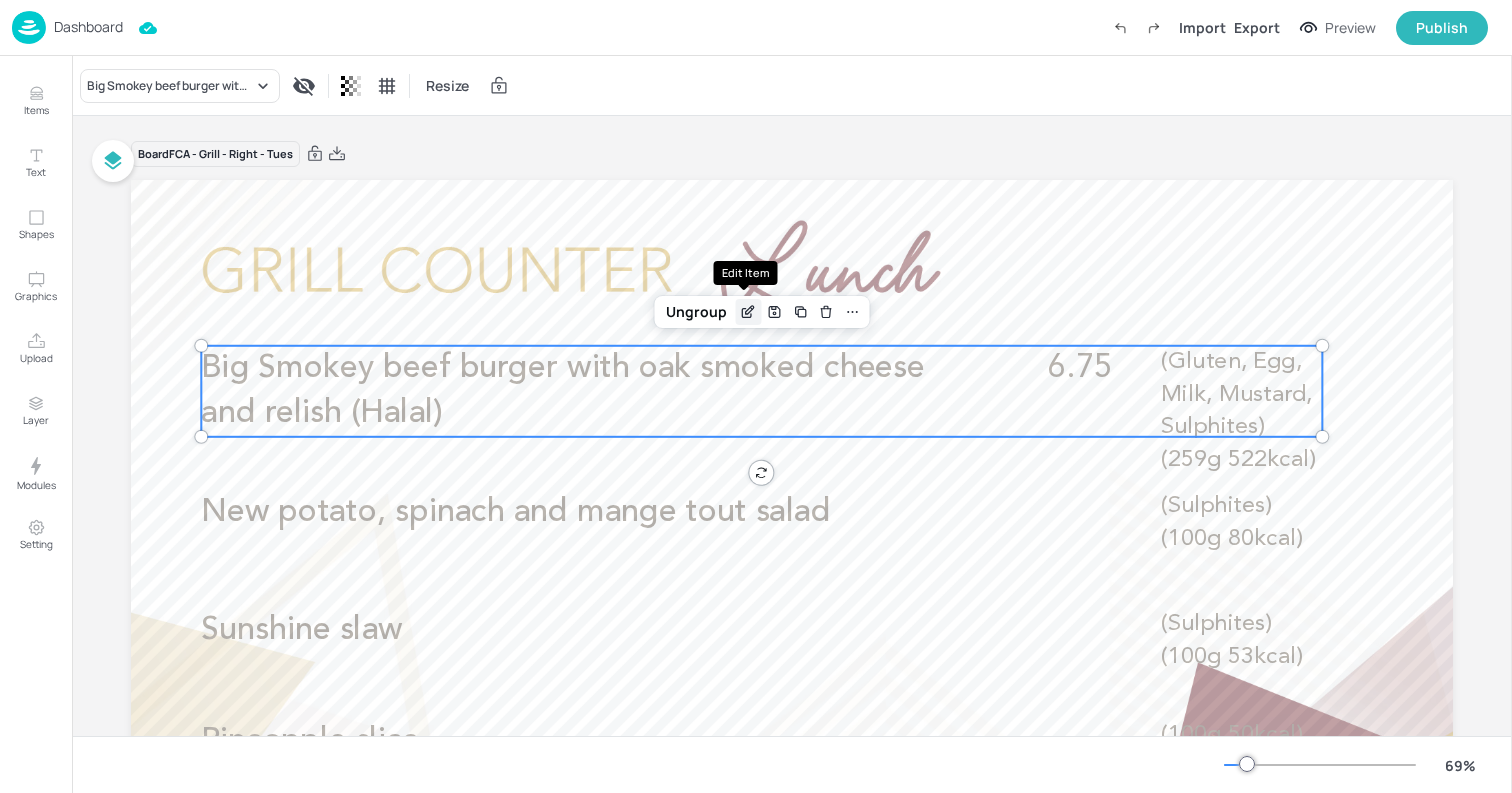 click 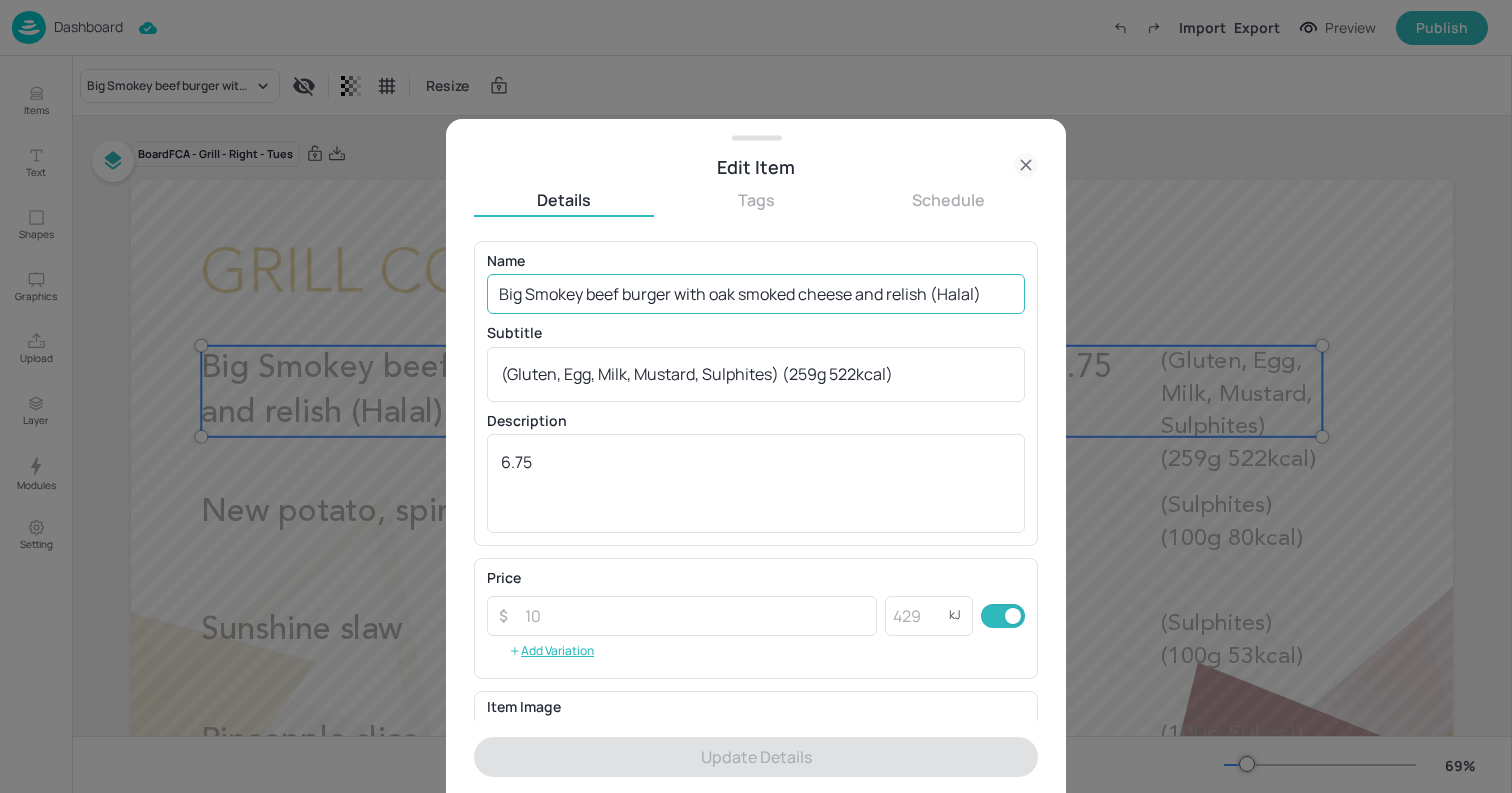click on "Big Smokey beef burger with oak smoked cheese and relish (Halal)" at bounding box center [756, 294] 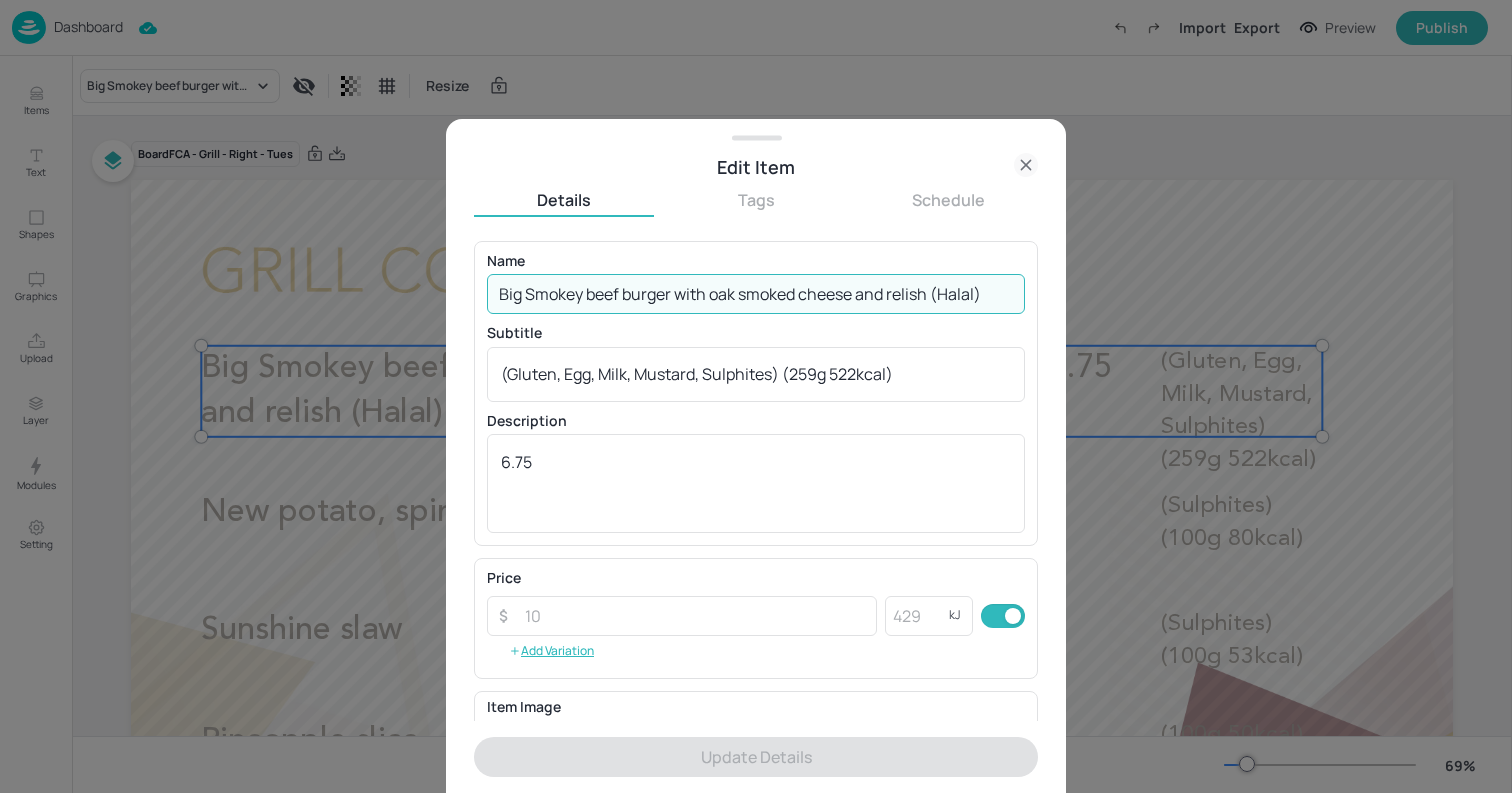 click on "Big Smokey beef burger with oak smoked cheese and relish (Halal)" at bounding box center (756, 294) 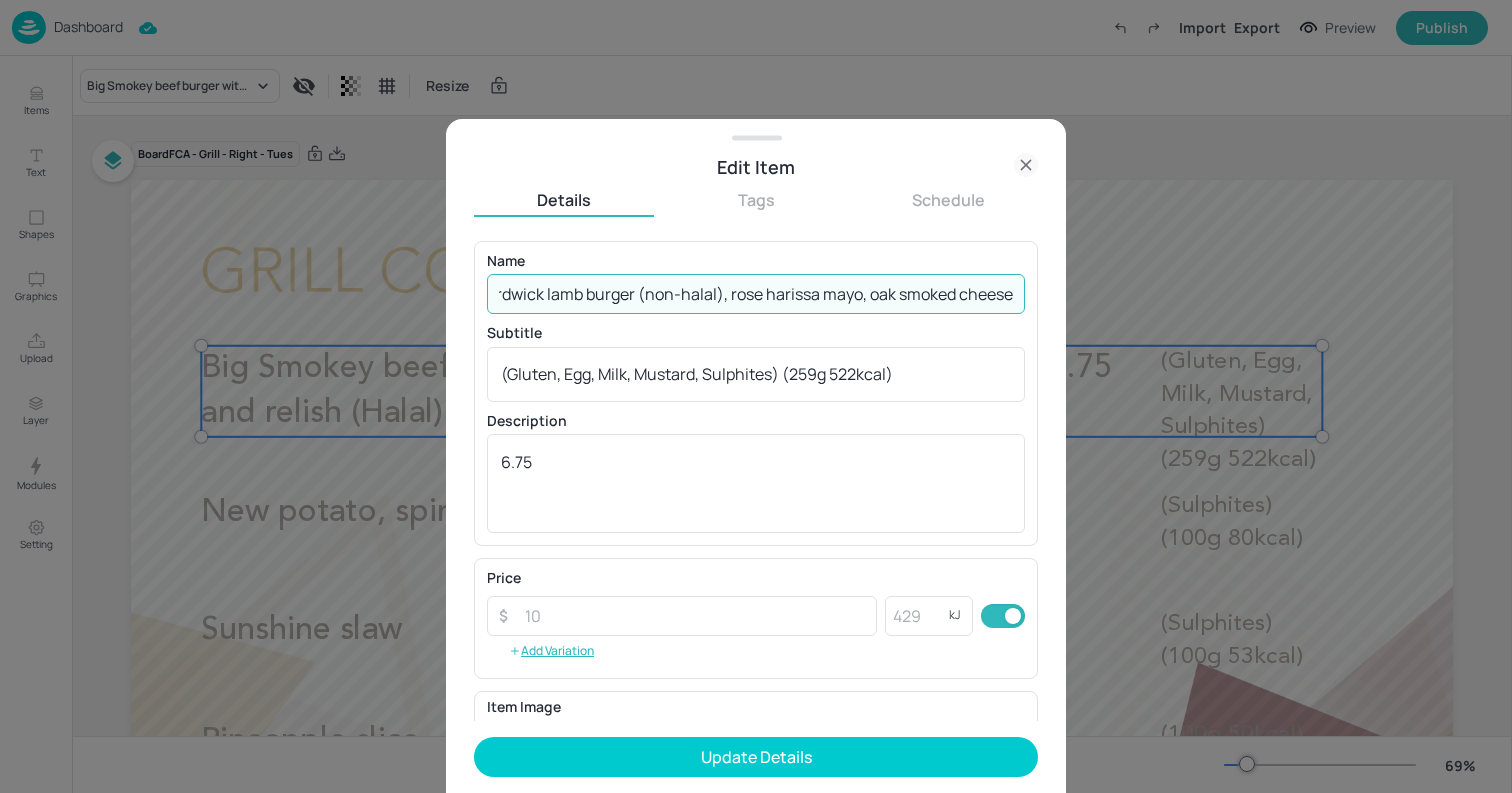 scroll, scrollTop: 0, scrollLeft: 30, axis: horizontal 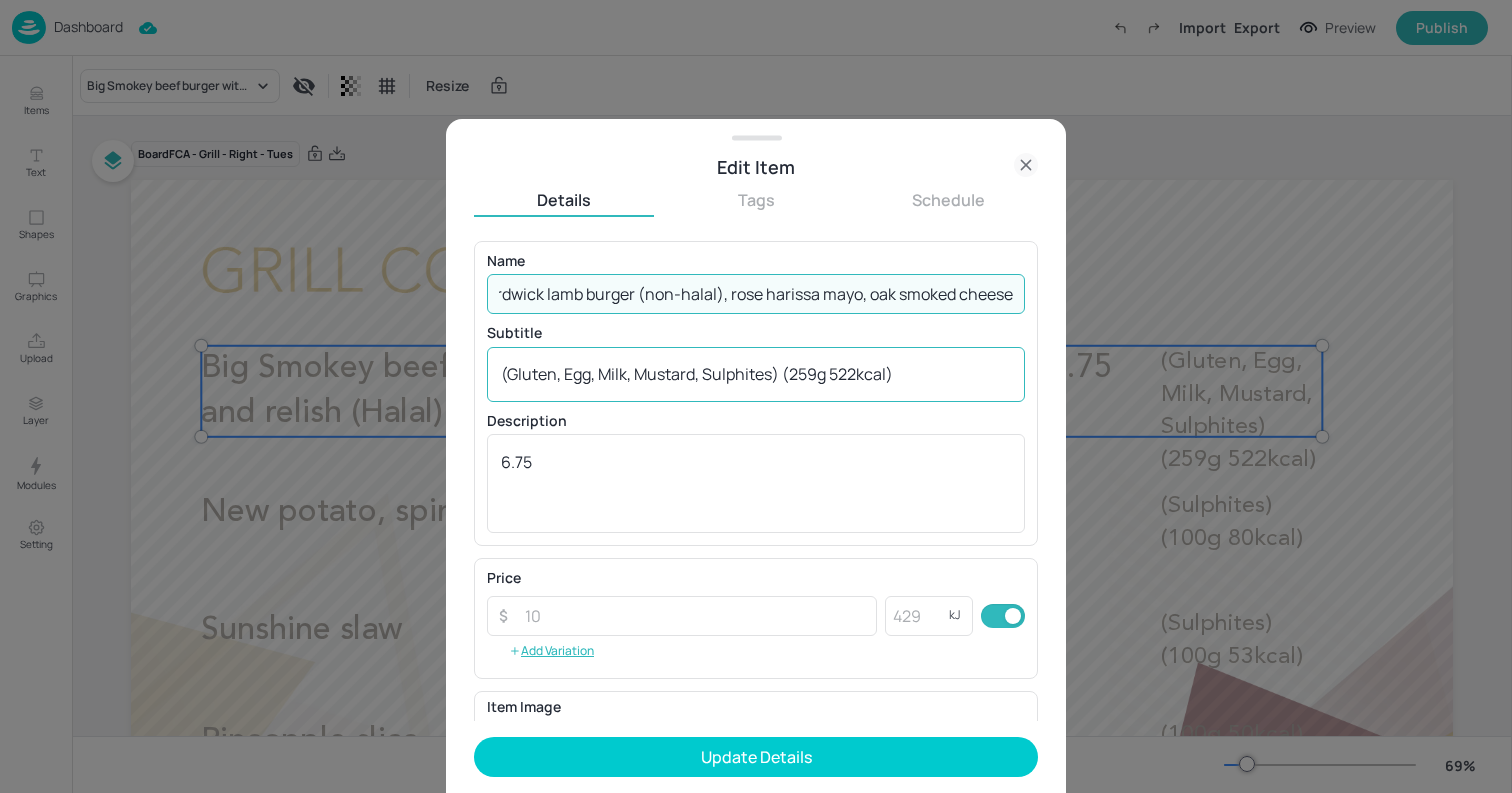type on "Herdwick lamb burger (non-halal), rose harissa mayo, oak smoked cheese" 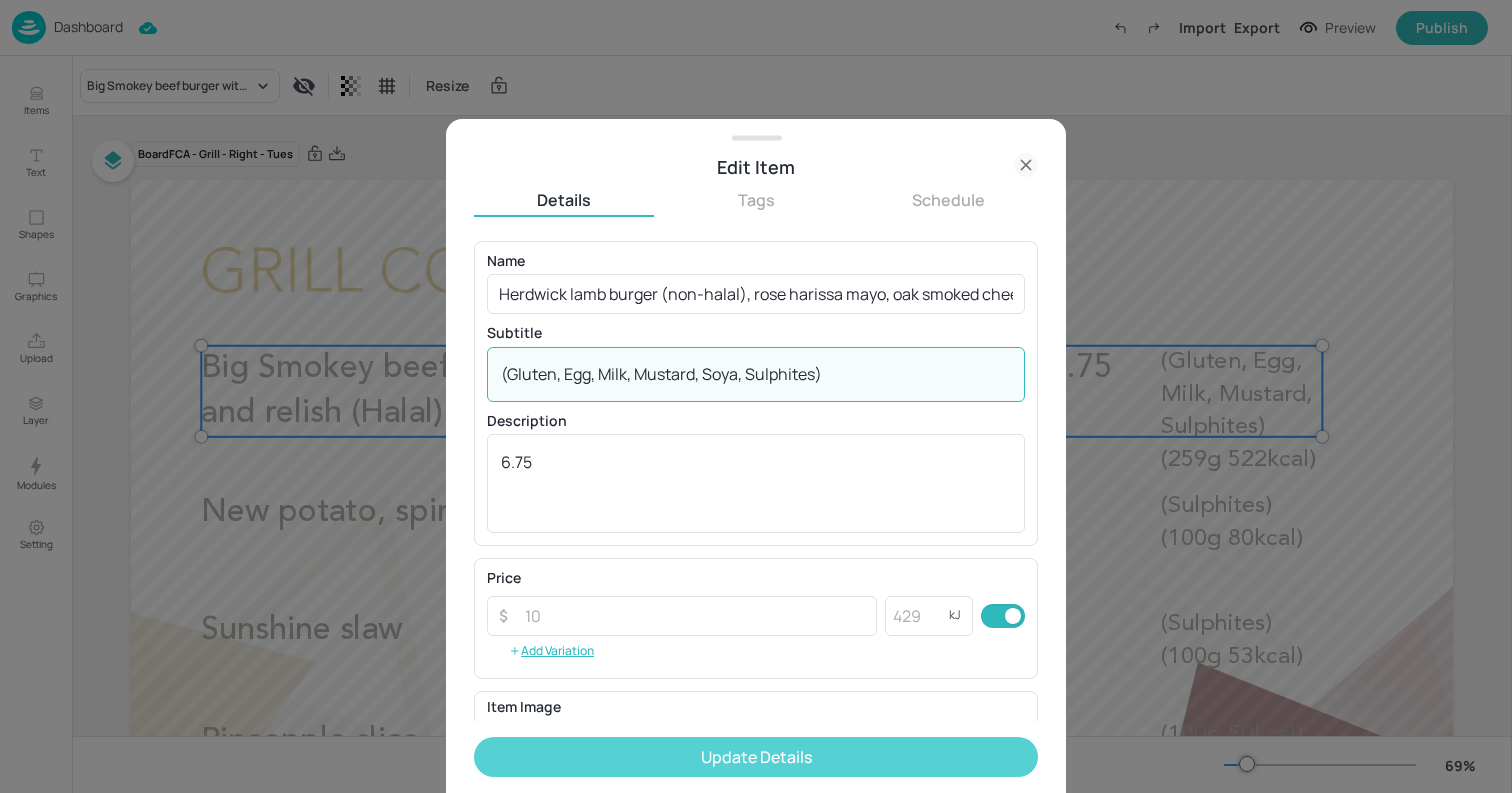type on "(Gluten, Egg, Milk, Mustard, Soya, Sulphites)" 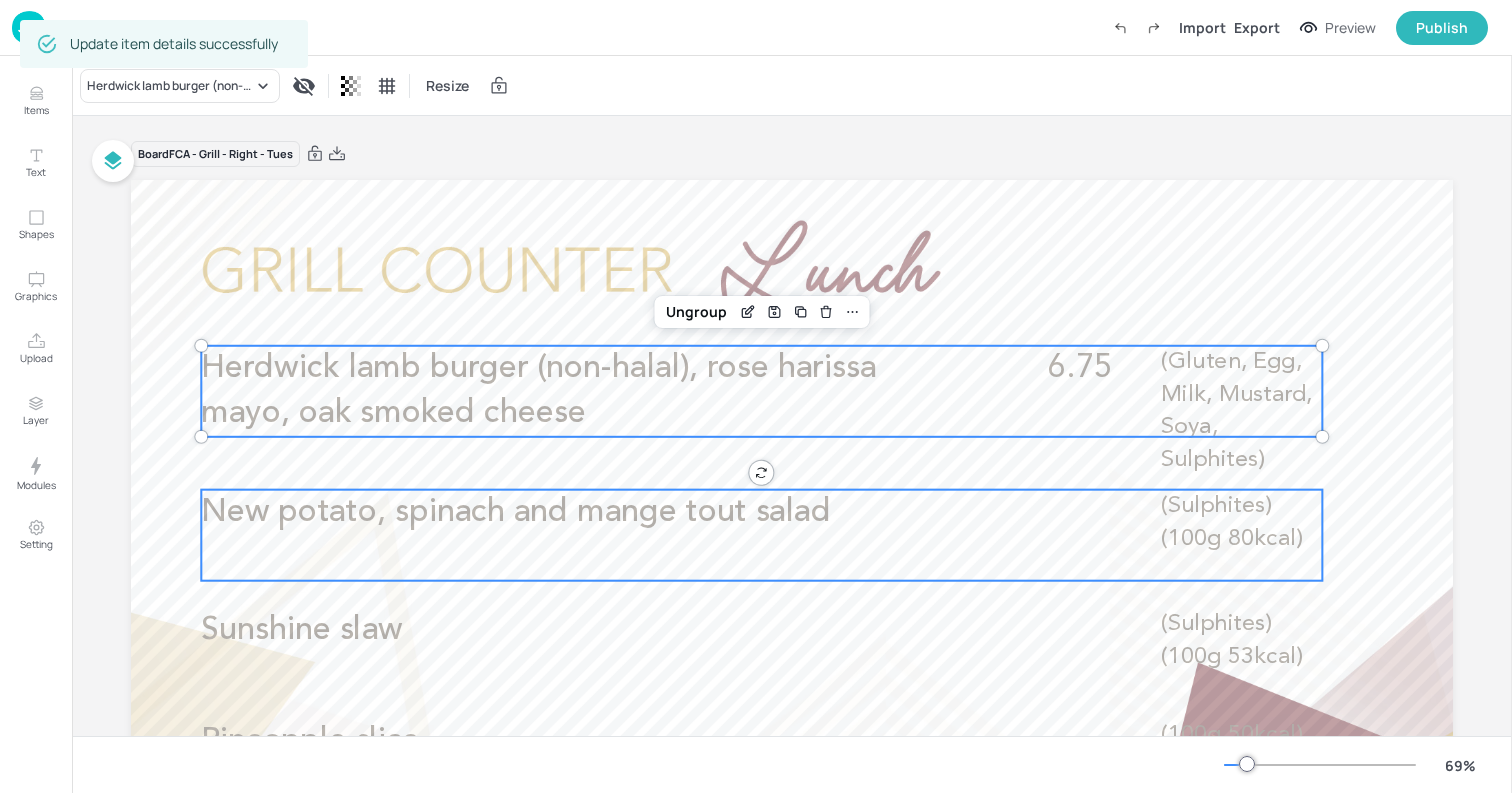 click on "New potato, spinach and mange tout salad" at bounding box center [515, 512] 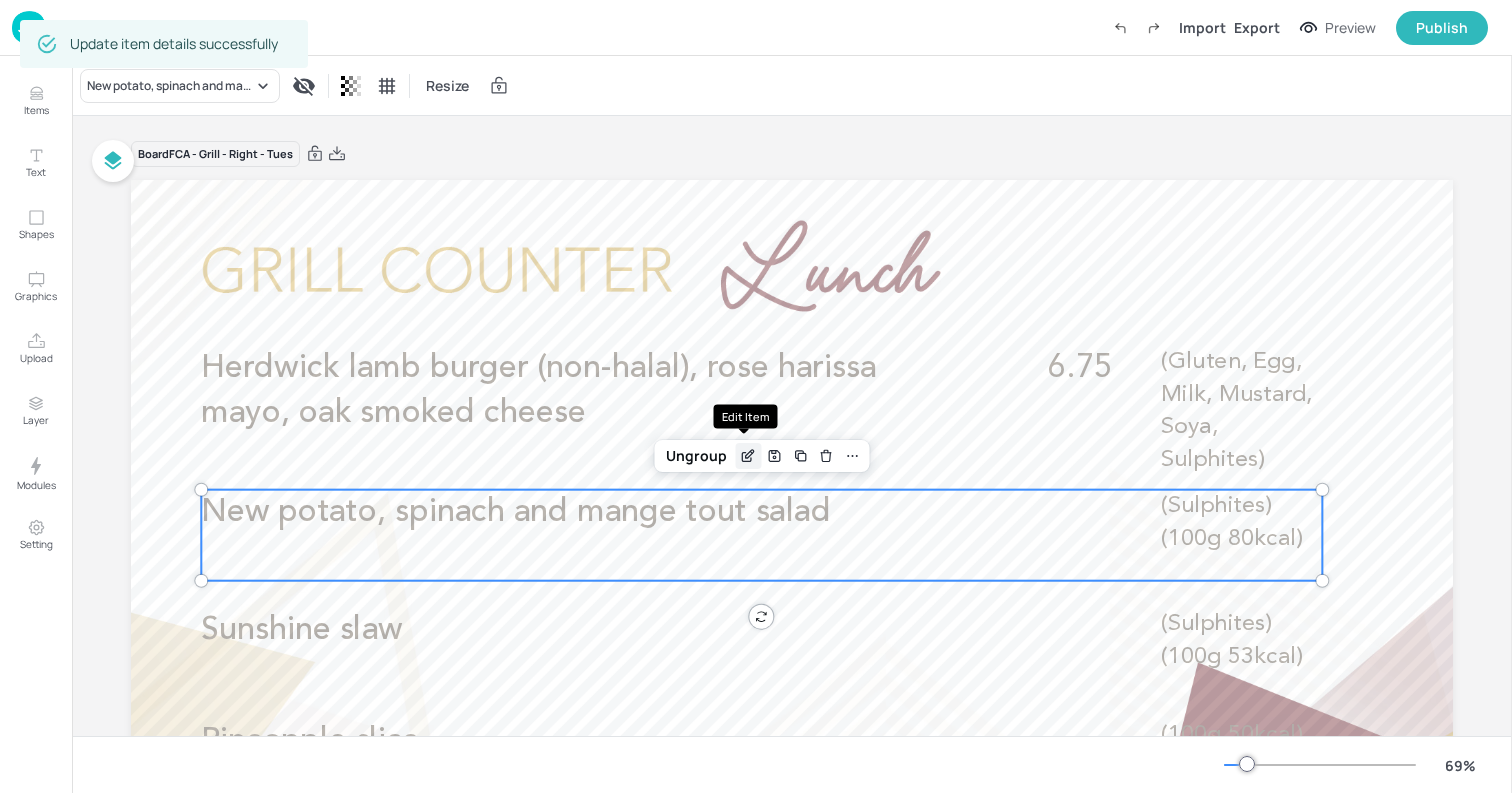 click 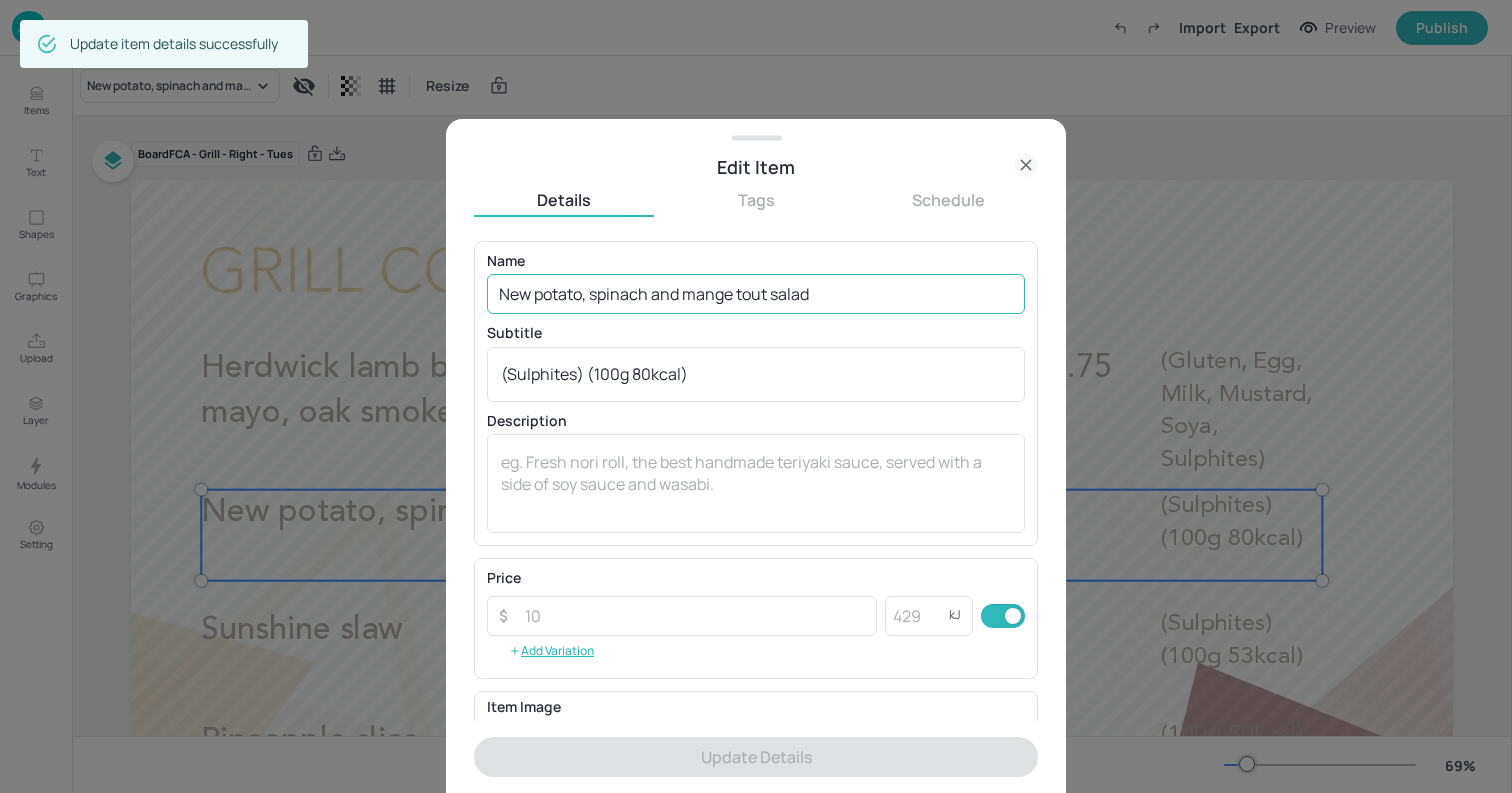 click on "New potato, spinach and mange tout salad" at bounding box center (756, 294) 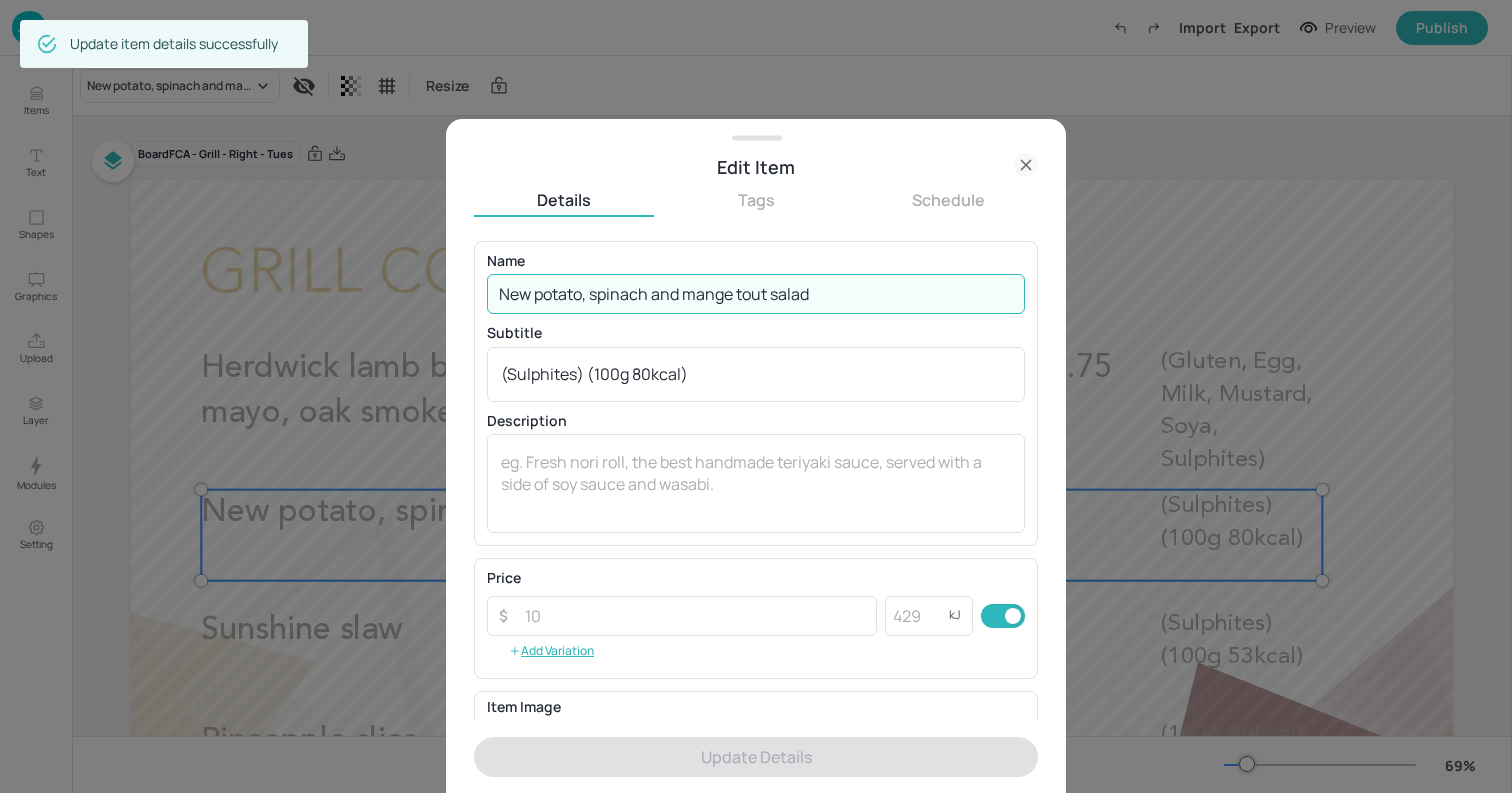 click on "New potato, spinach and mange tout salad" at bounding box center (756, 294) 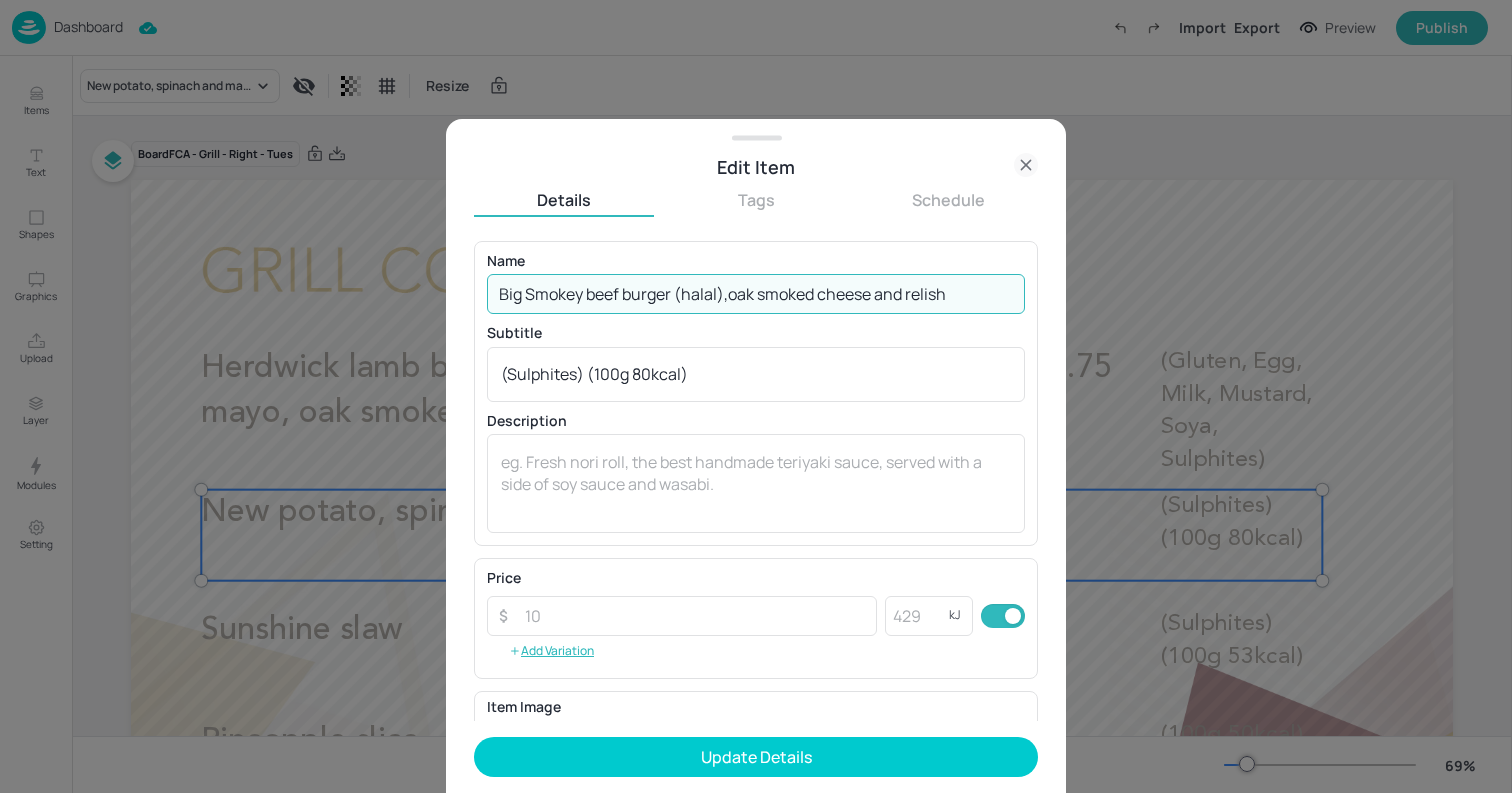 click on "Big Smokey beef burger (halal),oak smoked cheese and relish" at bounding box center (756, 294) 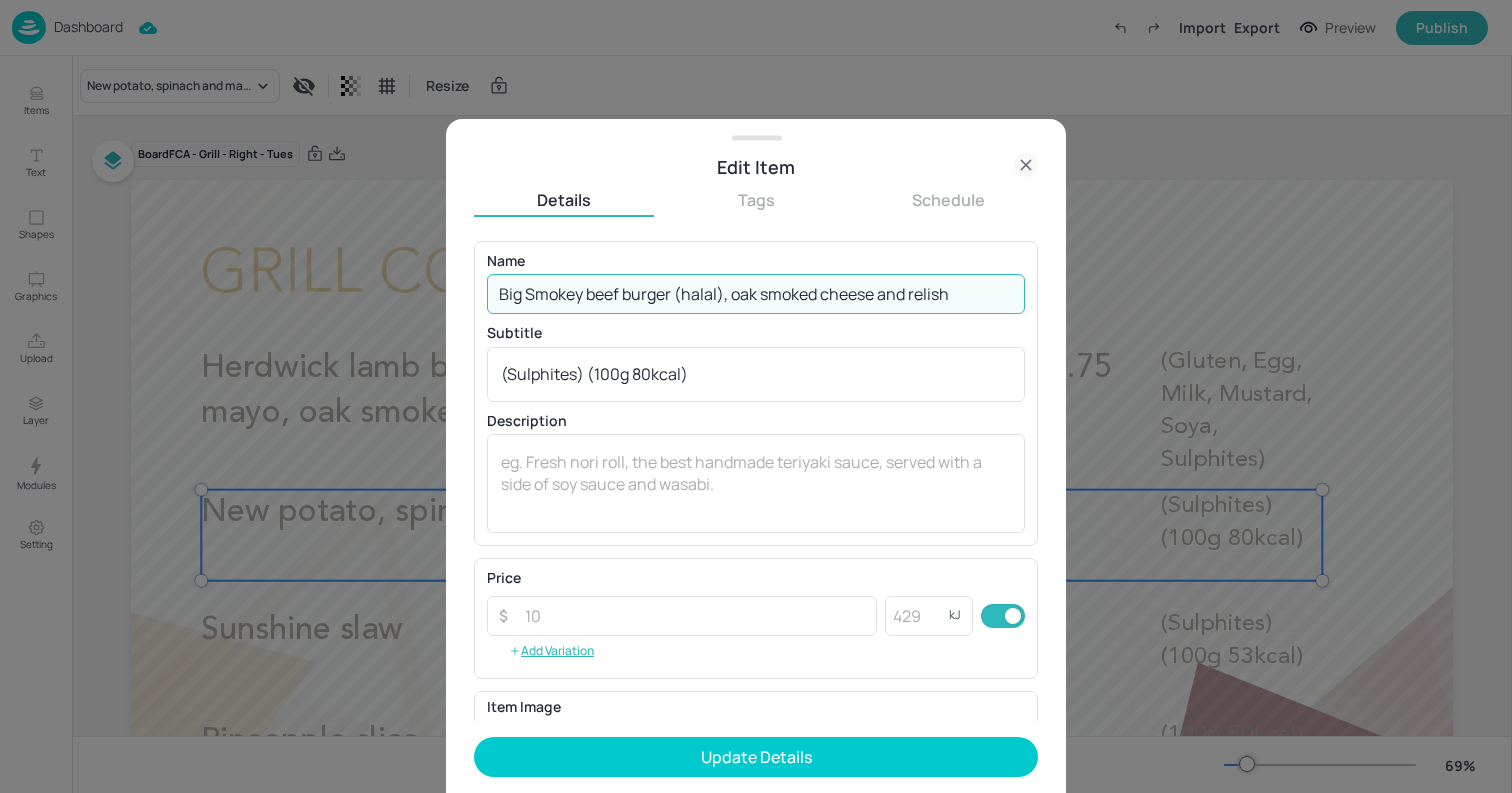 type on "Big Smokey beef burger (halal), oak smoked cheese and relish" 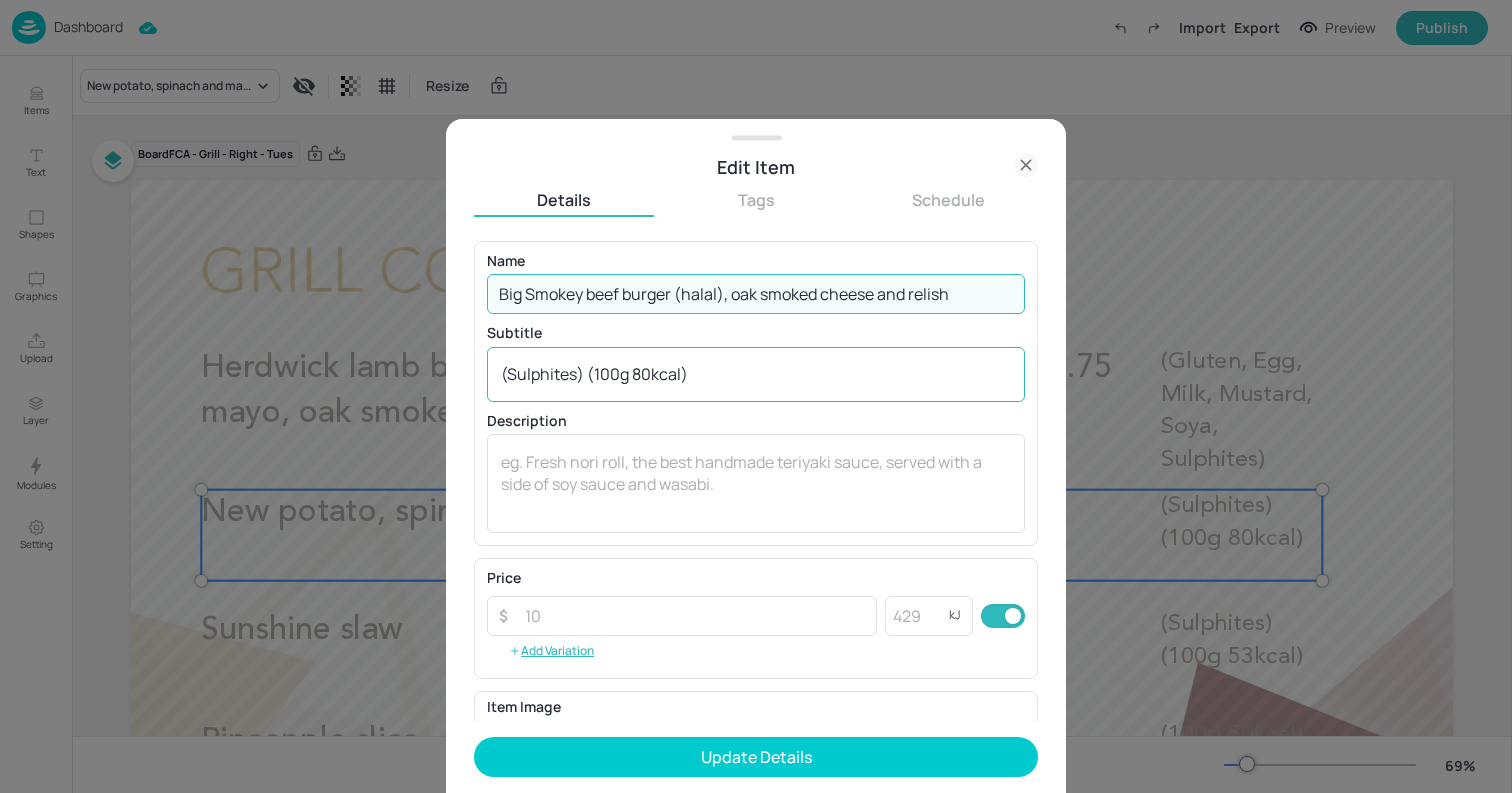 click on "(Sulphites) (100g 80kcal)" at bounding box center [756, 374] 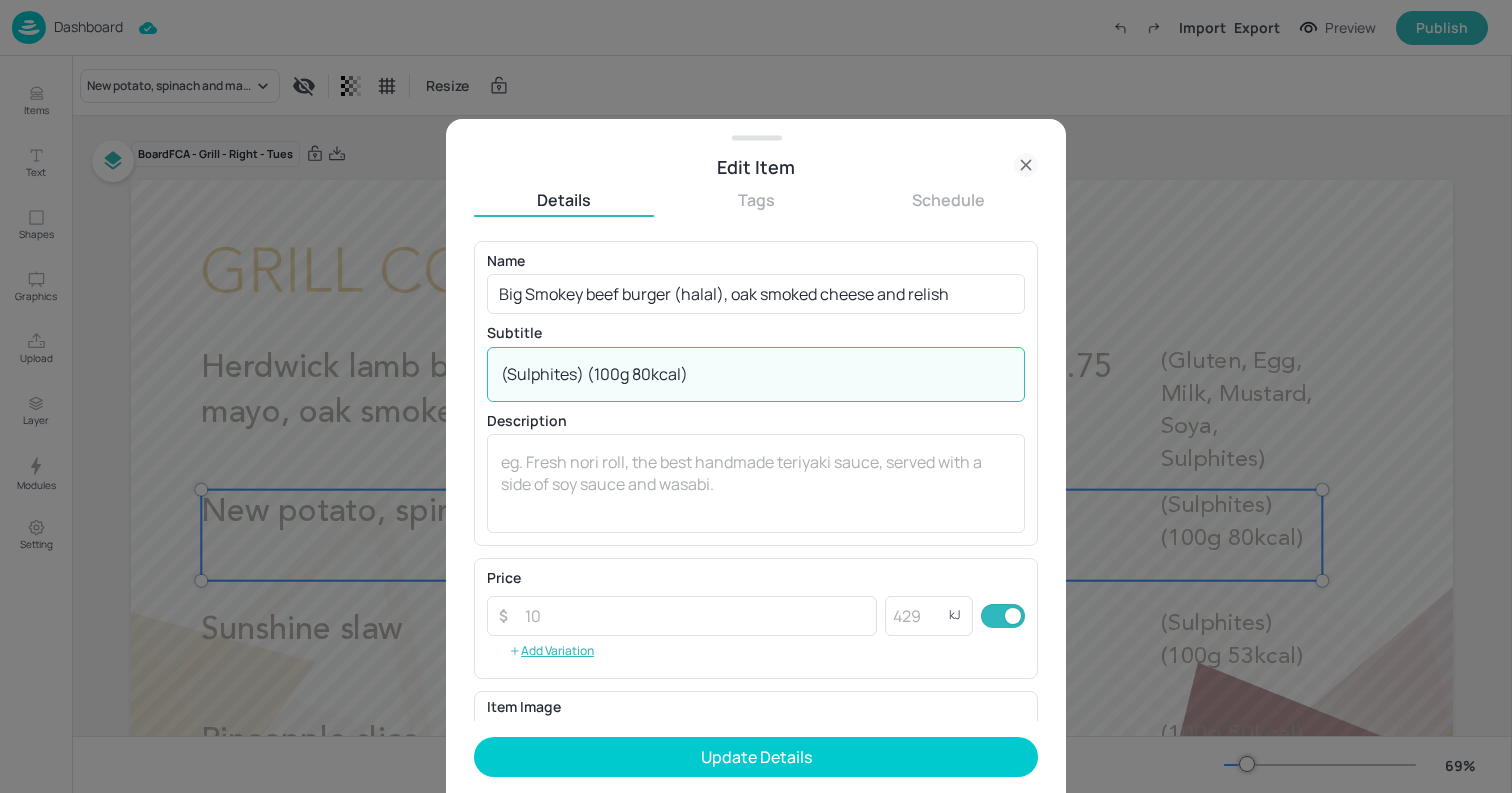 click on "(Sulphites) (100g 80kcal)" at bounding box center (756, 374) 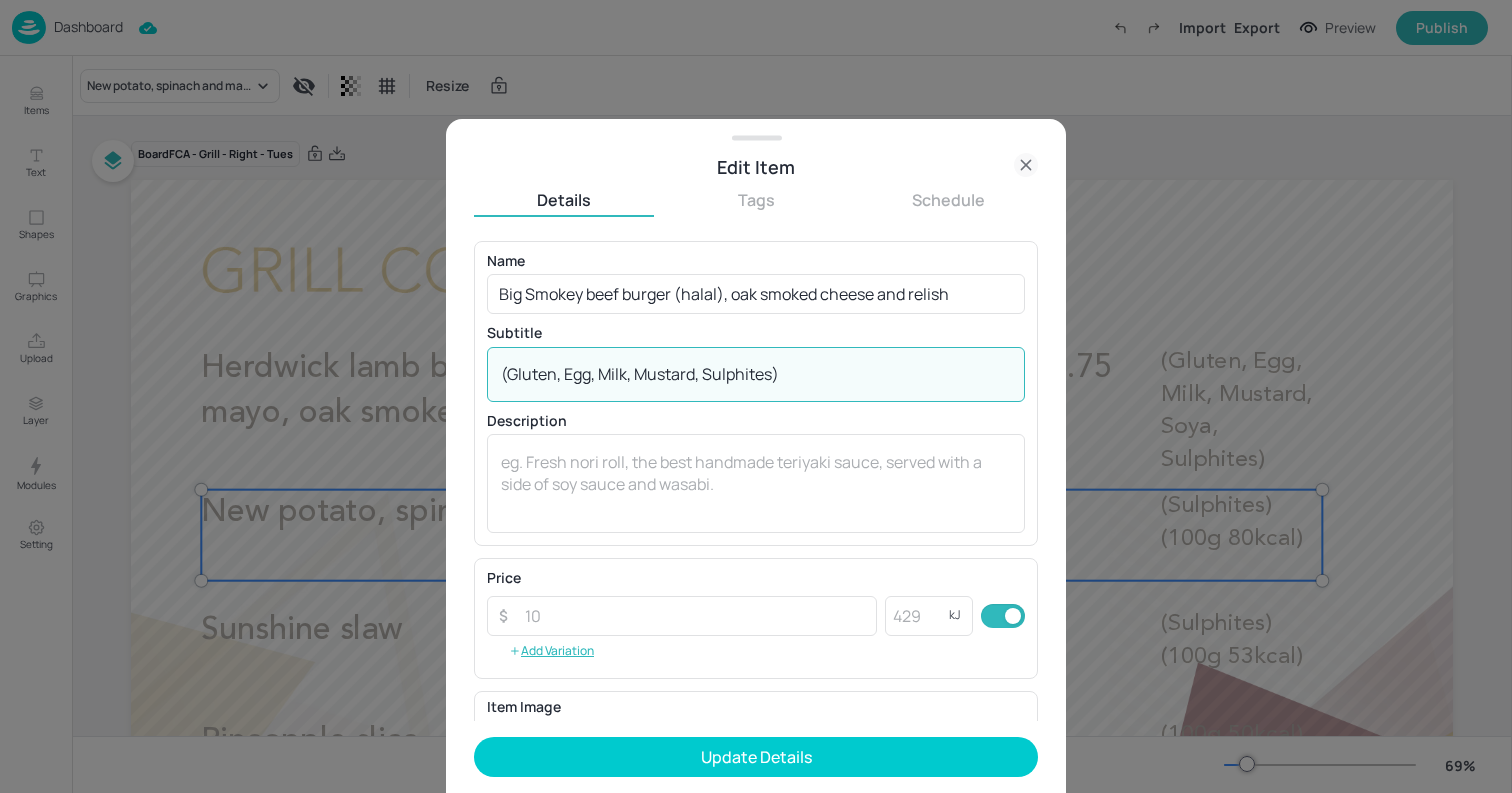 type on "(Gluten, Egg, Milk, Mustard, Sulphites)" 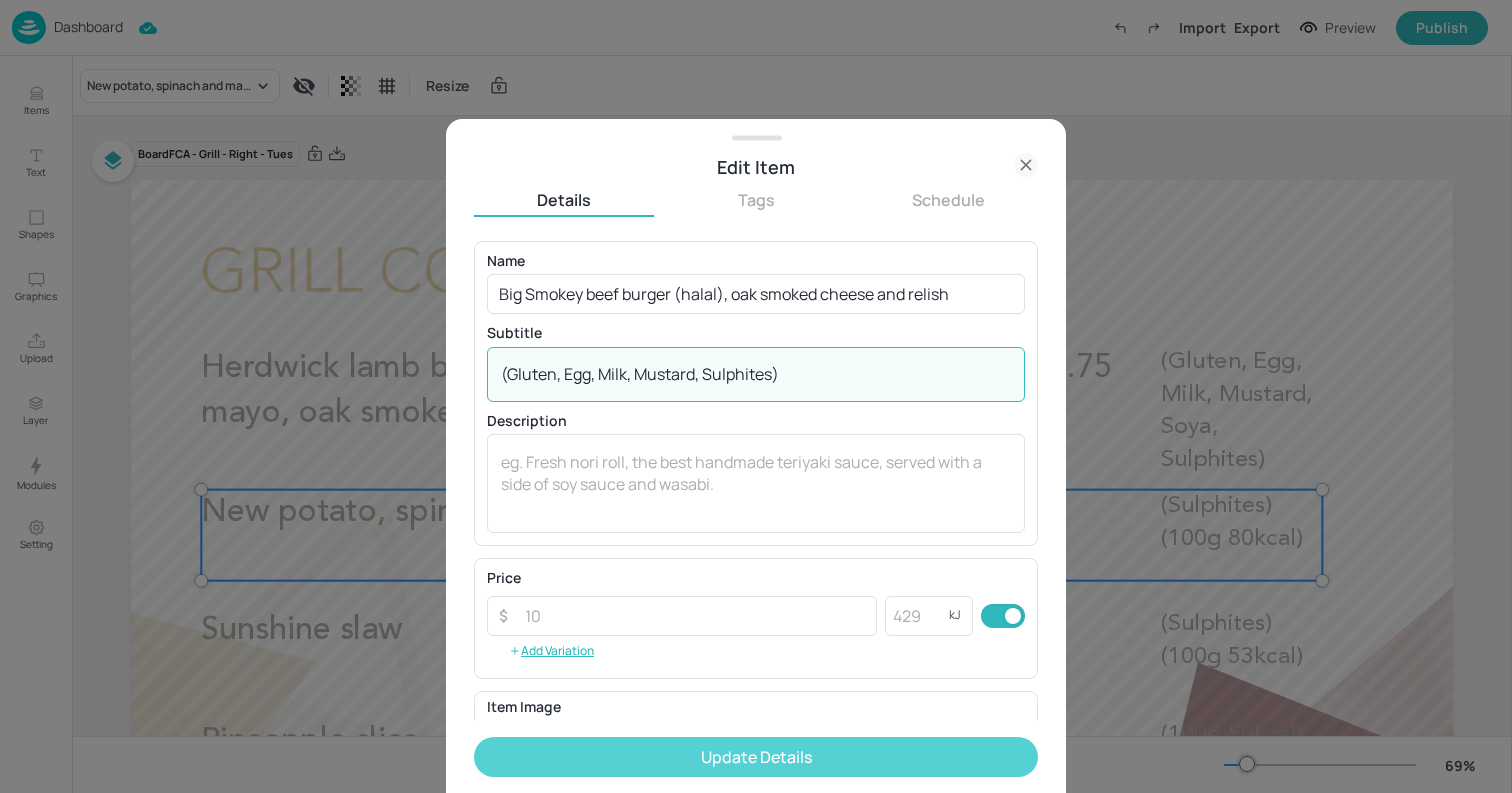 click on "Update Details" at bounding box center (756, 757) 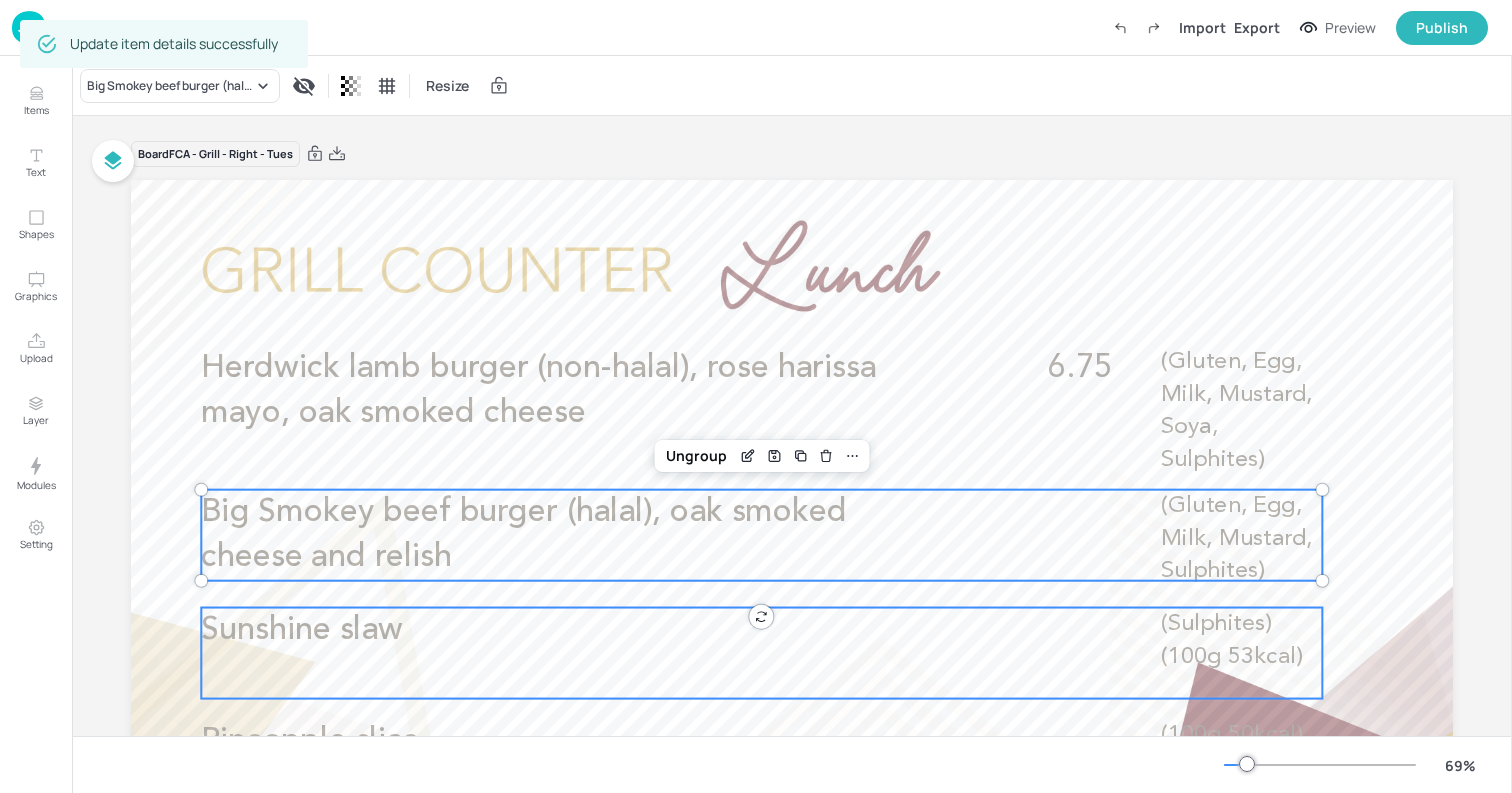 click on "Sunshine slaw (Sulphites) (100g 53kcal)" at bounding box center (761, 653) 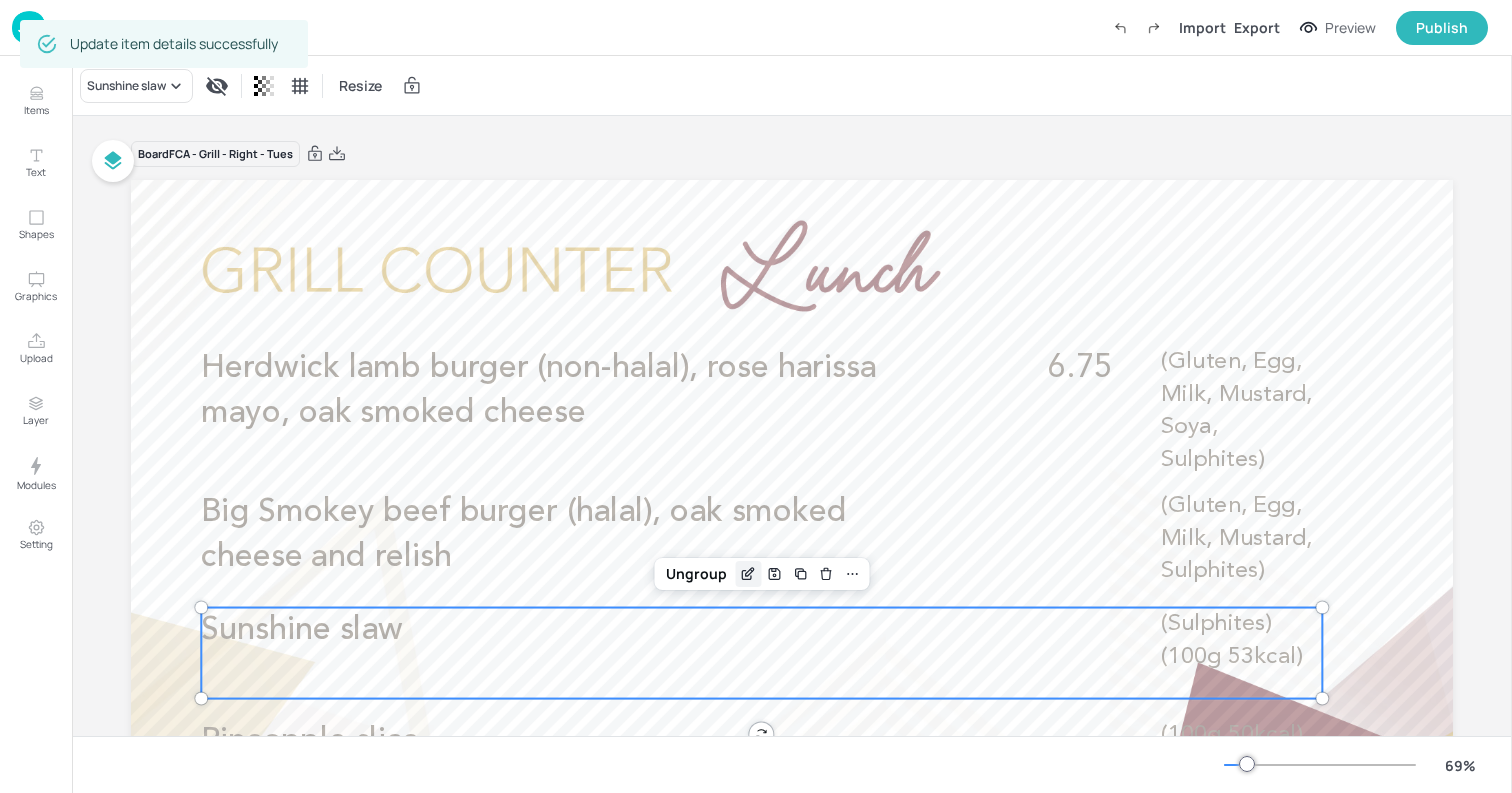 click at bounding box center (748, 574) 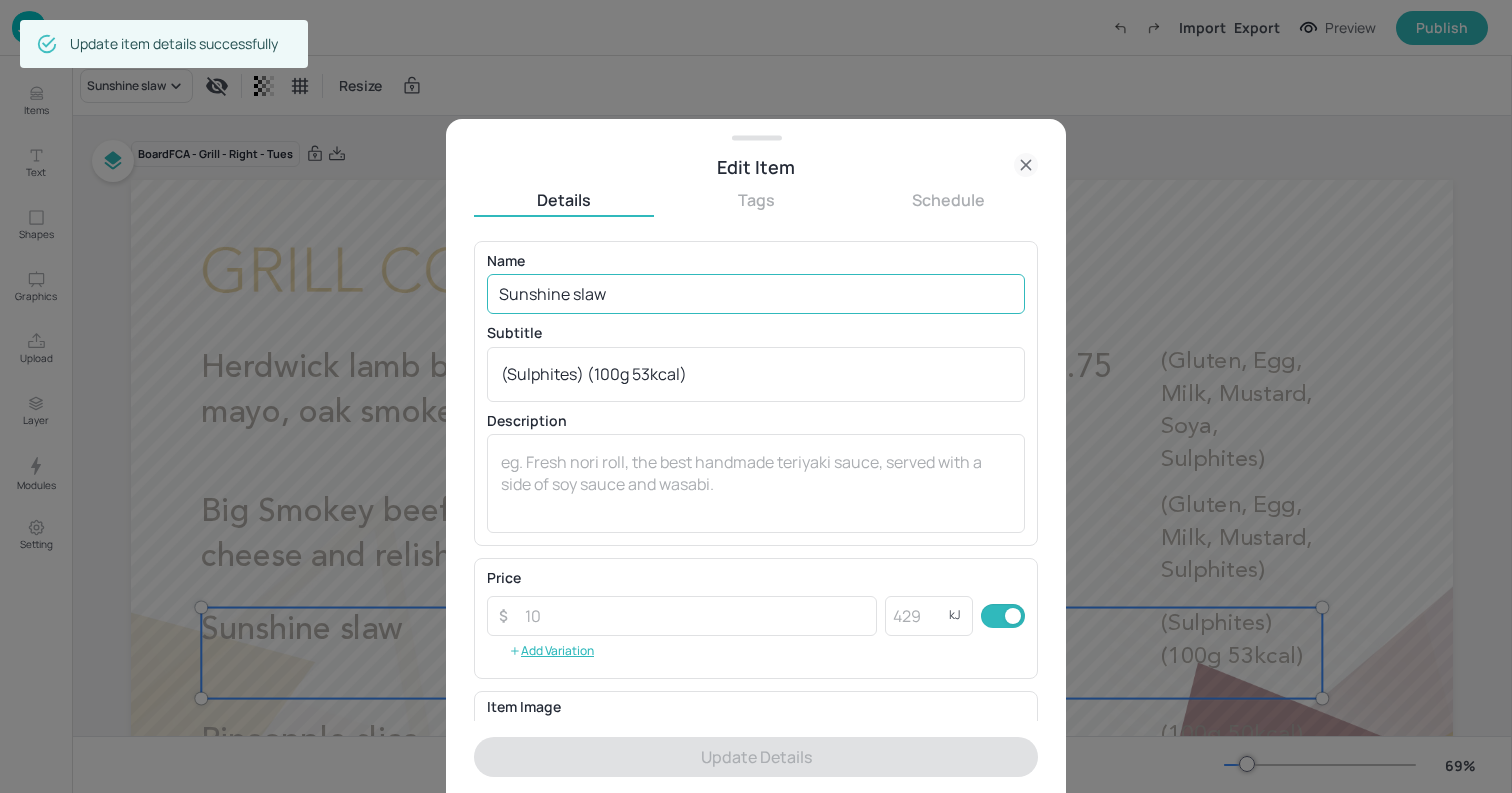 click on "Sunshine slaw" at bounding box center (756, 294) 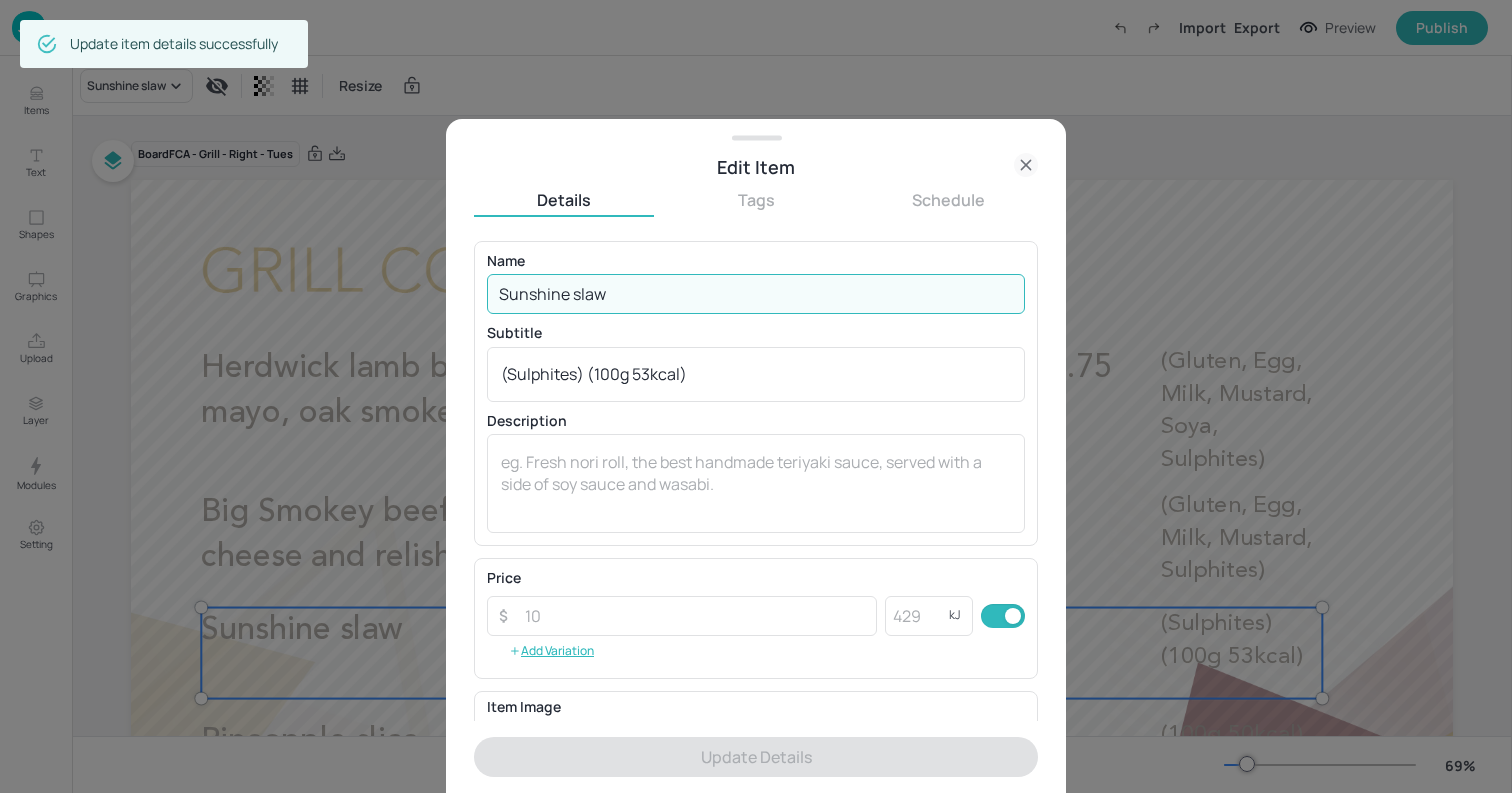 click on "Sunshine slaw" at bounding box center [756, 294] 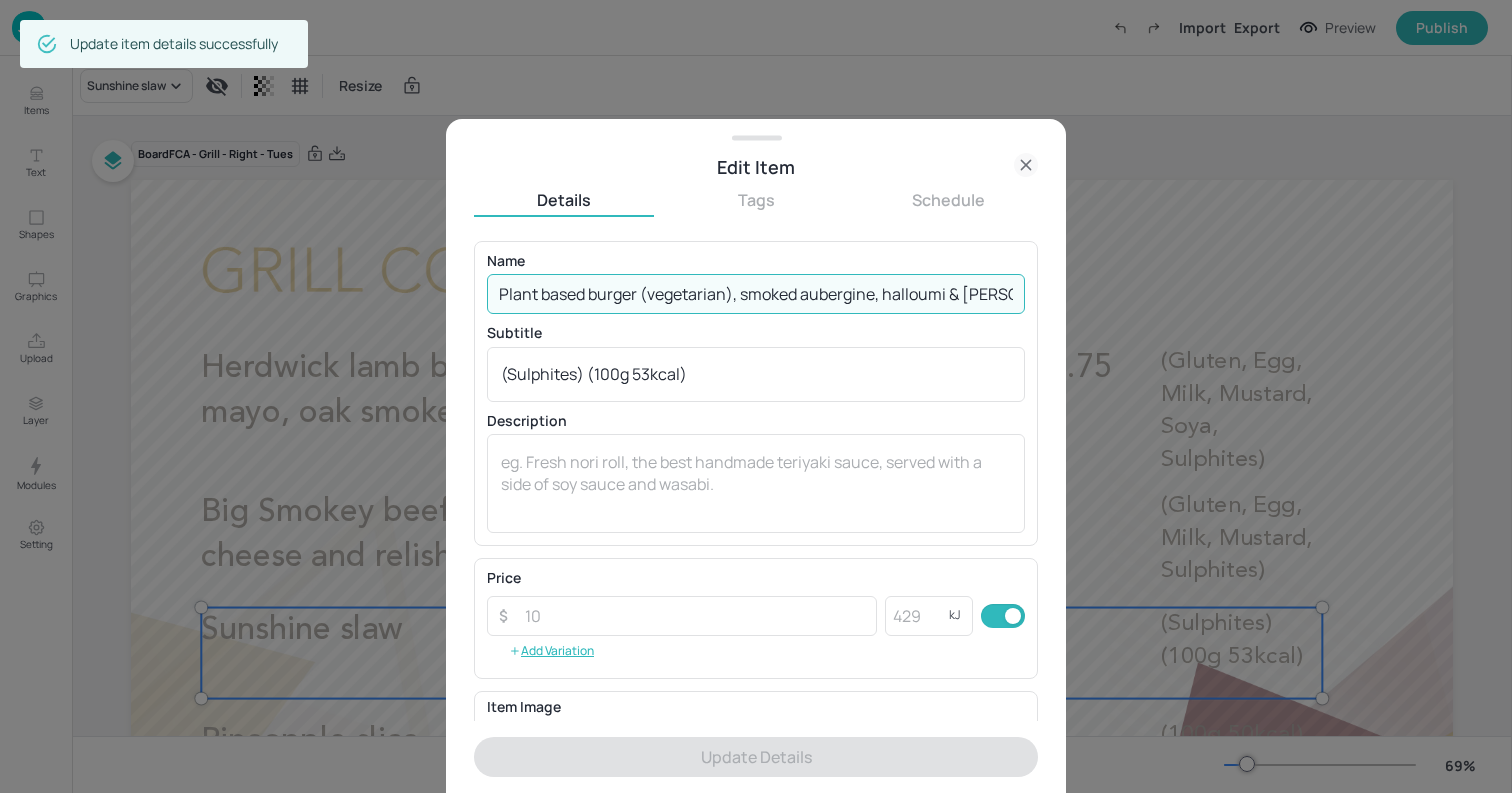 scroll, scrollTop: 0, scrollLeft: 9, axis: horizontal 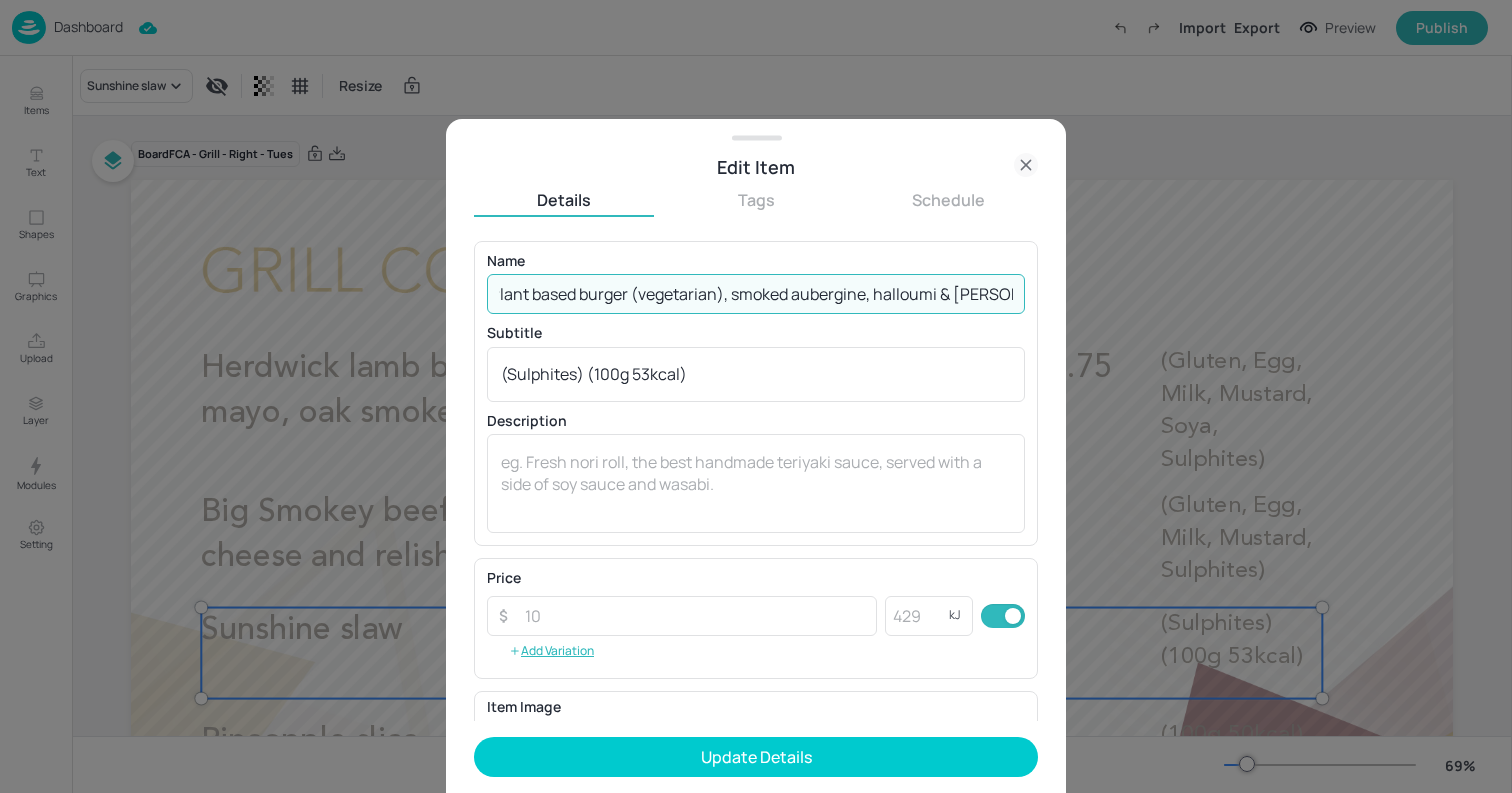type on "Plant based burger (vegetarian), smoked aubergine, halloumi & [PERSON_NAME]" 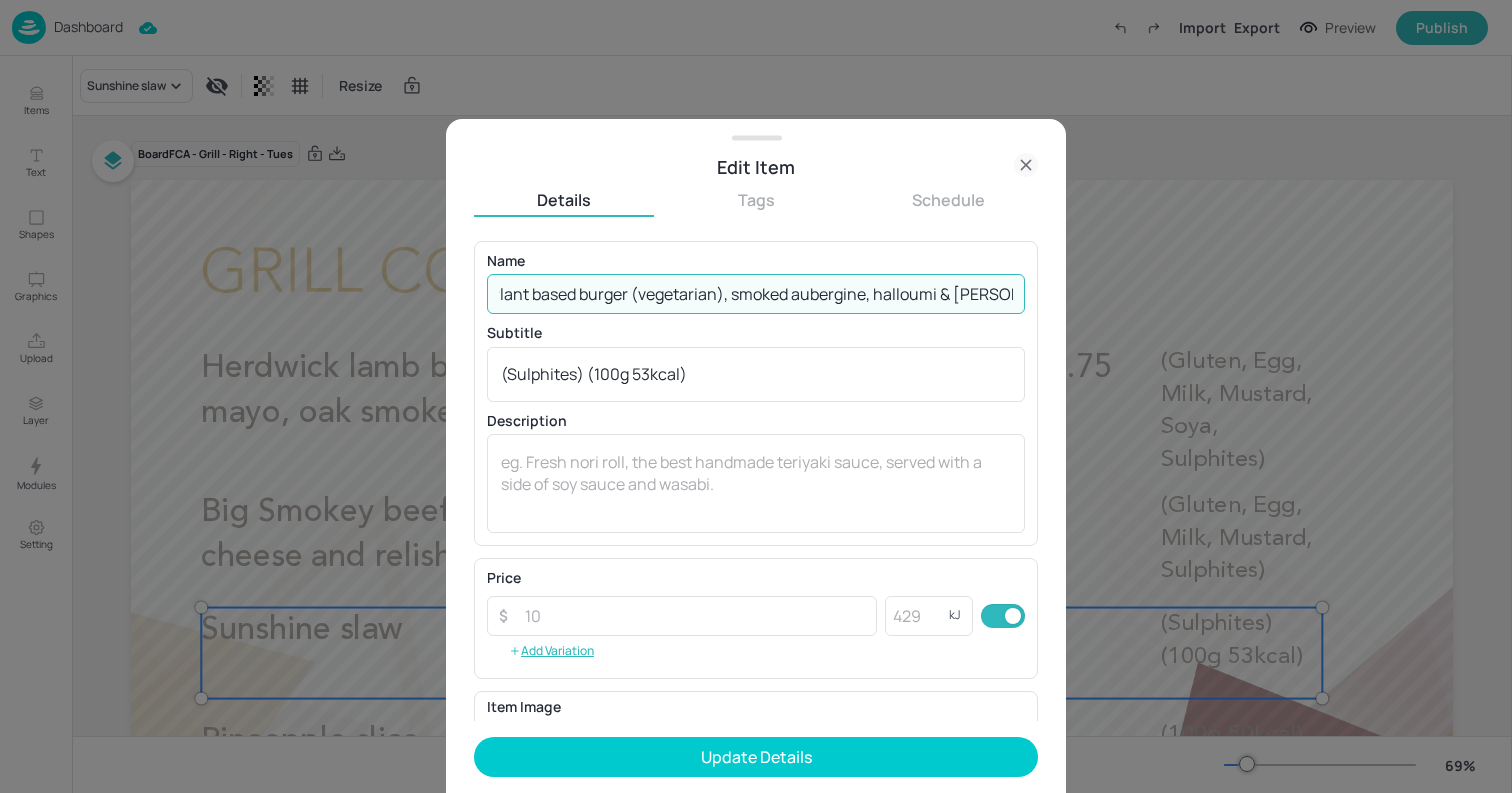 scroll, scrollTop: 0, scrollLeft: 0, axis: both 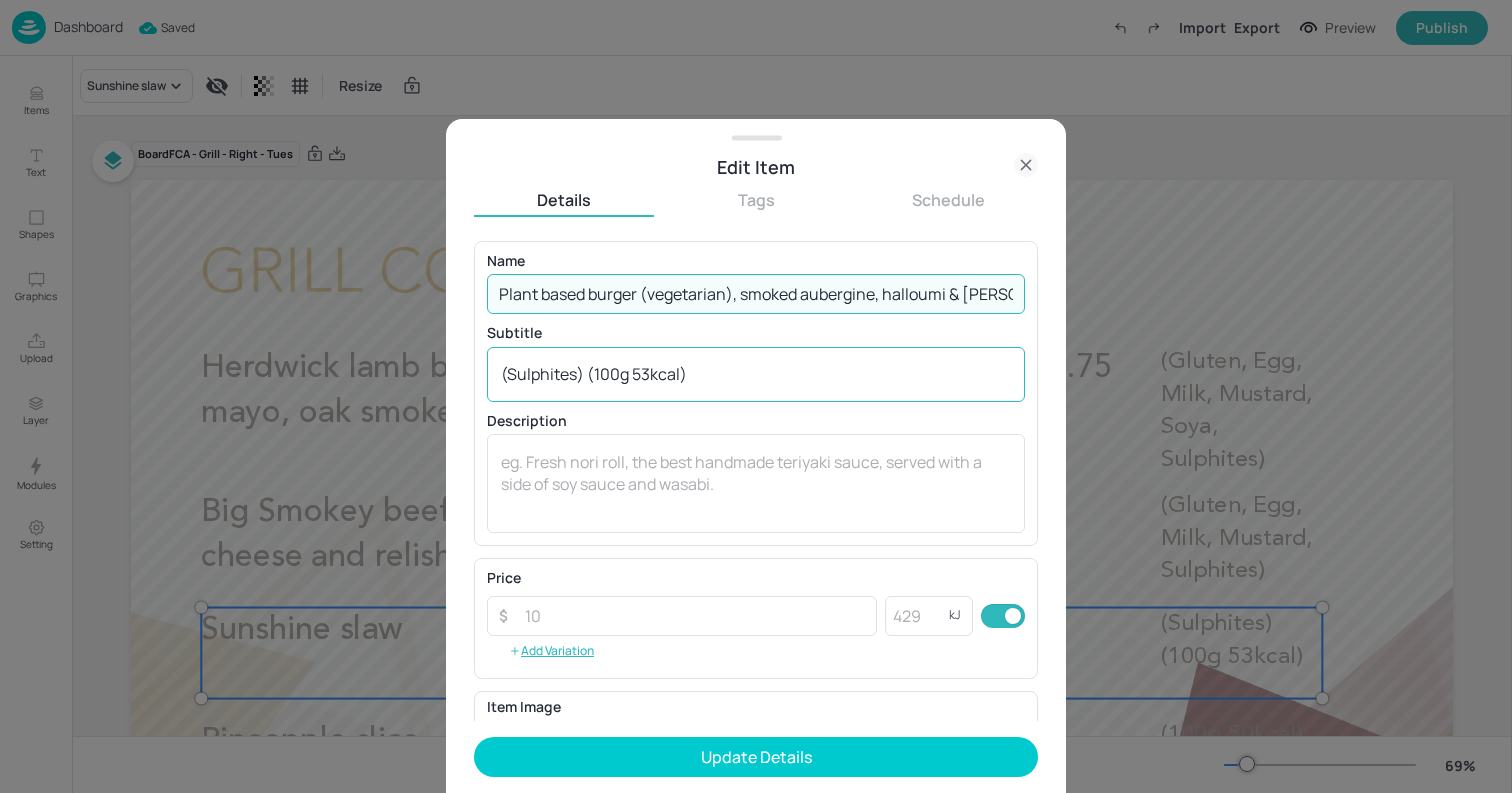 click on "(Sulphites) (100g 53kcal) x ​" at bounding box center [756, 374] 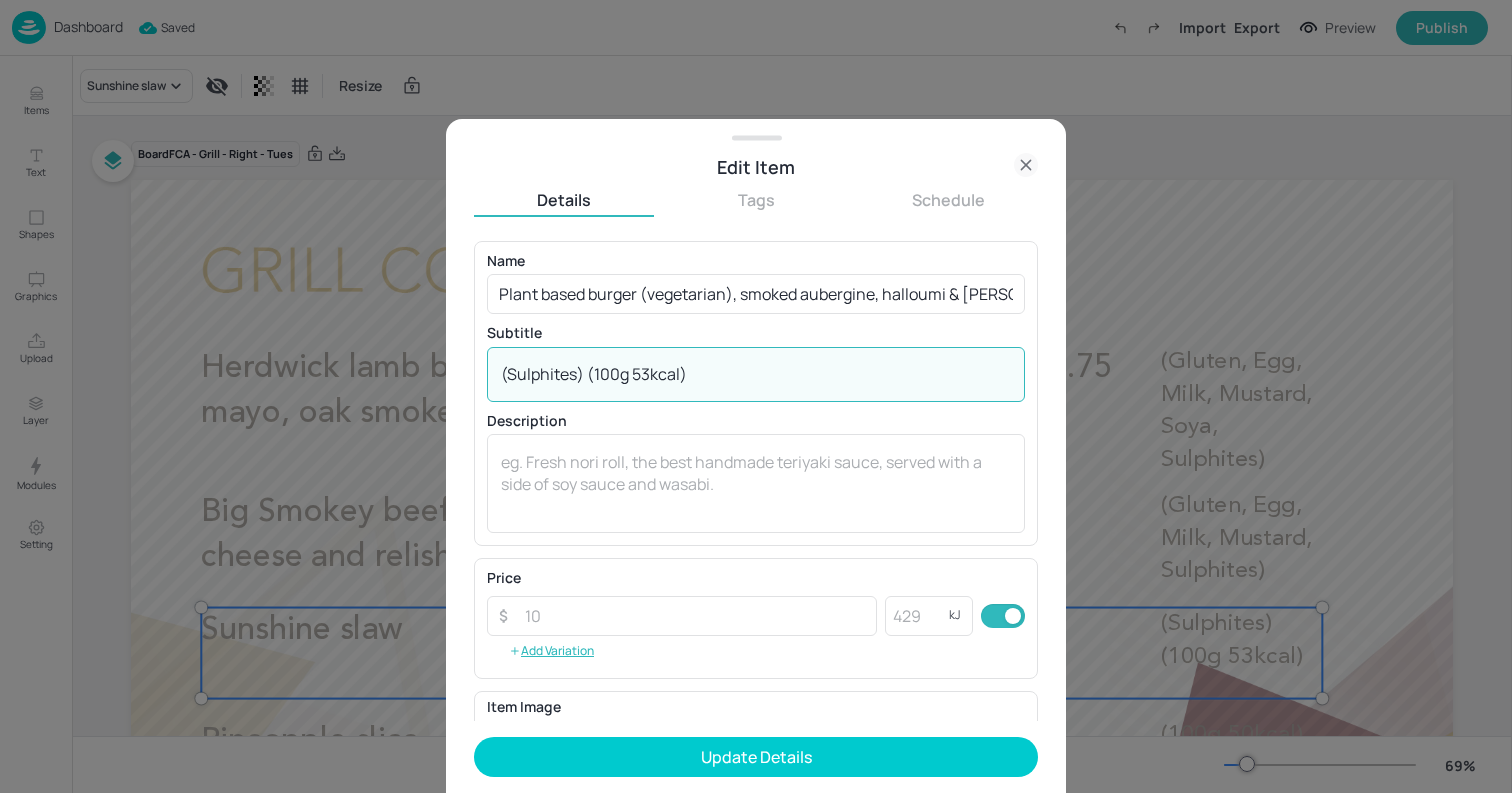 click on "(Sulphites) (100g 53kcal) x ​" at bounding box center (756, 374) 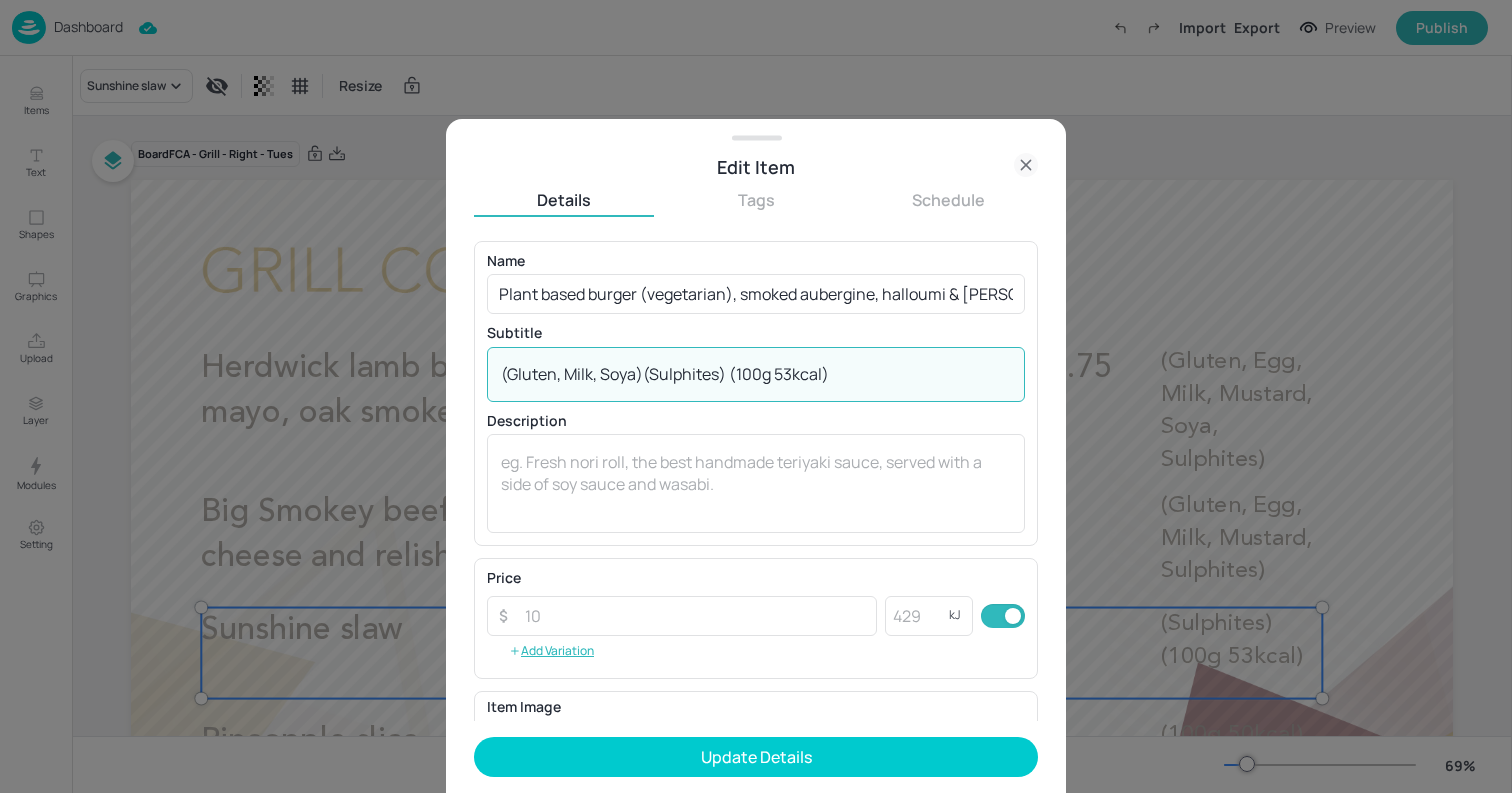 click on "(Gluten, Milk, Soya)(Sulphites) (100g 53kcal) x ​" at bounding box center [756, 374] 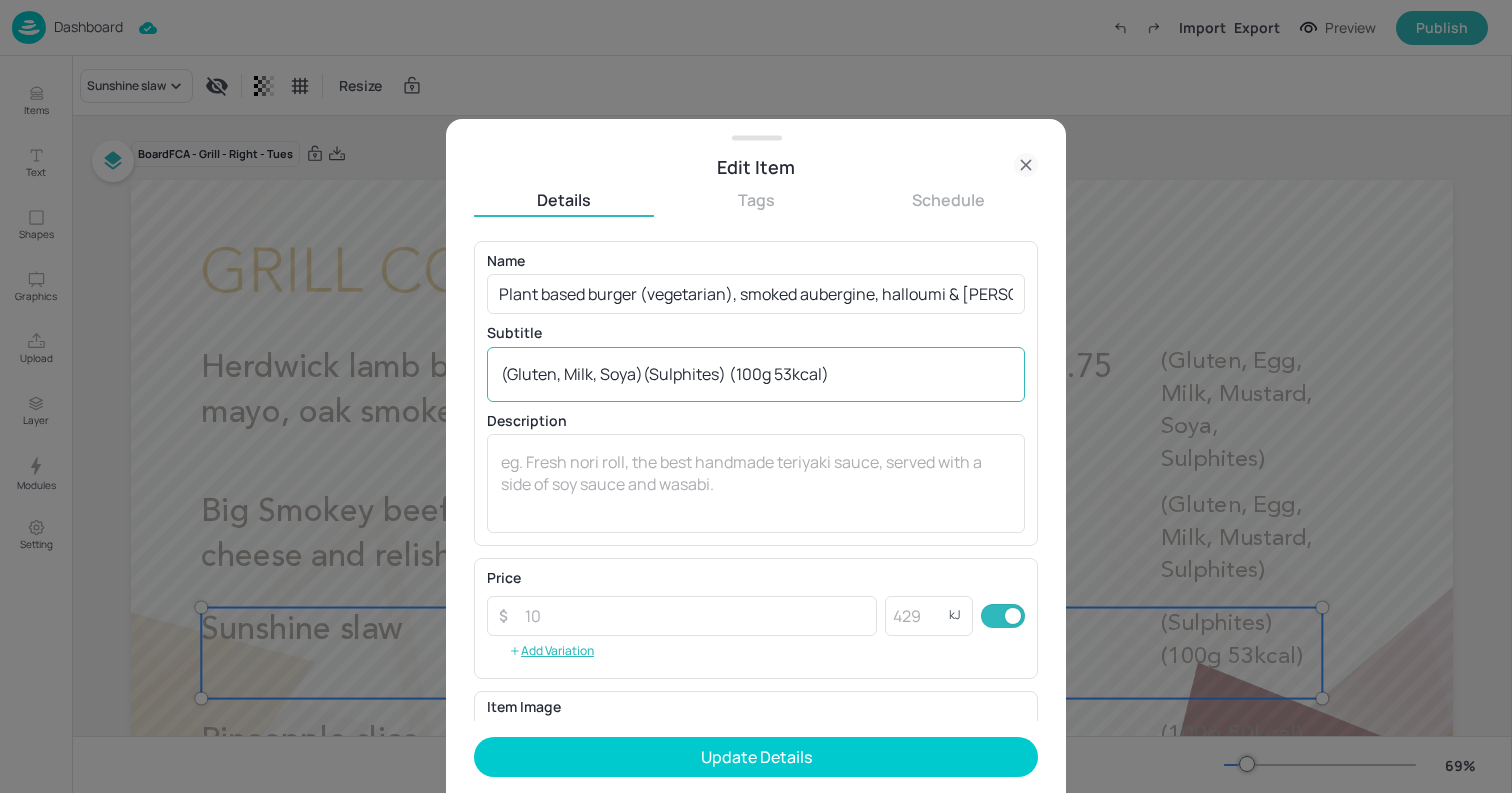 click on "(Gluten, Milk, Soya)(Sulphites) (100g 53kcal) x ​" at bounding box center [756, 374] 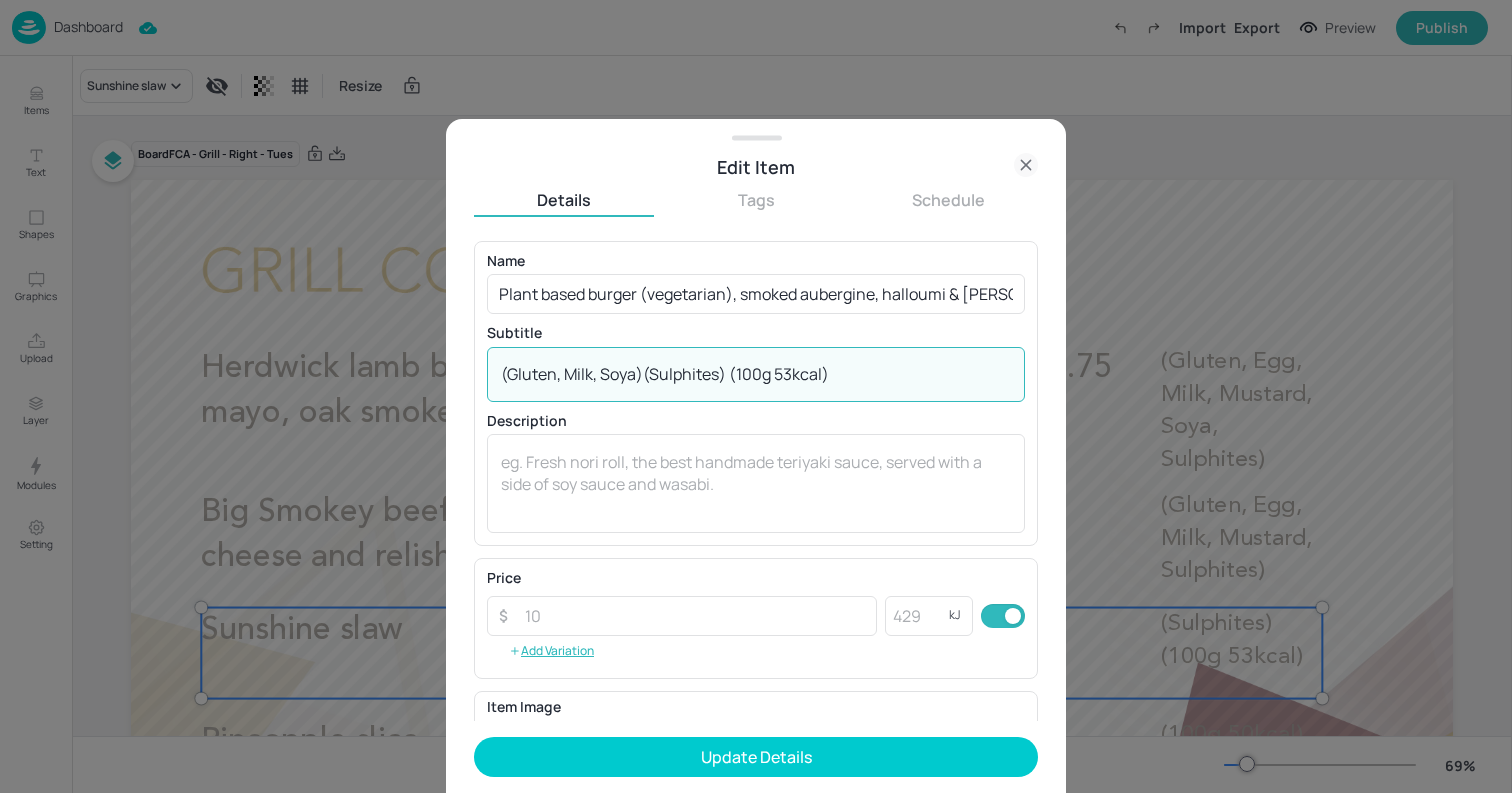 click on "(Gluten, Milk, Soya)(Sulphites) (100g 53kcal)" at bounding box center [756, 374] 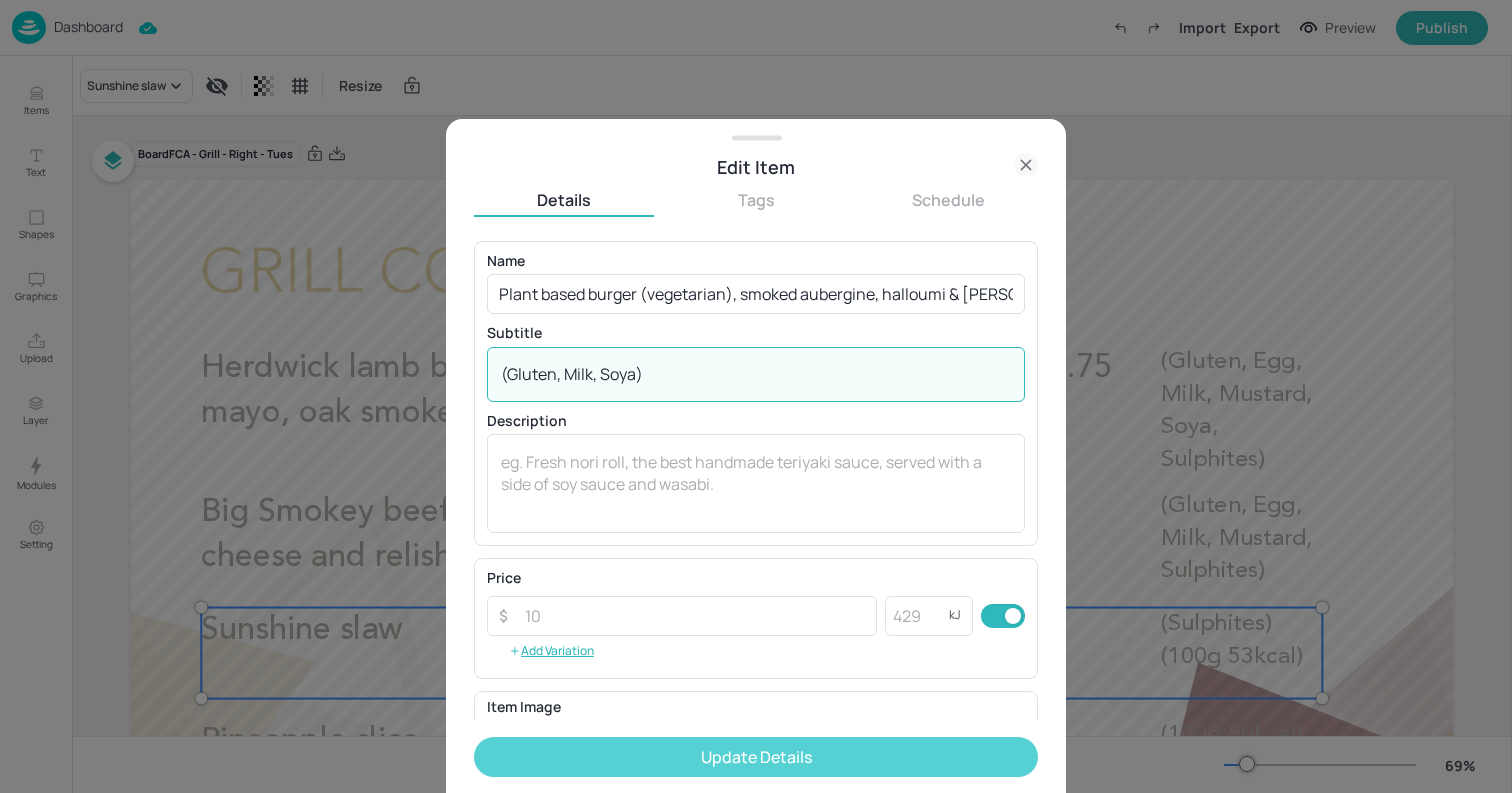 type on "(Gluten, Milk, Soya)" 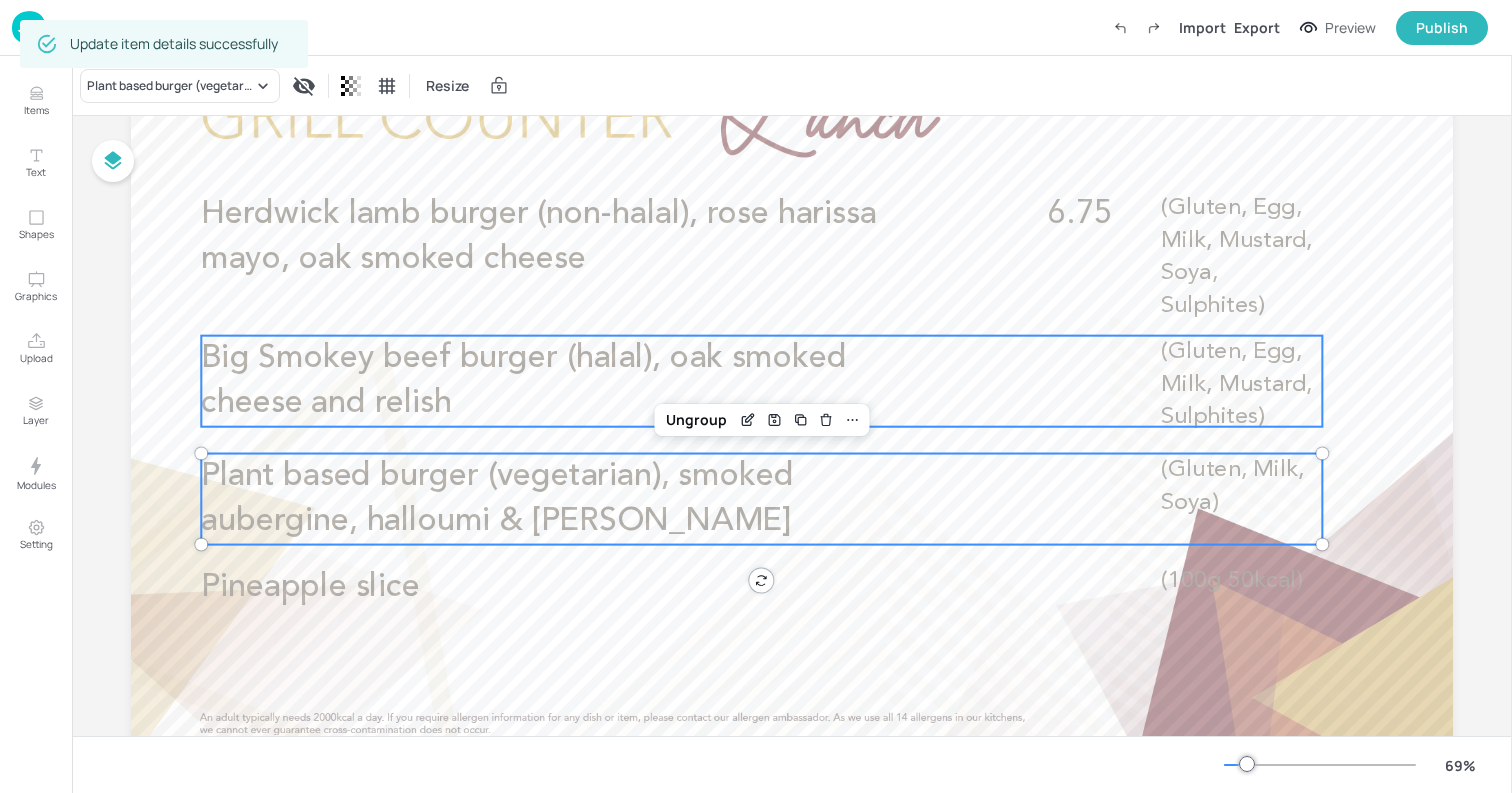 scroll, scrollTop: 193, scrollLeft: 0, axis: vertical 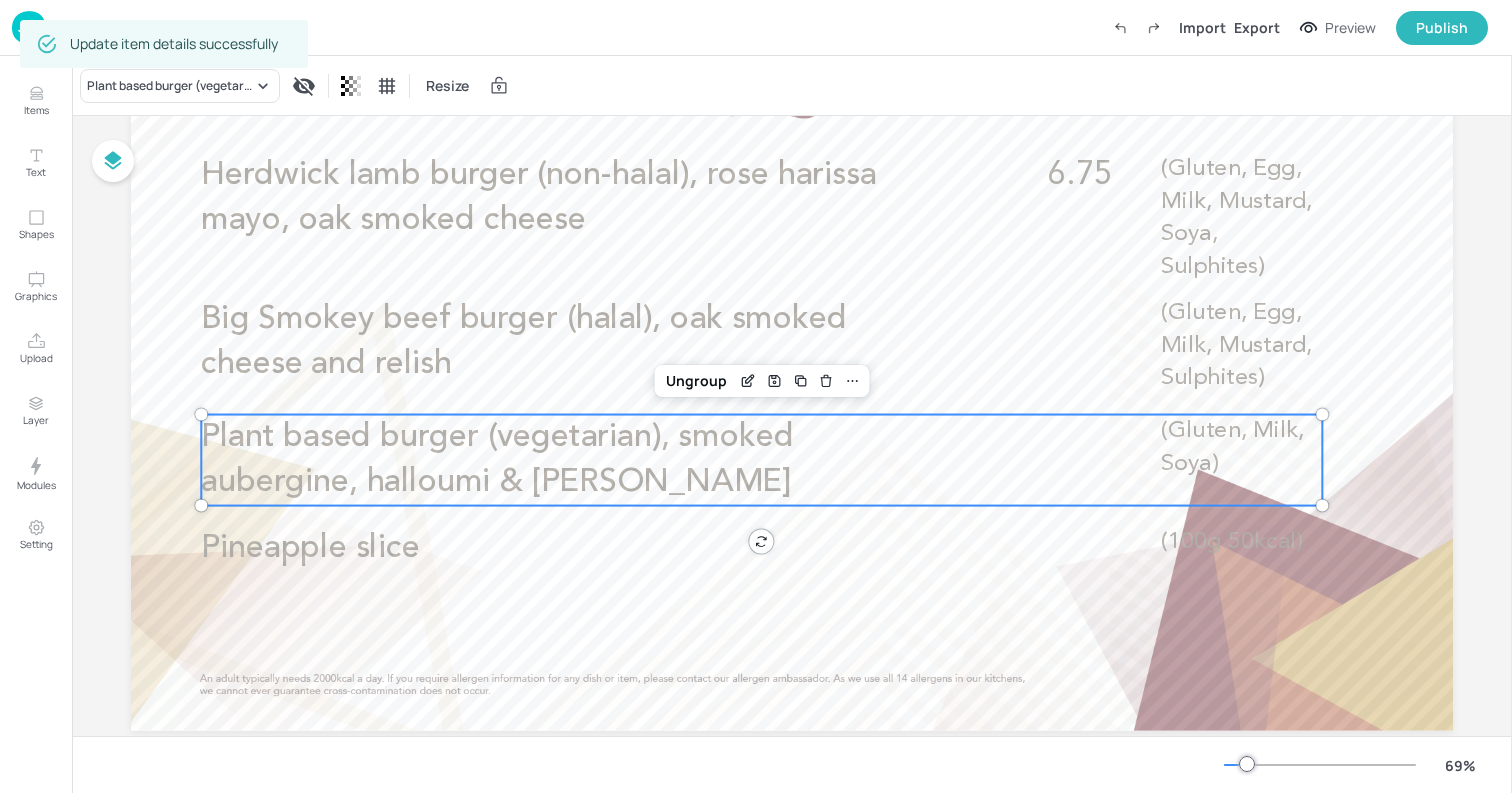 click on "Plant based burger (vegetarian), smoked aubergine, halloumi & [PERSON_NAME]" at bounding box center [575, 460] 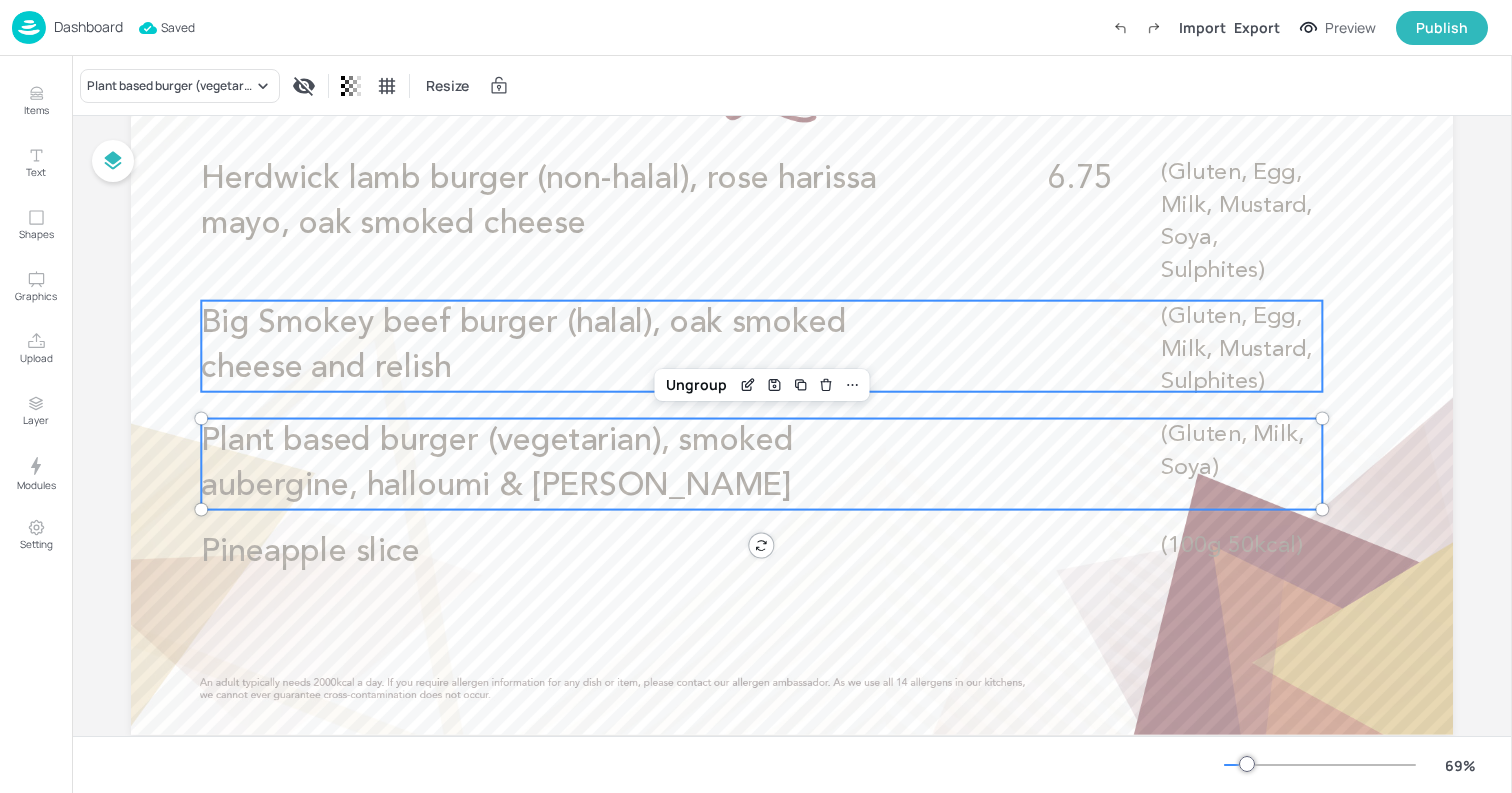 scroll, scrollTop: 235, scrollLeft: 0, axis: vertical 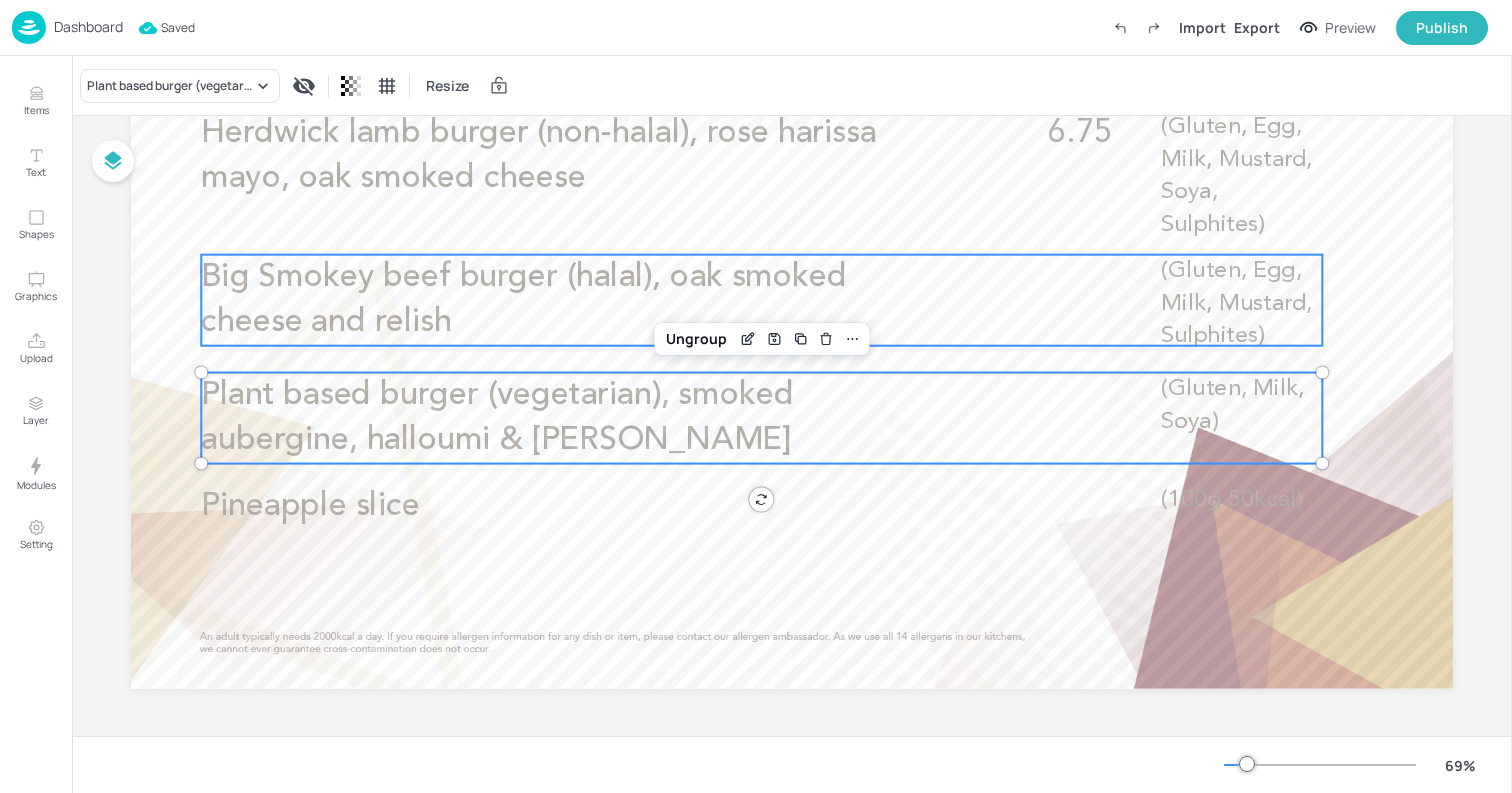 click on "Big Smokey beef burger (halal), oak smoked cheese and relish (Gluten, Egg, Milk, Mustard, Sulphites)" at bounding box center [761, 300] 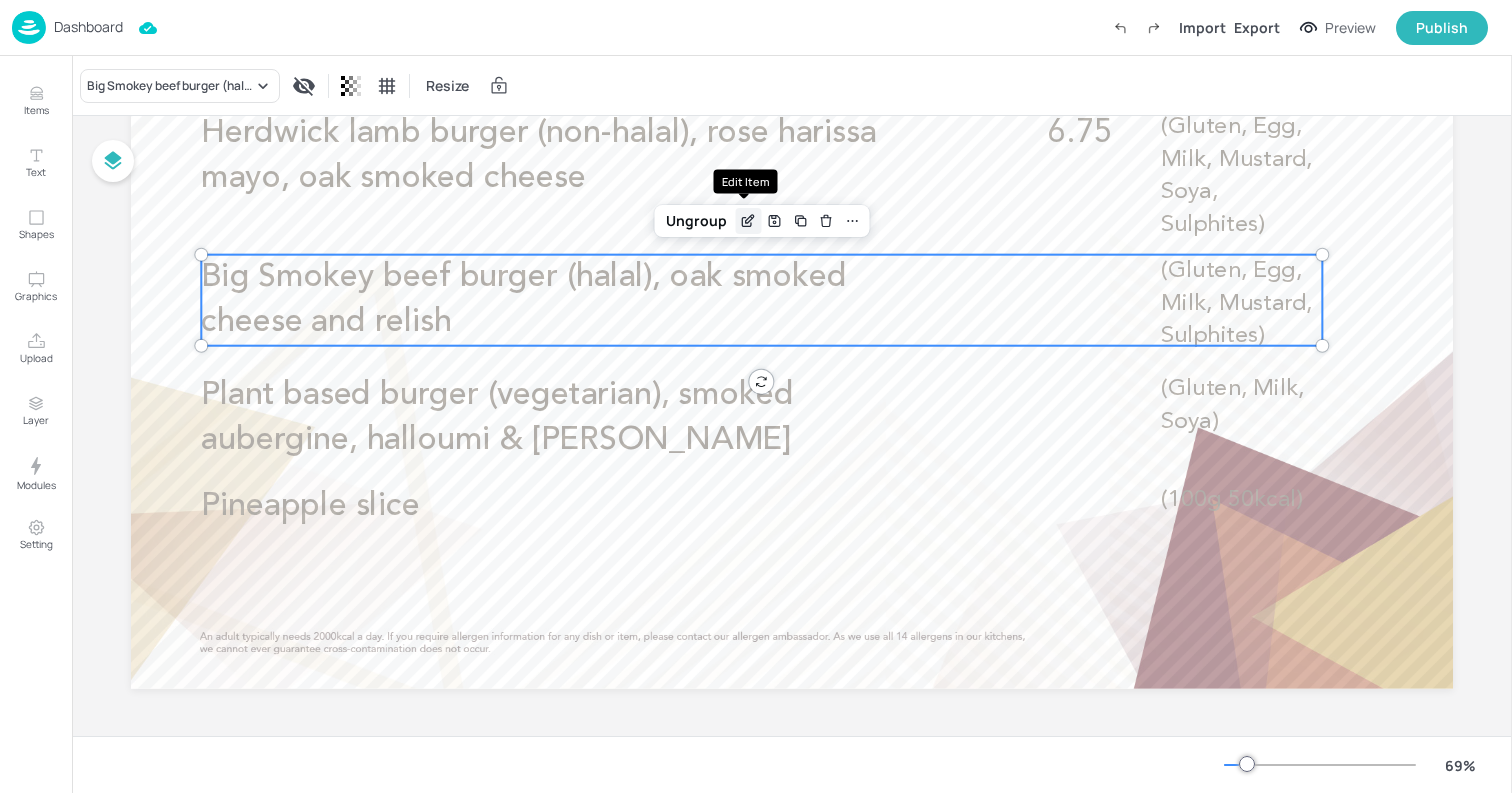 click 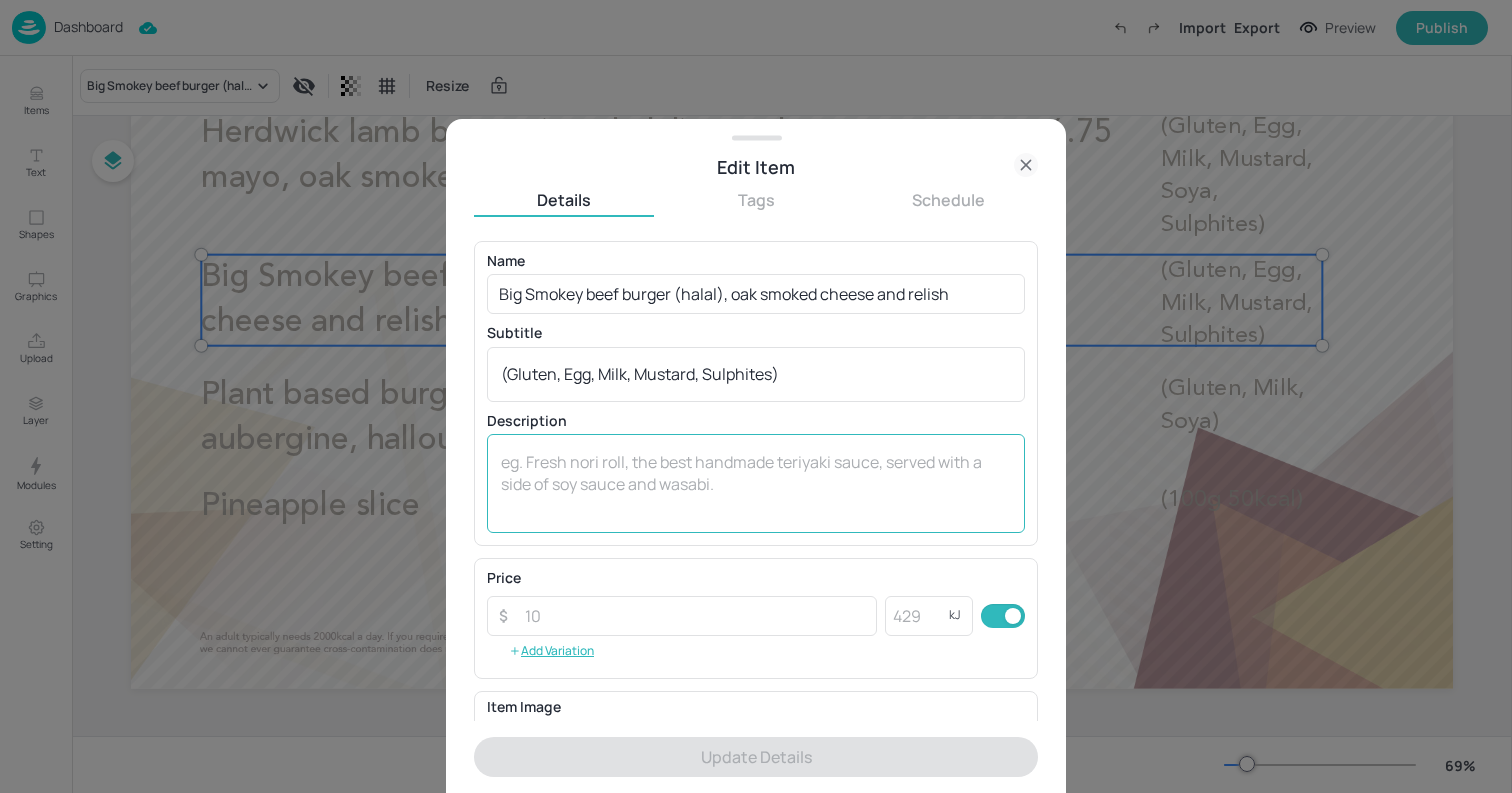 click at bounding box center [756, 484] 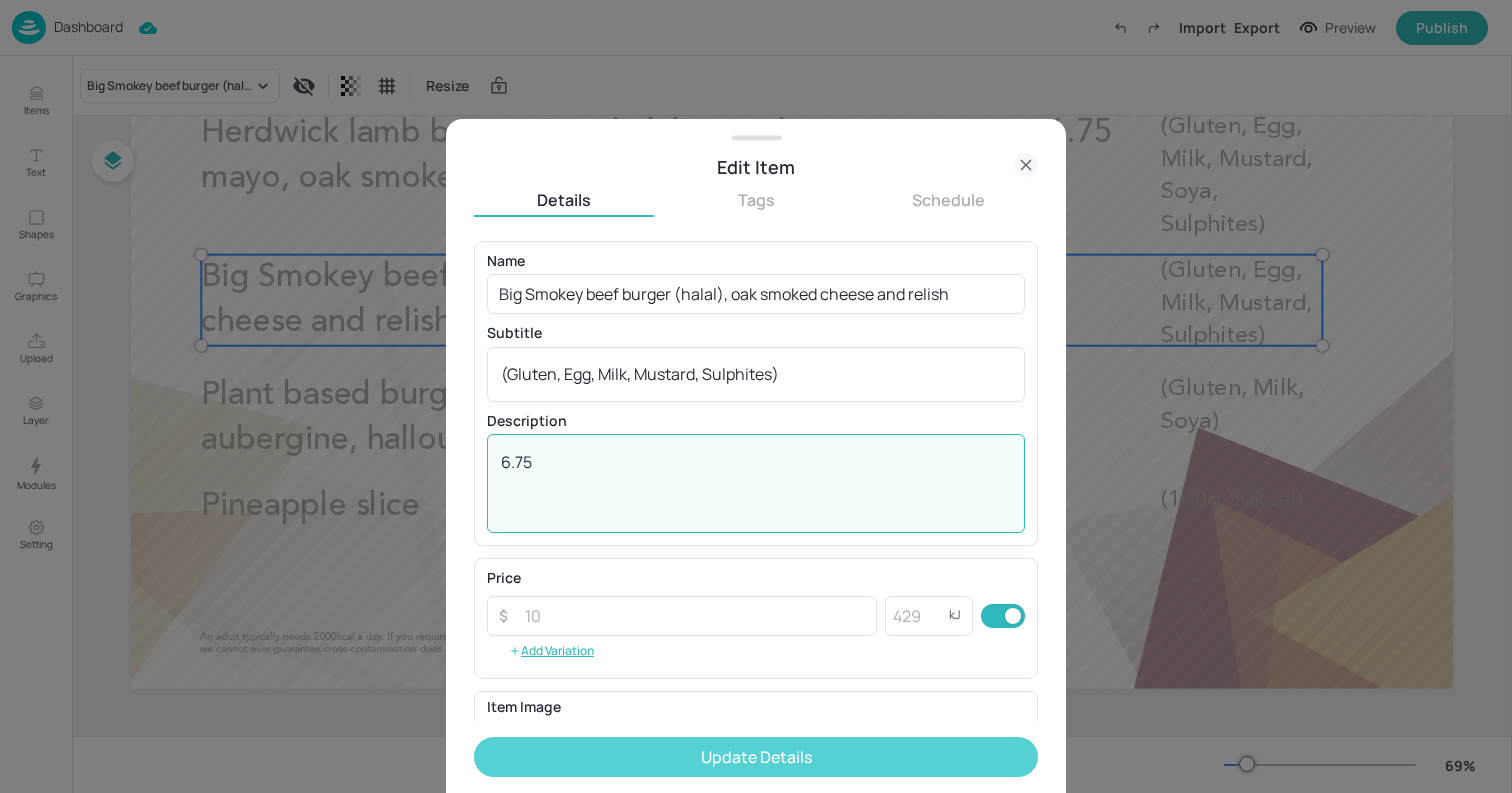 type on "6.75" 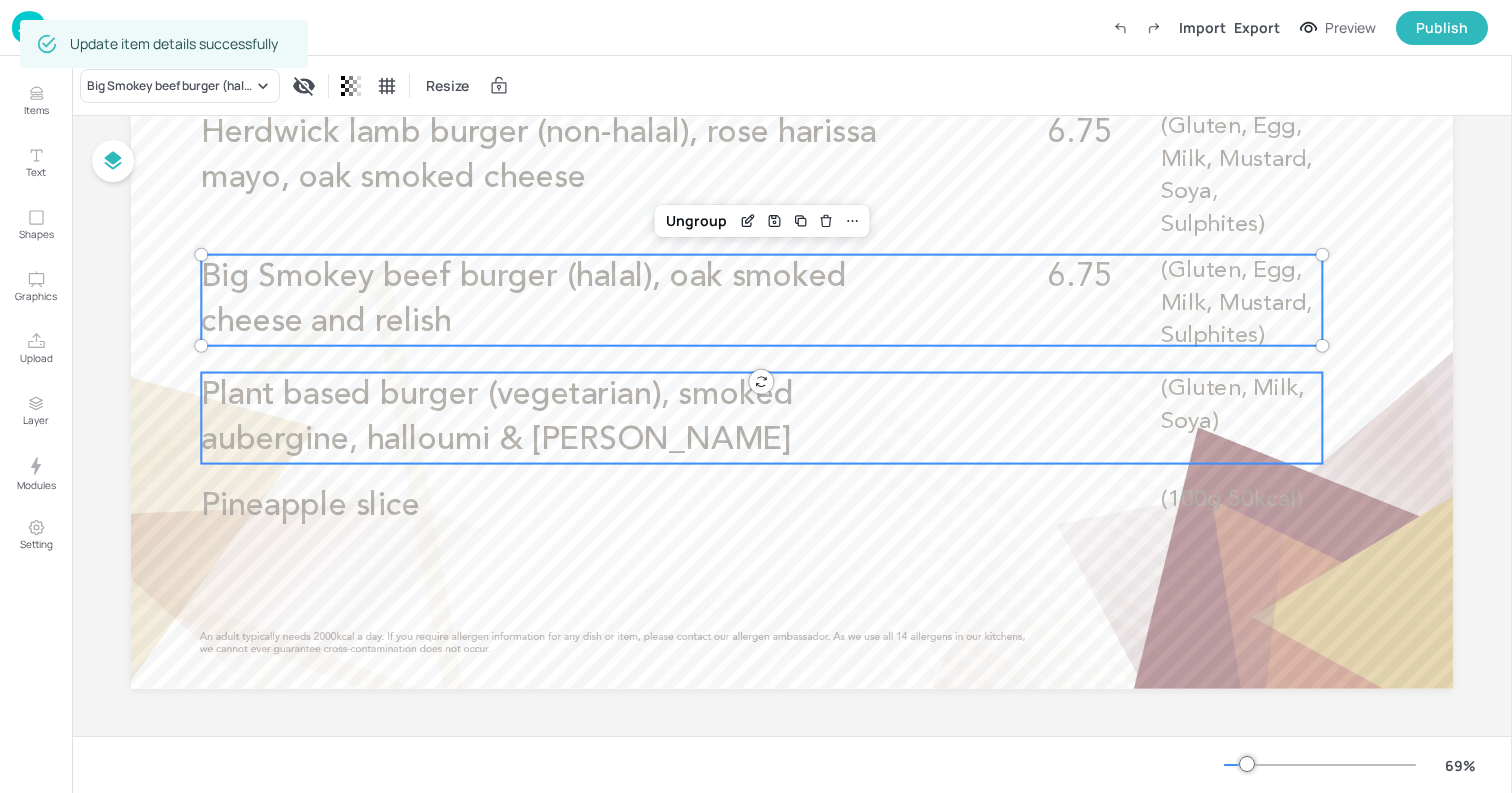 click on "Plant based burger (vegetarian), smoked aubergine, halloumi & [PERSON_NAME]" at bounding box center [497, 418] 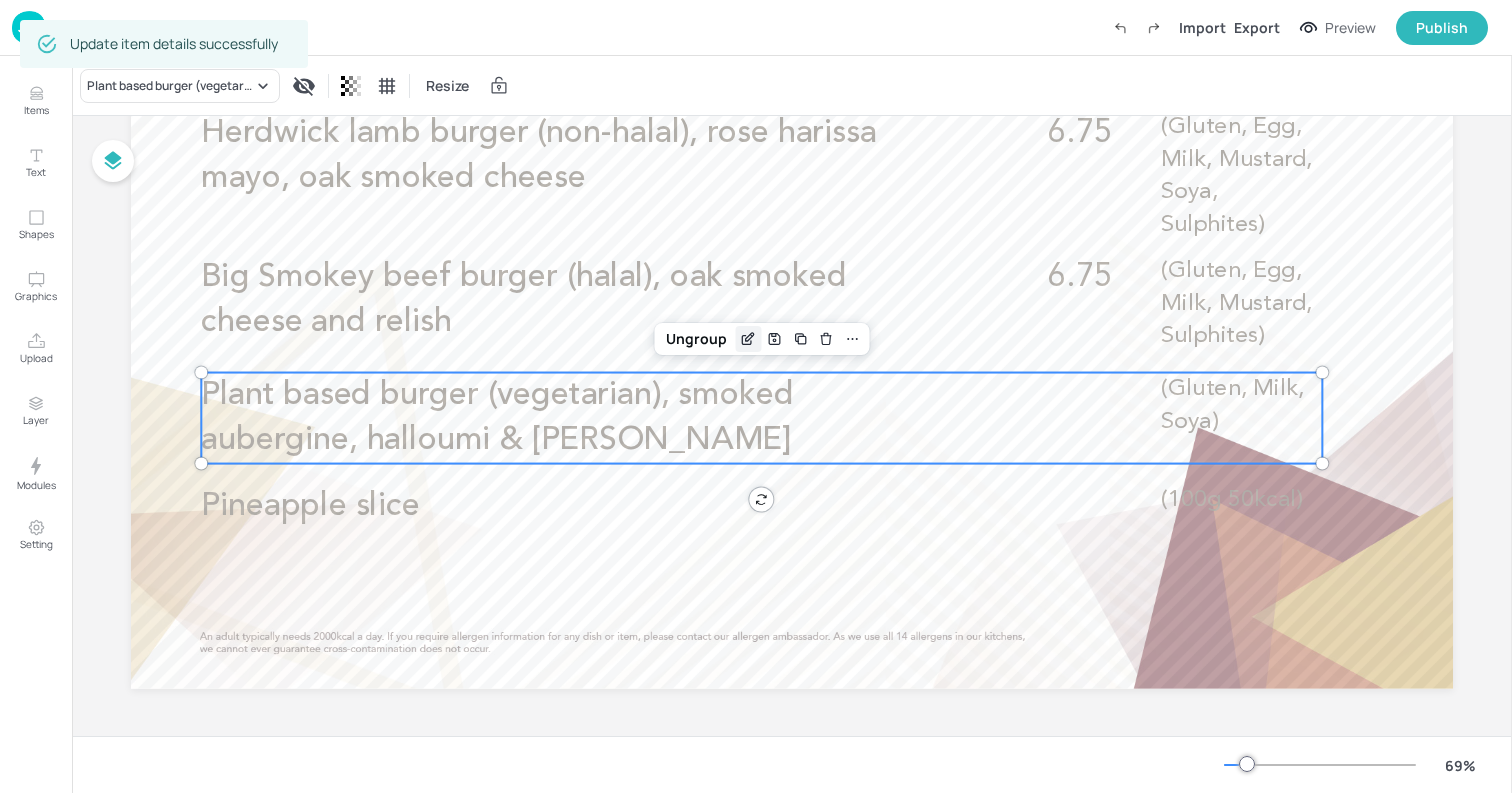 click 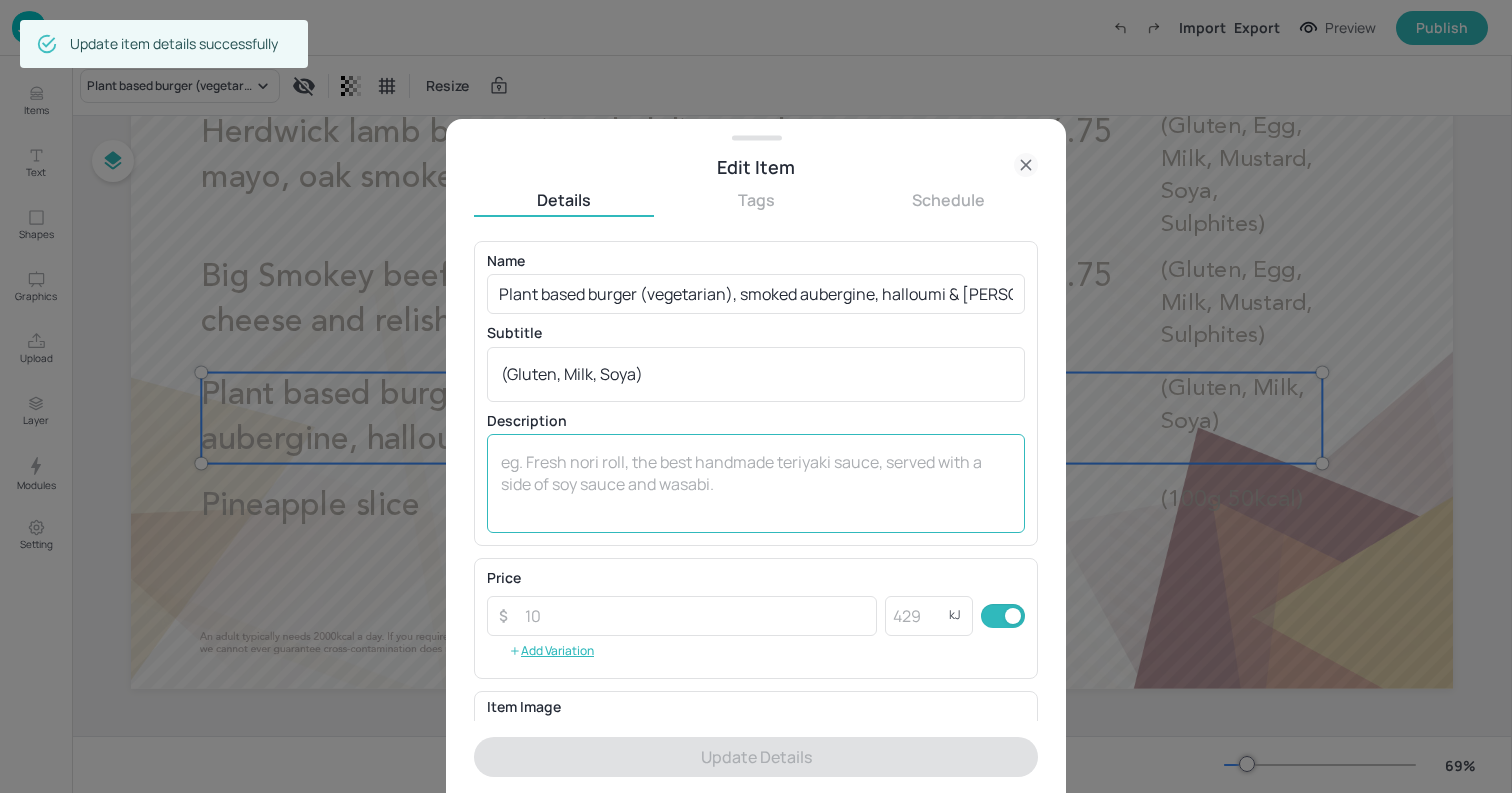 click at bounding box center [756, 484] 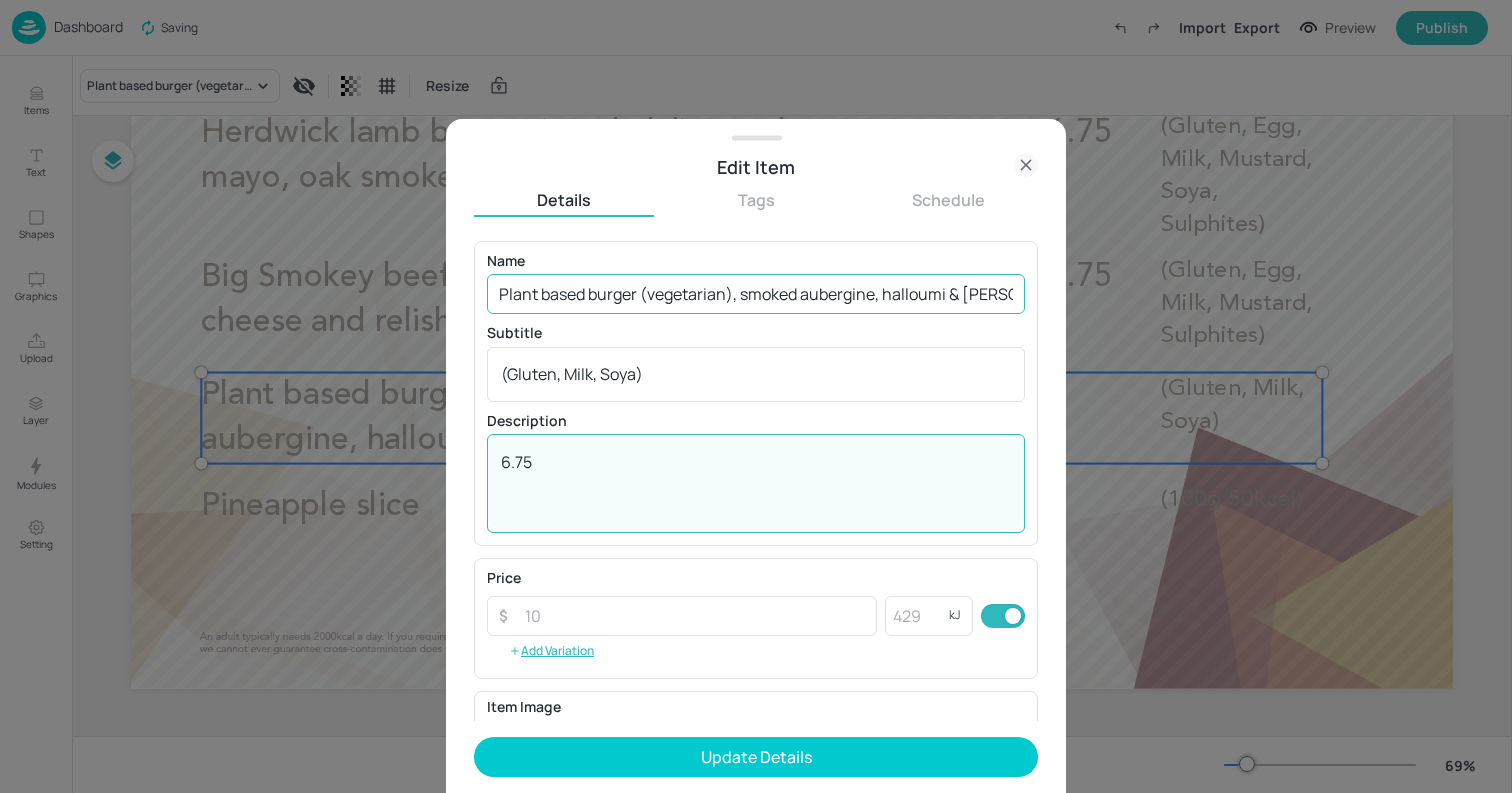 type on "6.75" 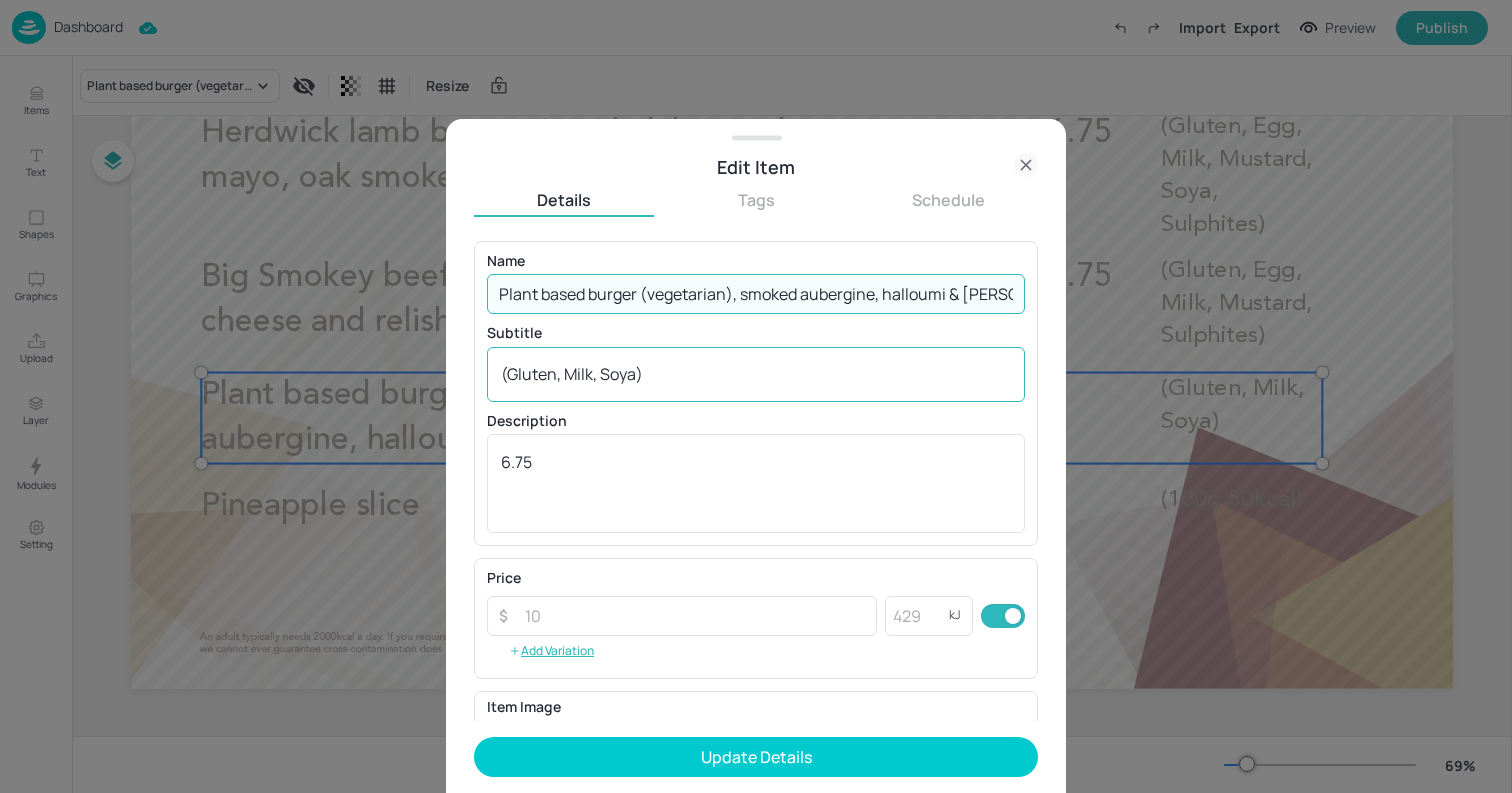 click on "(Gluten, Milk, Soya)" at bounding box center (756, 374) 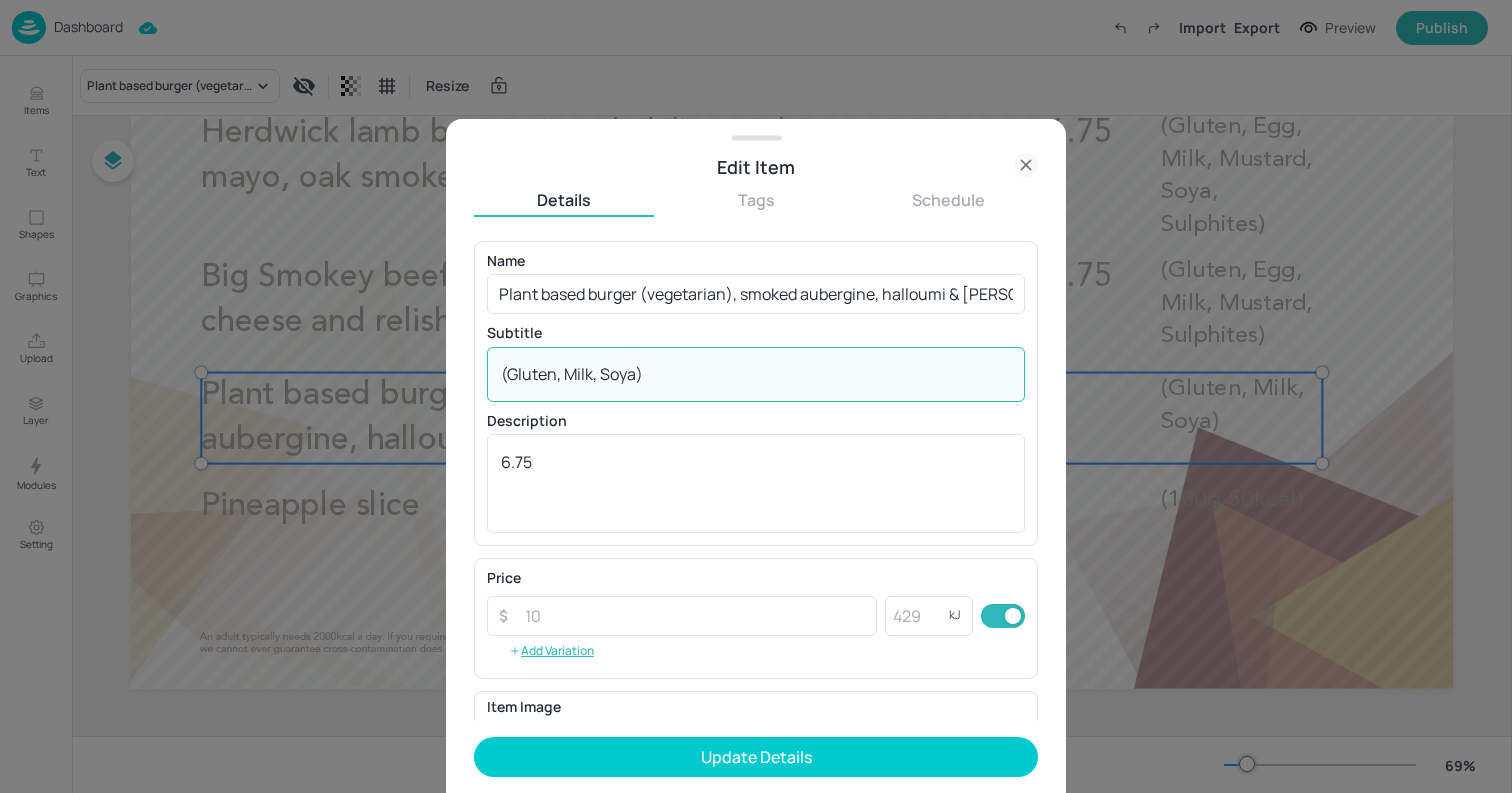 click on "(Gluten, Milk, Soya)" at bounding box center [756, 374] 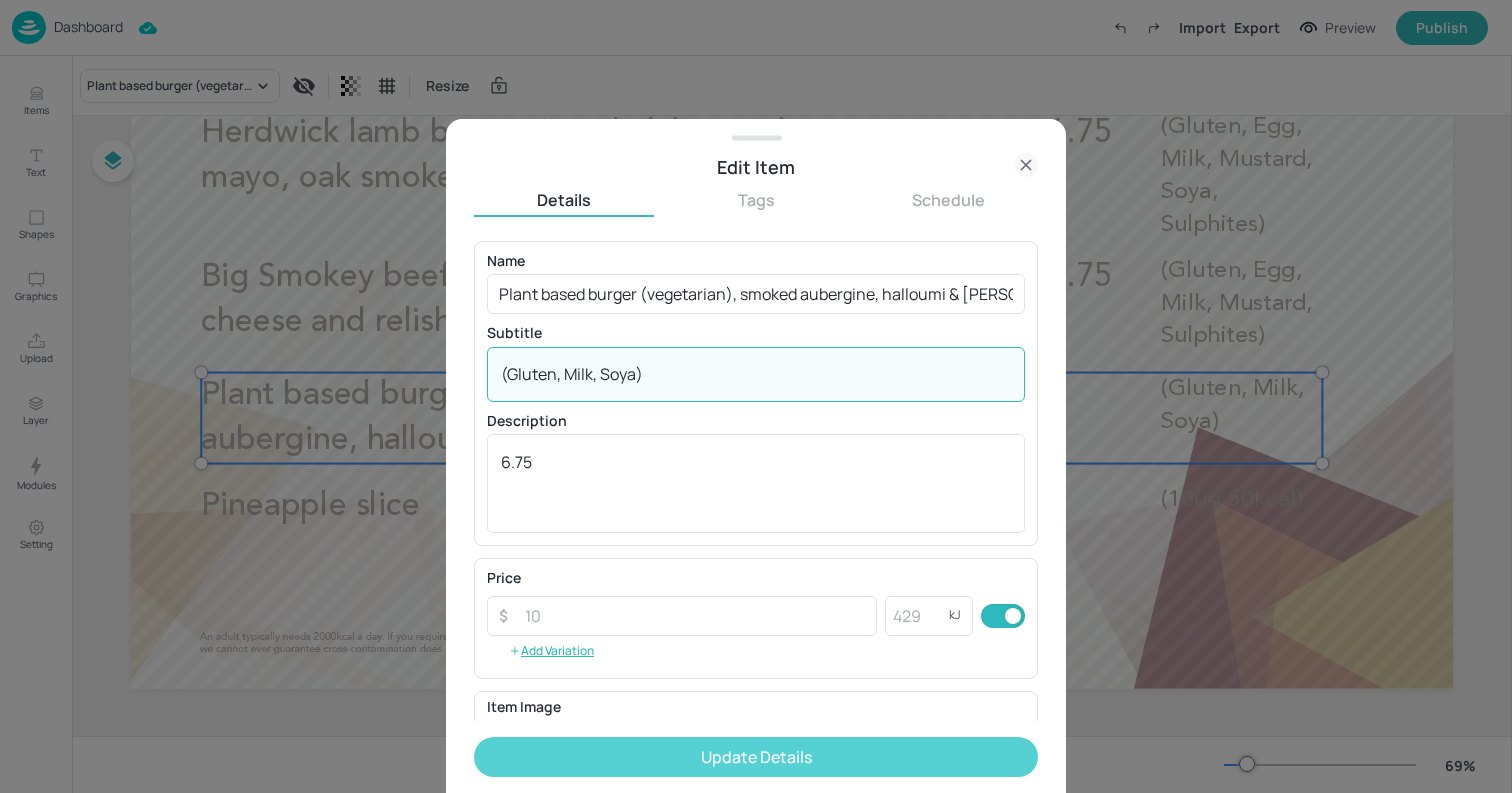 click on "Update Details" at bounding box center [756, 757] 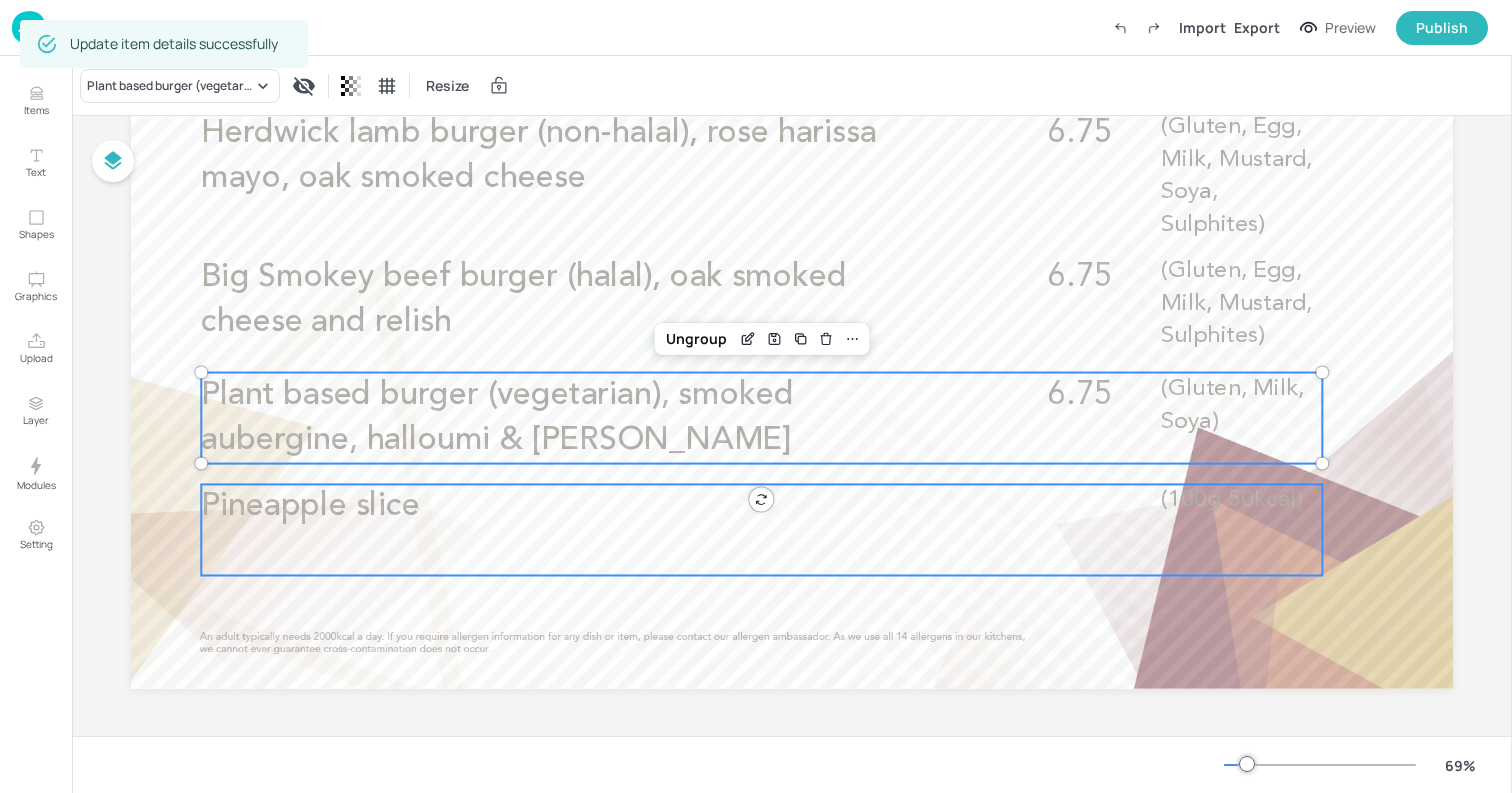 click on "Pineapple slice (100g 50kcal)" at bounding box center [761, 529] 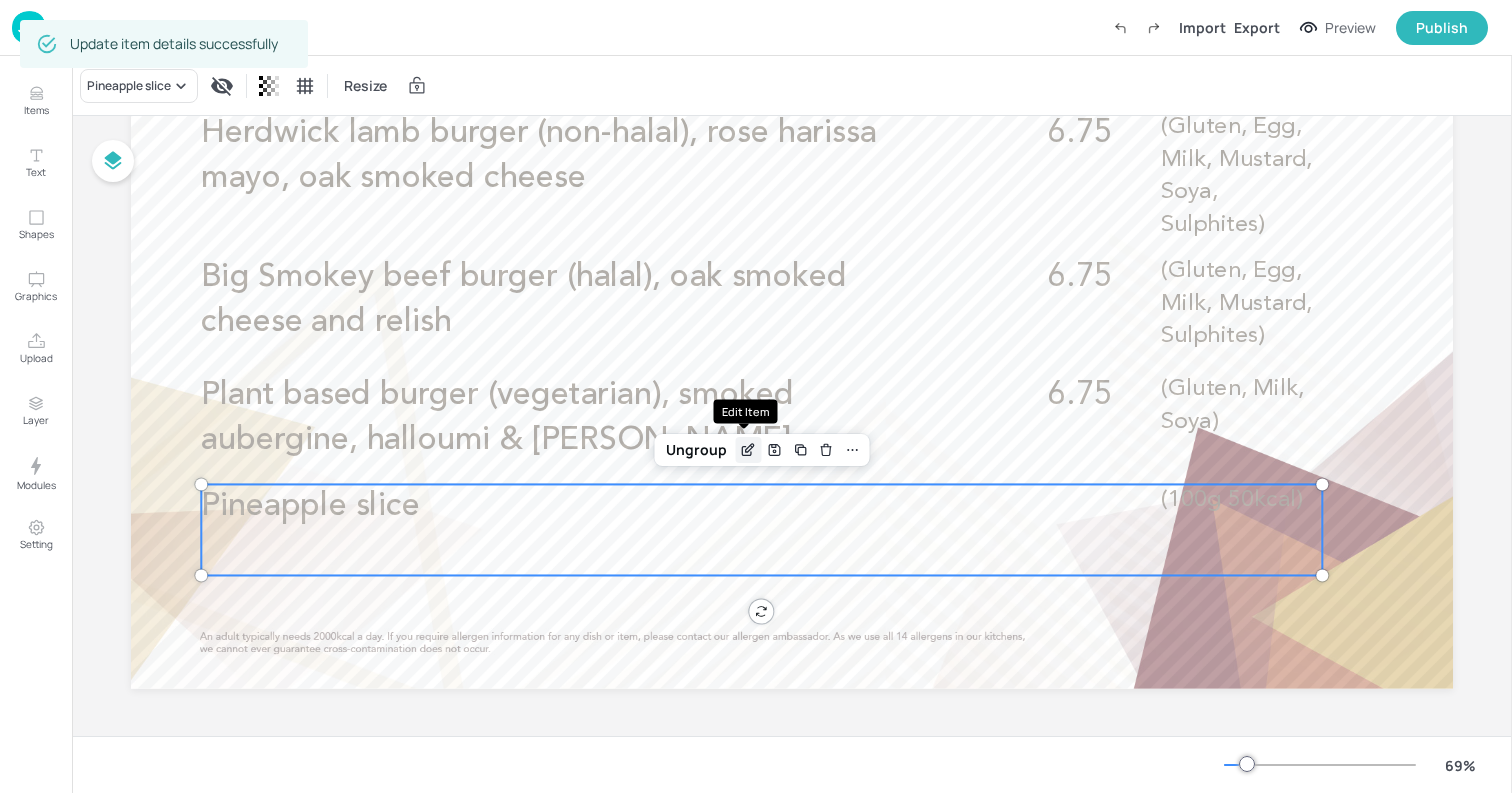 click 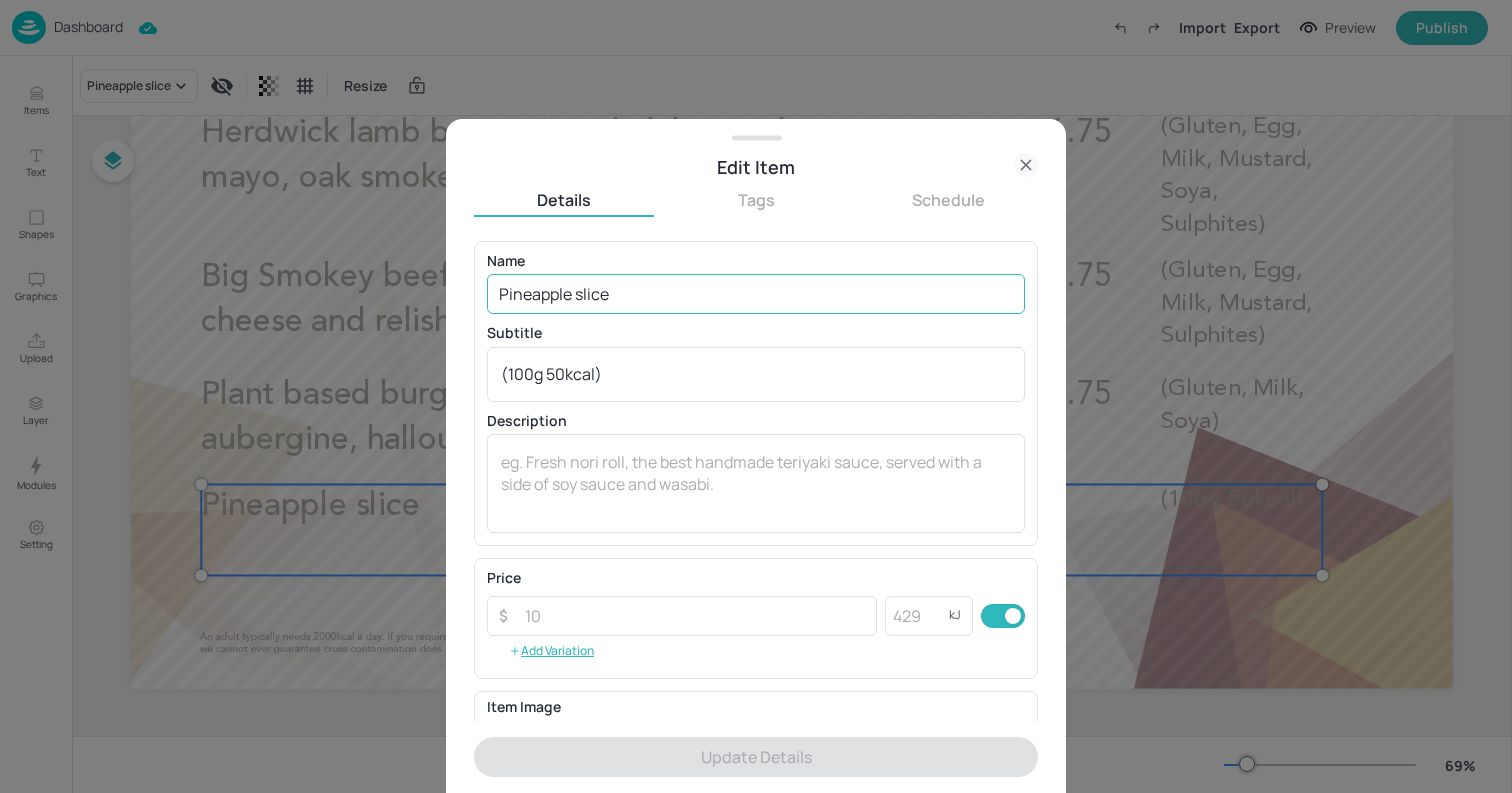click on "Pineapple slice" at bounding box center [756, 294] 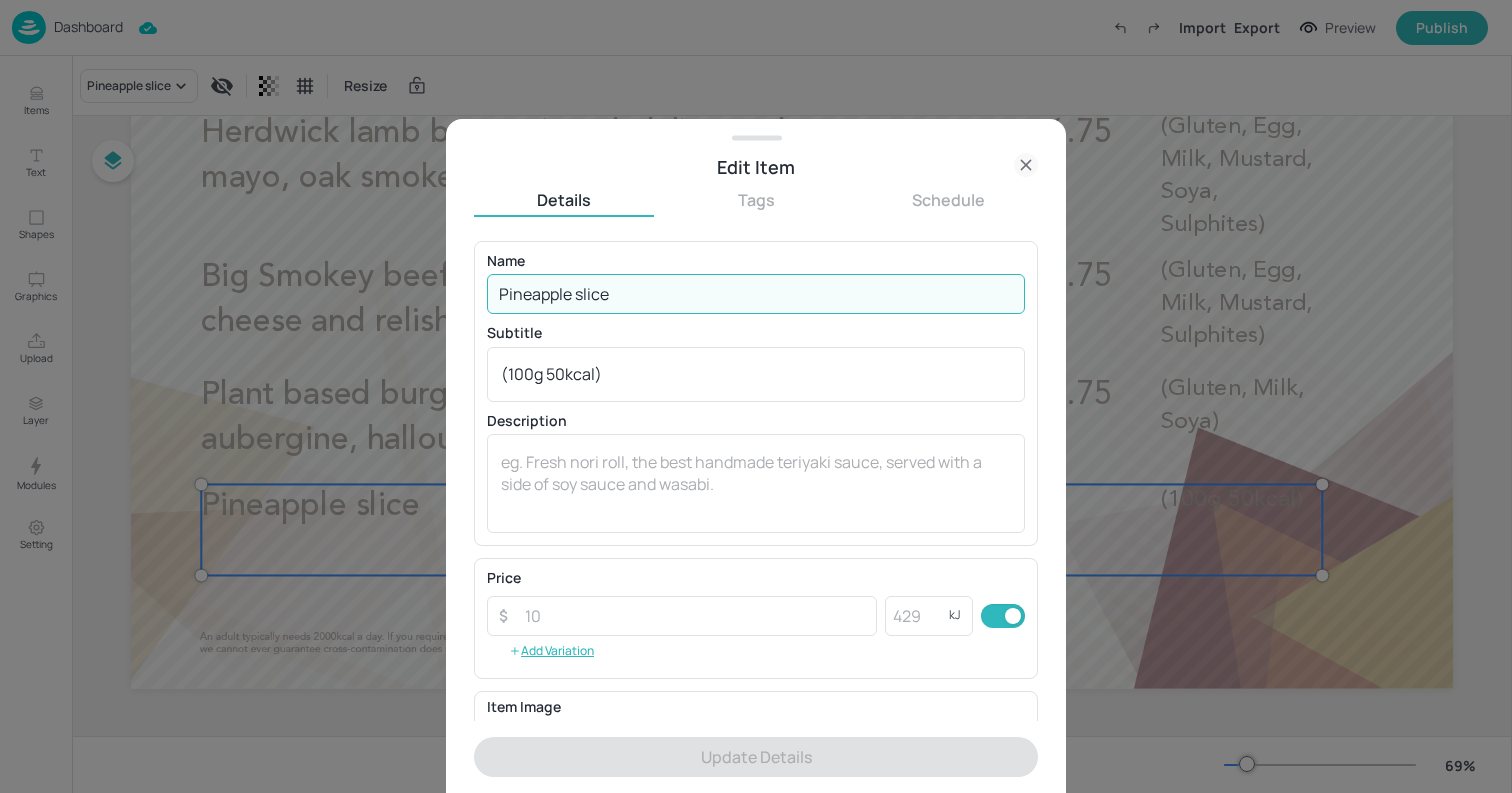 click on "Pineapple slice" at bounding box center [756, 294] 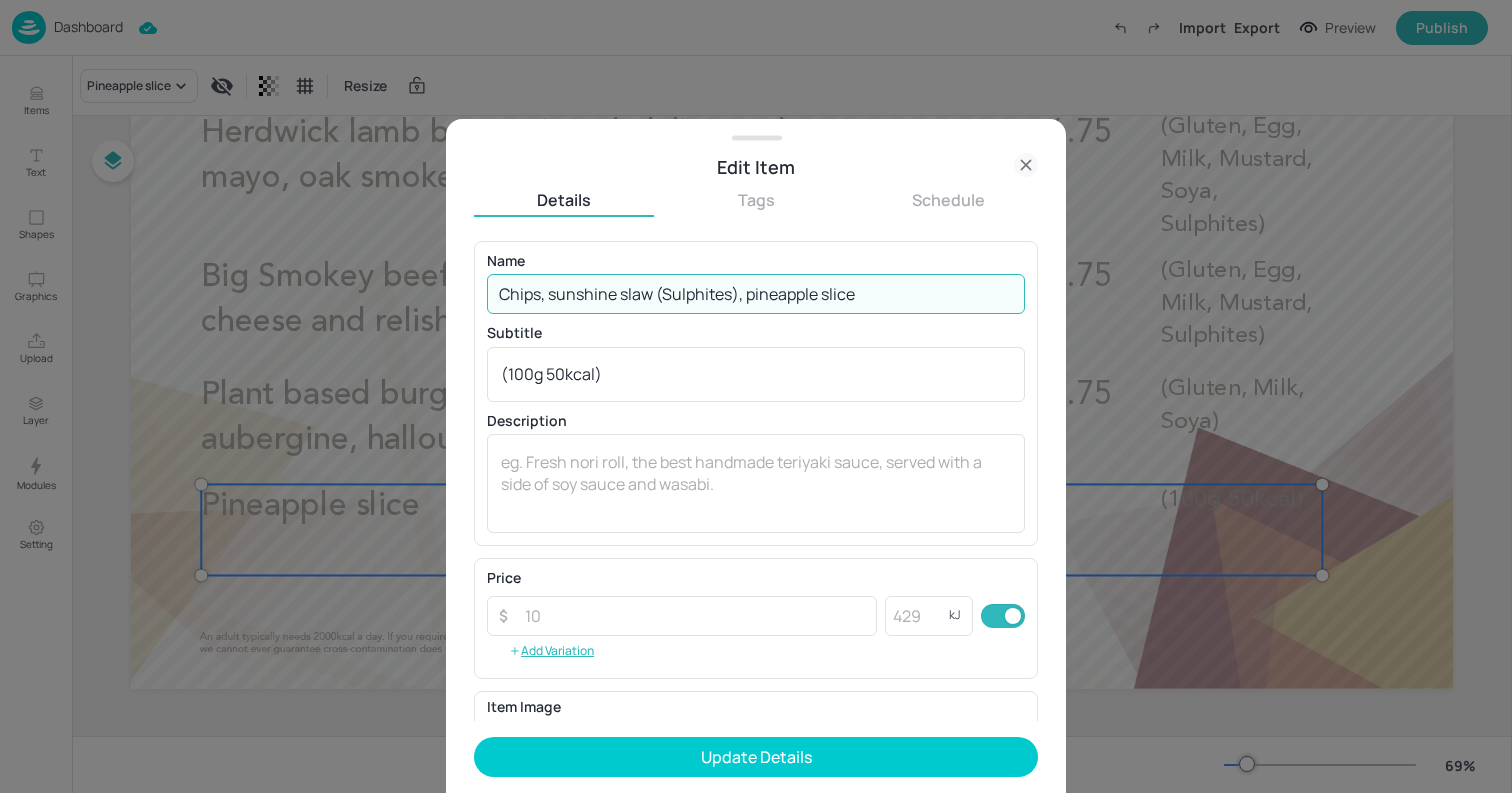 drag, startPoint x: 658, startPoint y: 295, endPoint x: 736, endPoint y: 301, distance: 78.23043 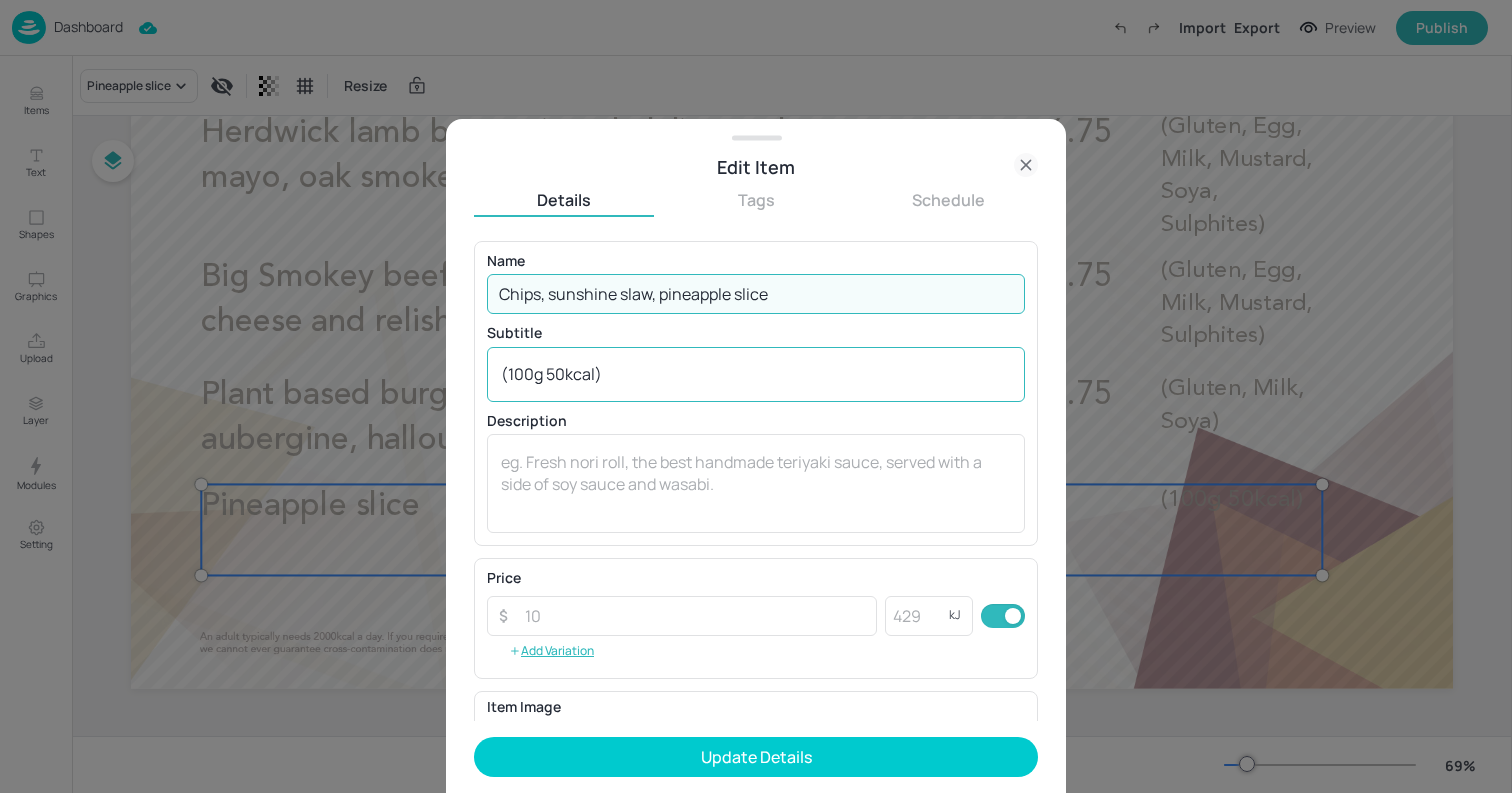 type on "Chips, sunshine slaw, pineapple slice" 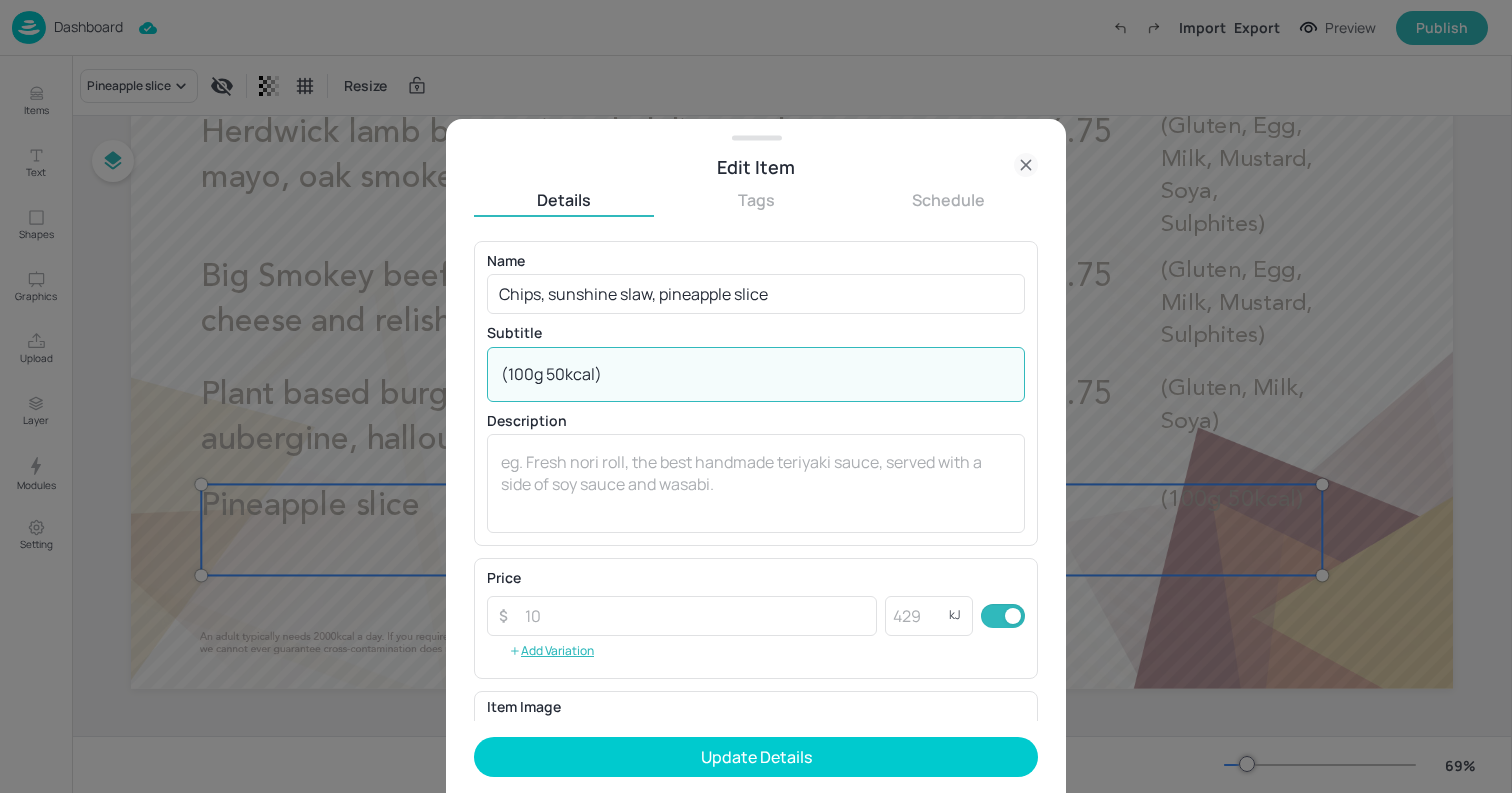click on "(100g 50kcal)" at bounding box center (756, 374) 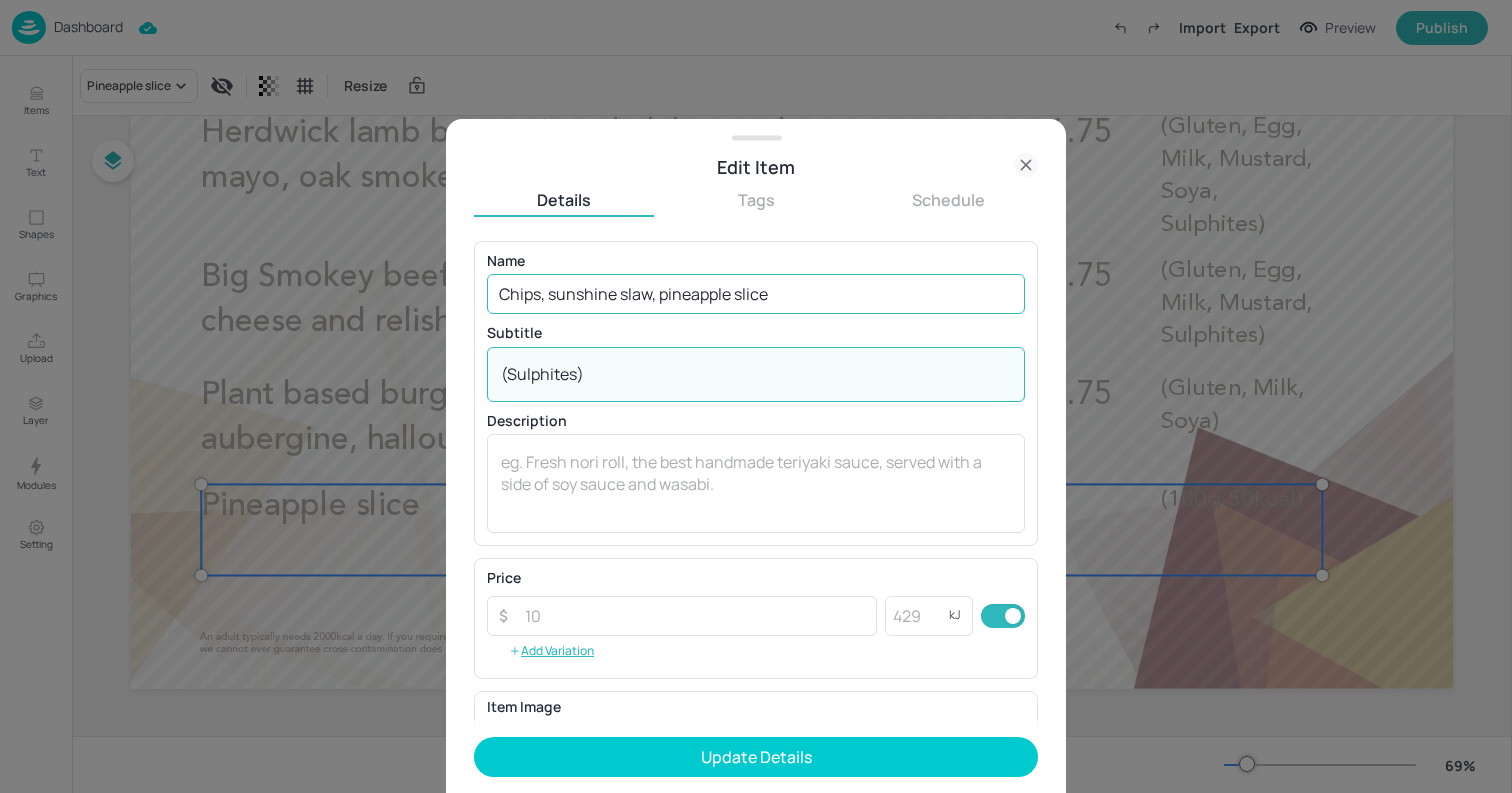 type on "(Sulphites)" 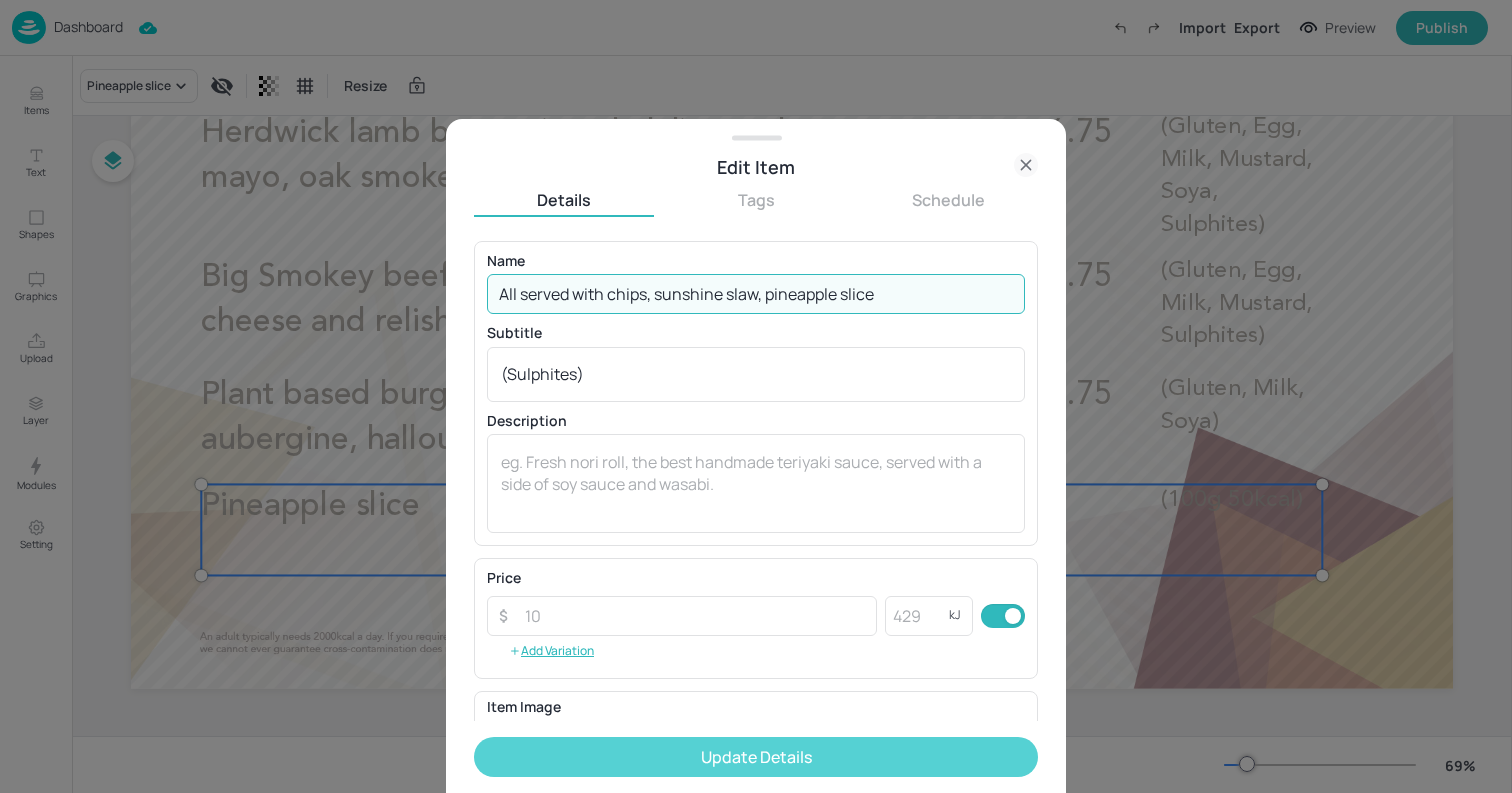 type on "All served with chips, sunshine slaw, pineapple slice" 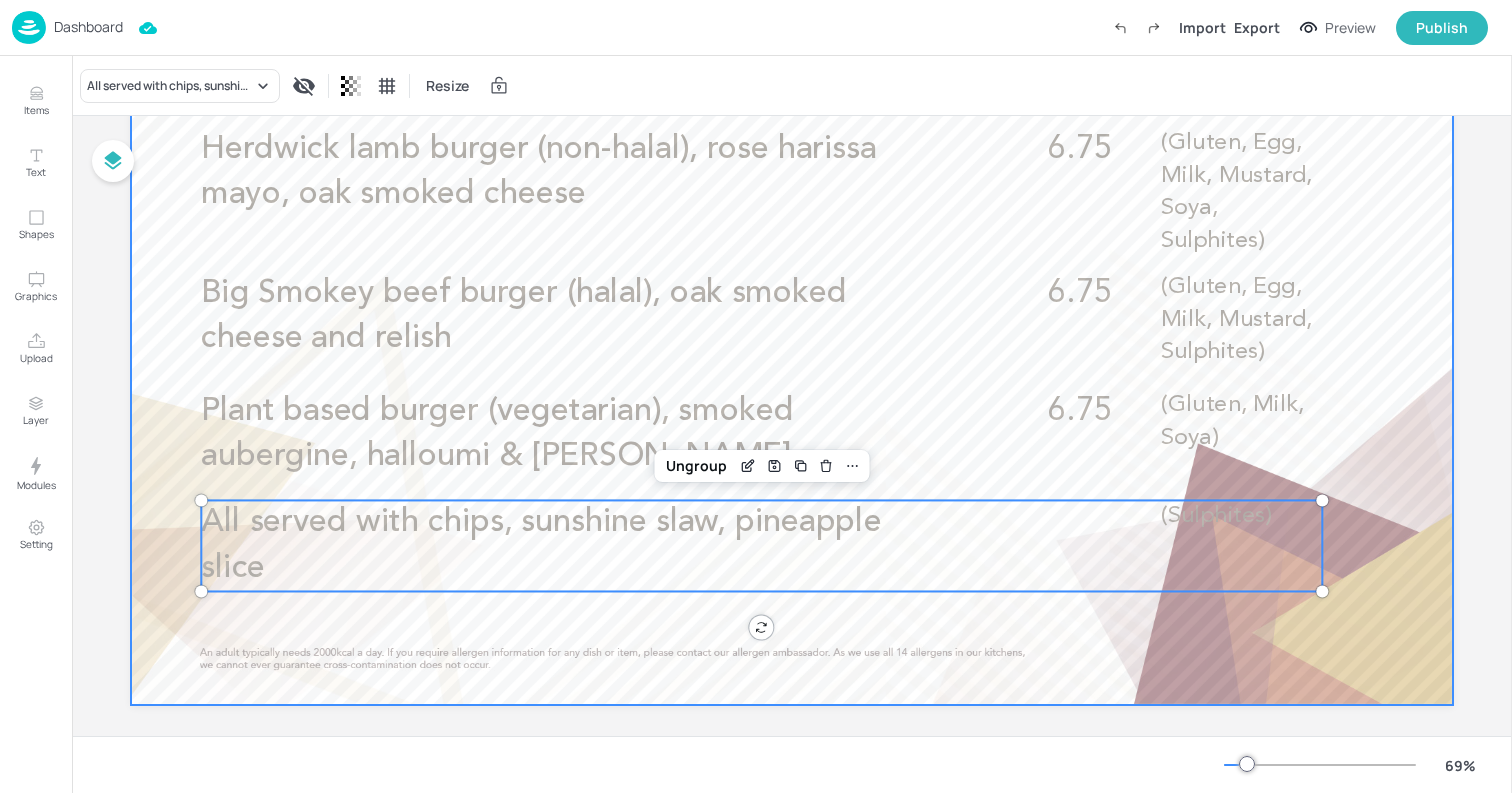 scroll, scrollTop: 221, scrollLeft: 0, axis: vertical 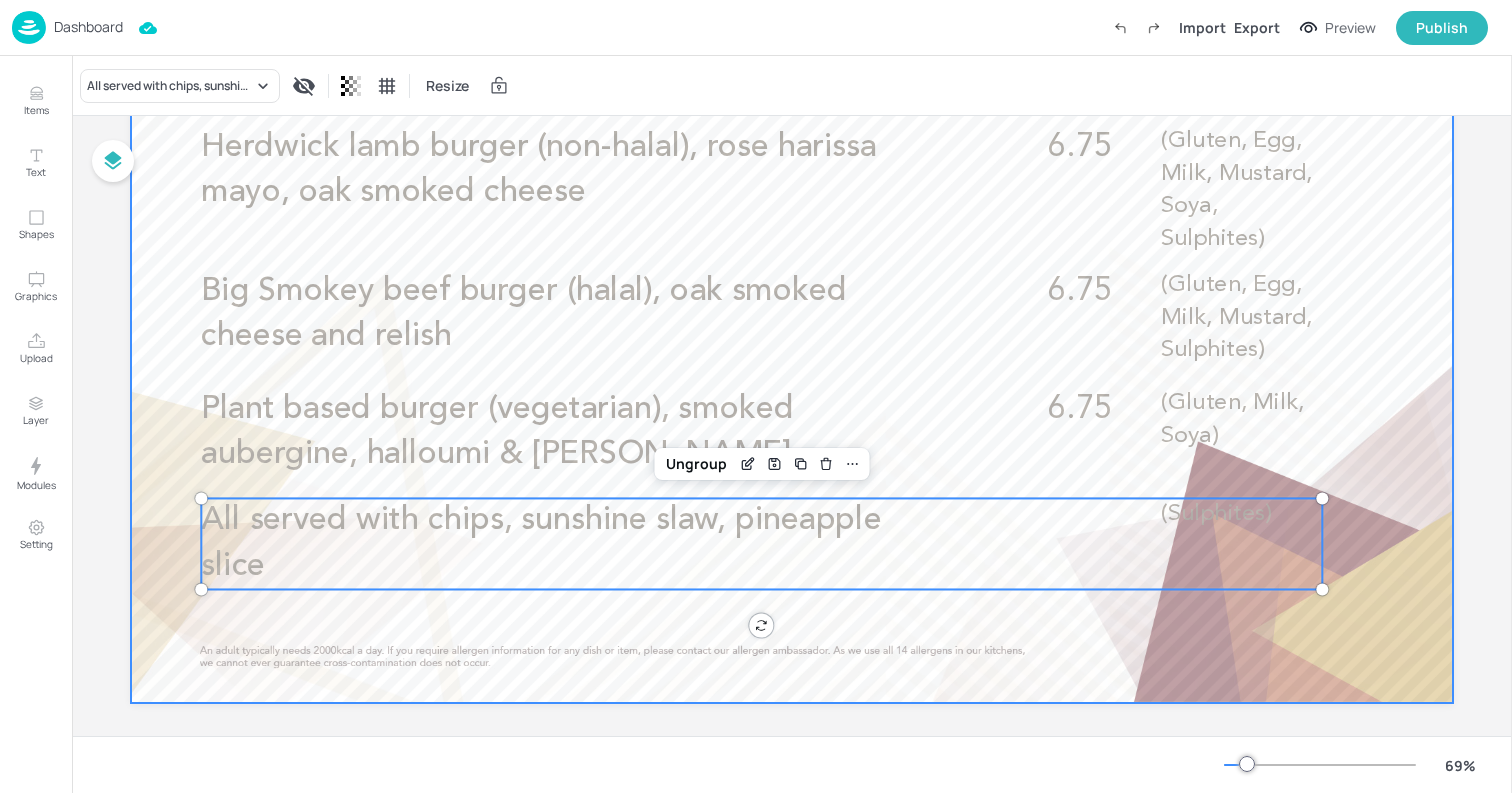 click at bounding box center (792, 331) 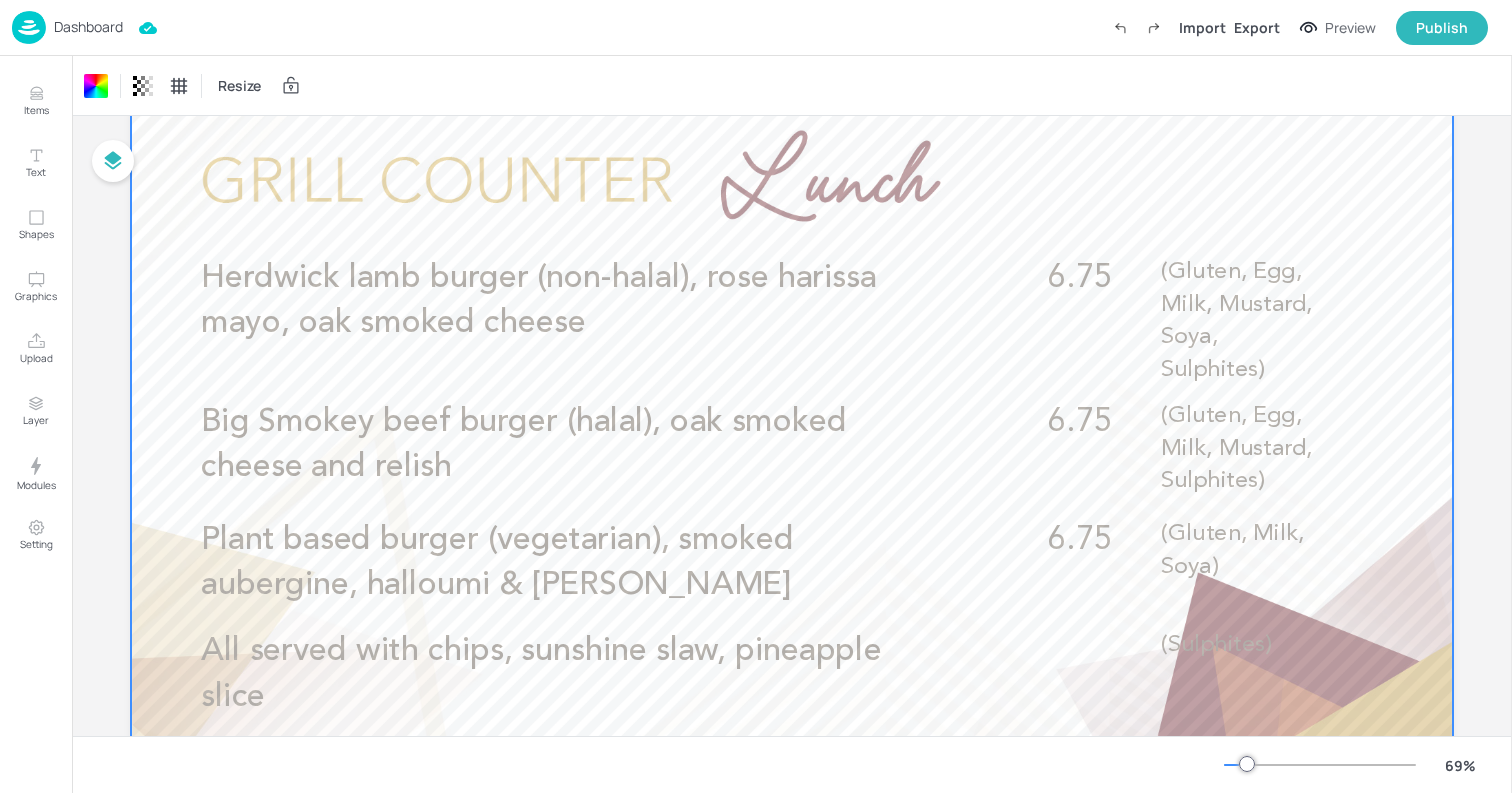 scroll, scrollTop: 92, scrollLeft: 0, axis: vertical 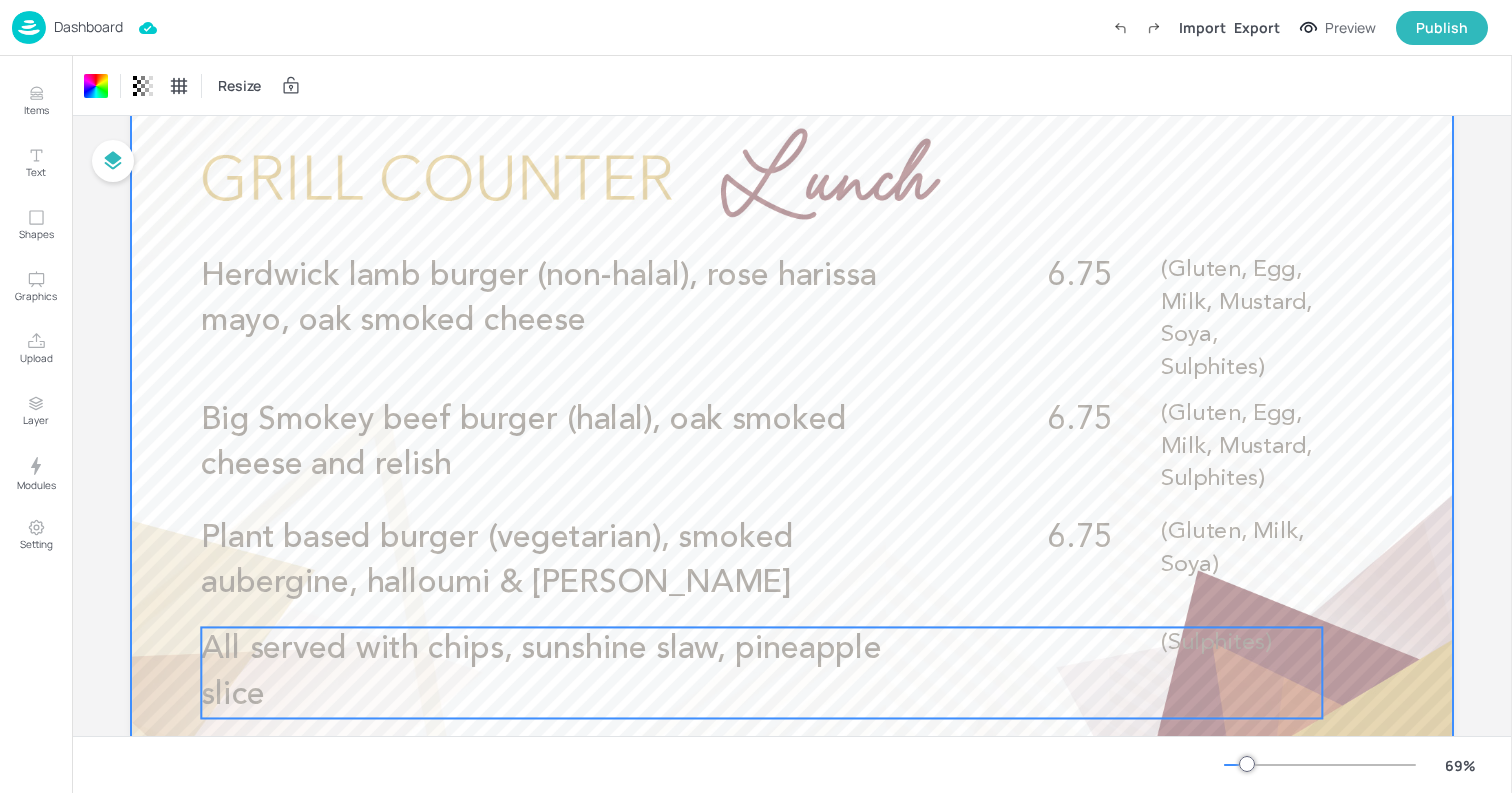 click on "All served with chips, sunshine slaw, pineapple slice" at bounding box center (575, 672) 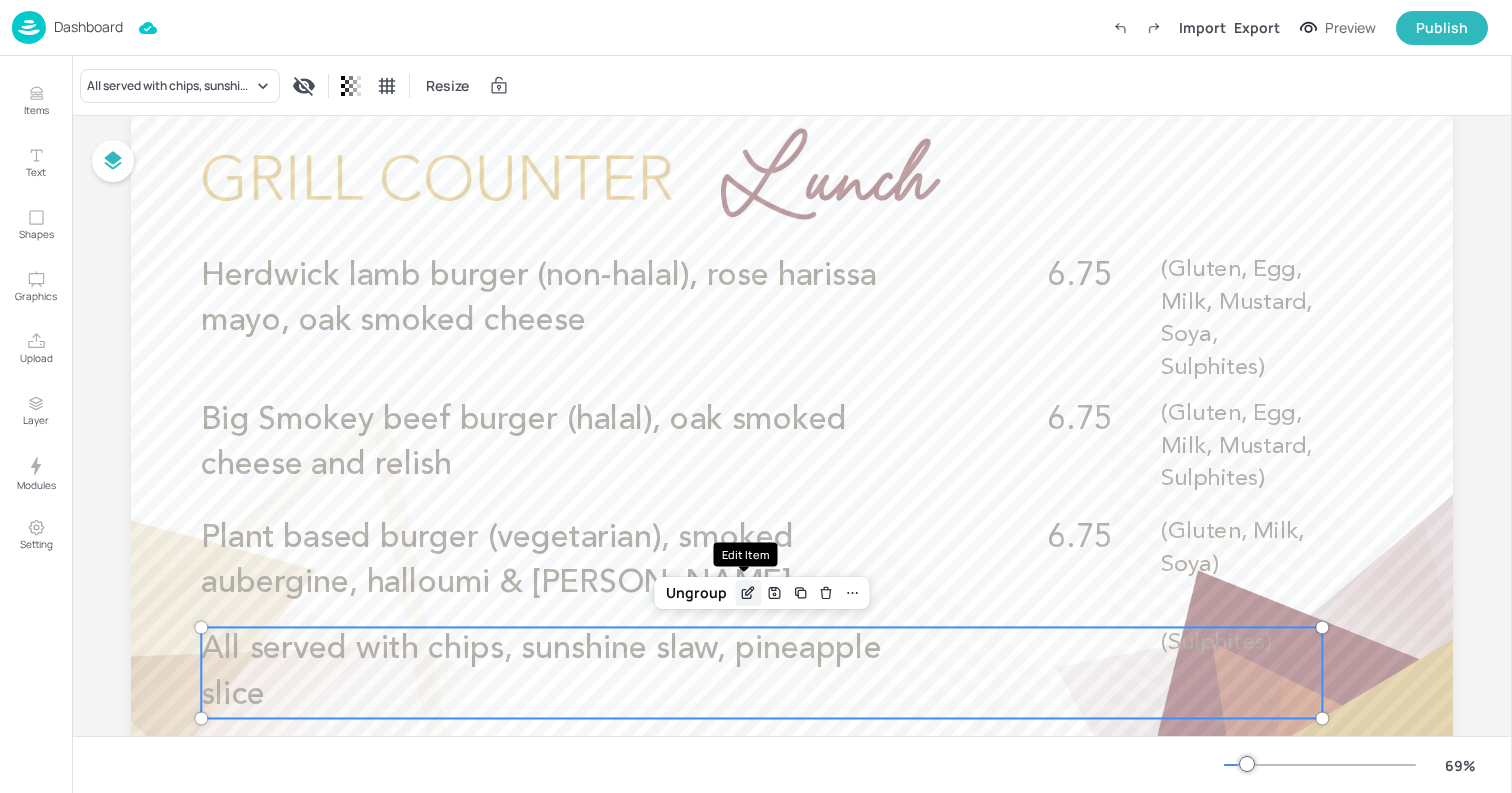 click 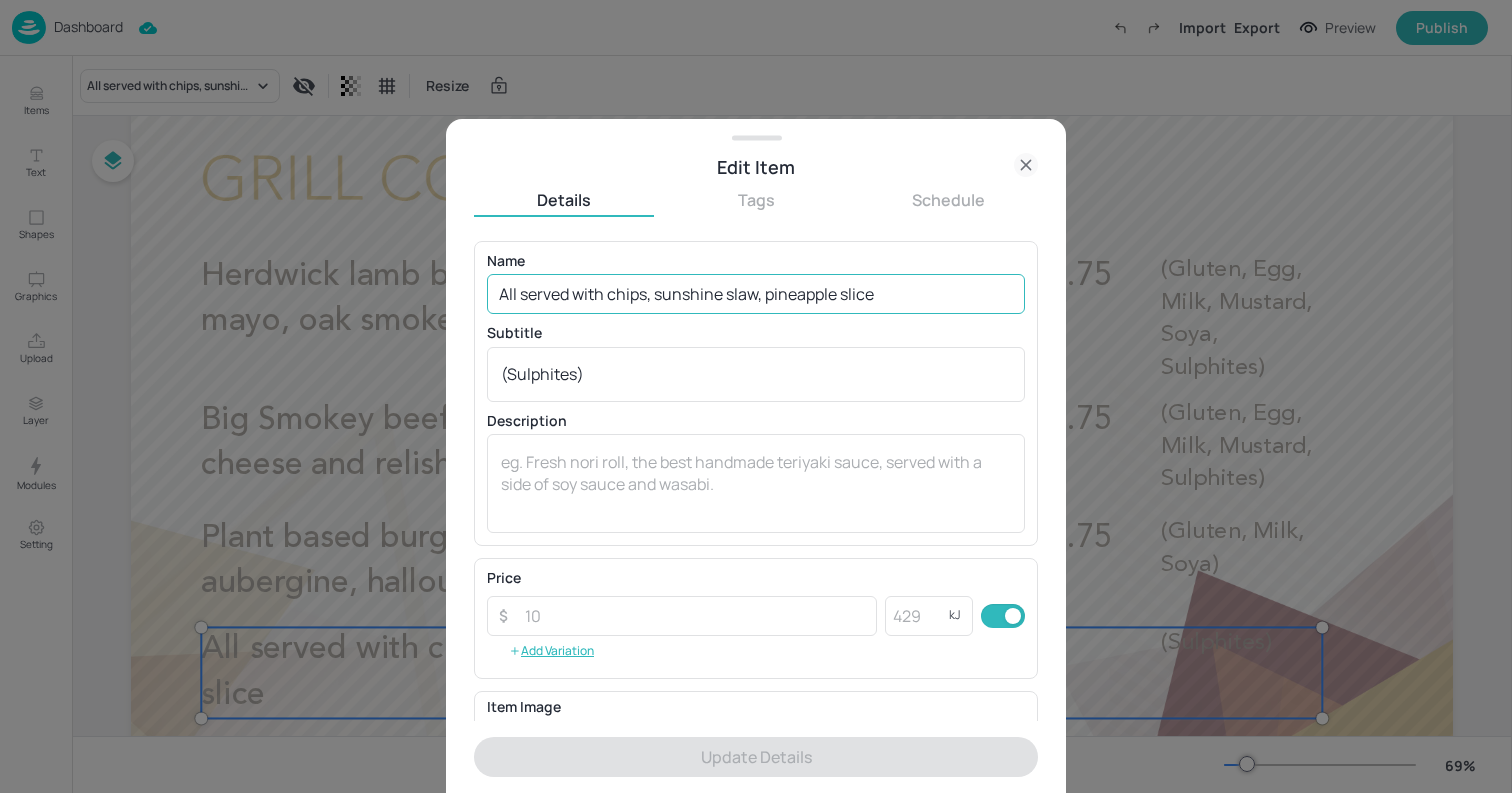 click on "All served with chips, sunshine slaw, pineapple slice" at bounding box center (756, 294) 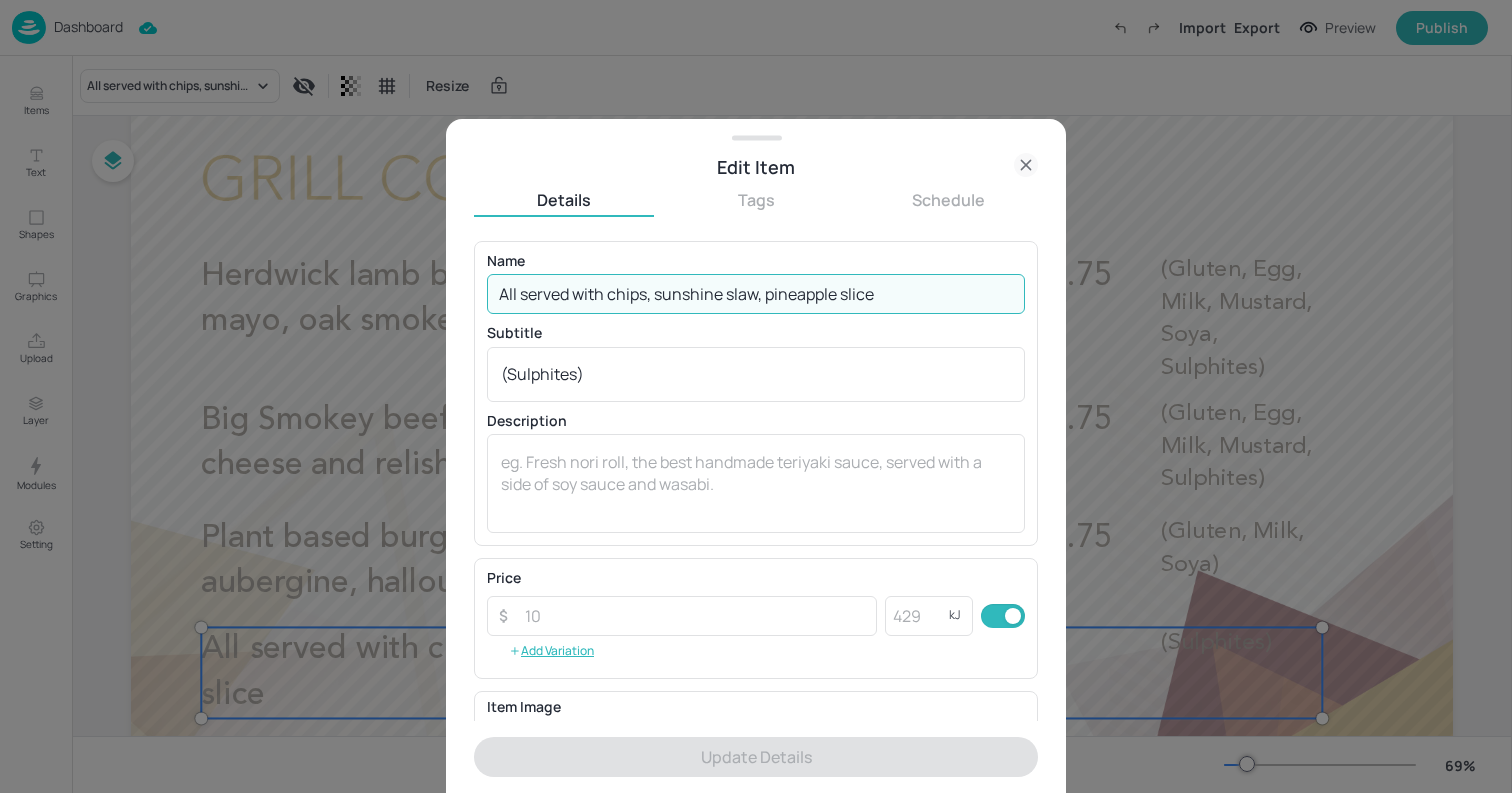 click on "All served with chips, sunshine slaw, pineapple slice" at bounding box center [756, 294] 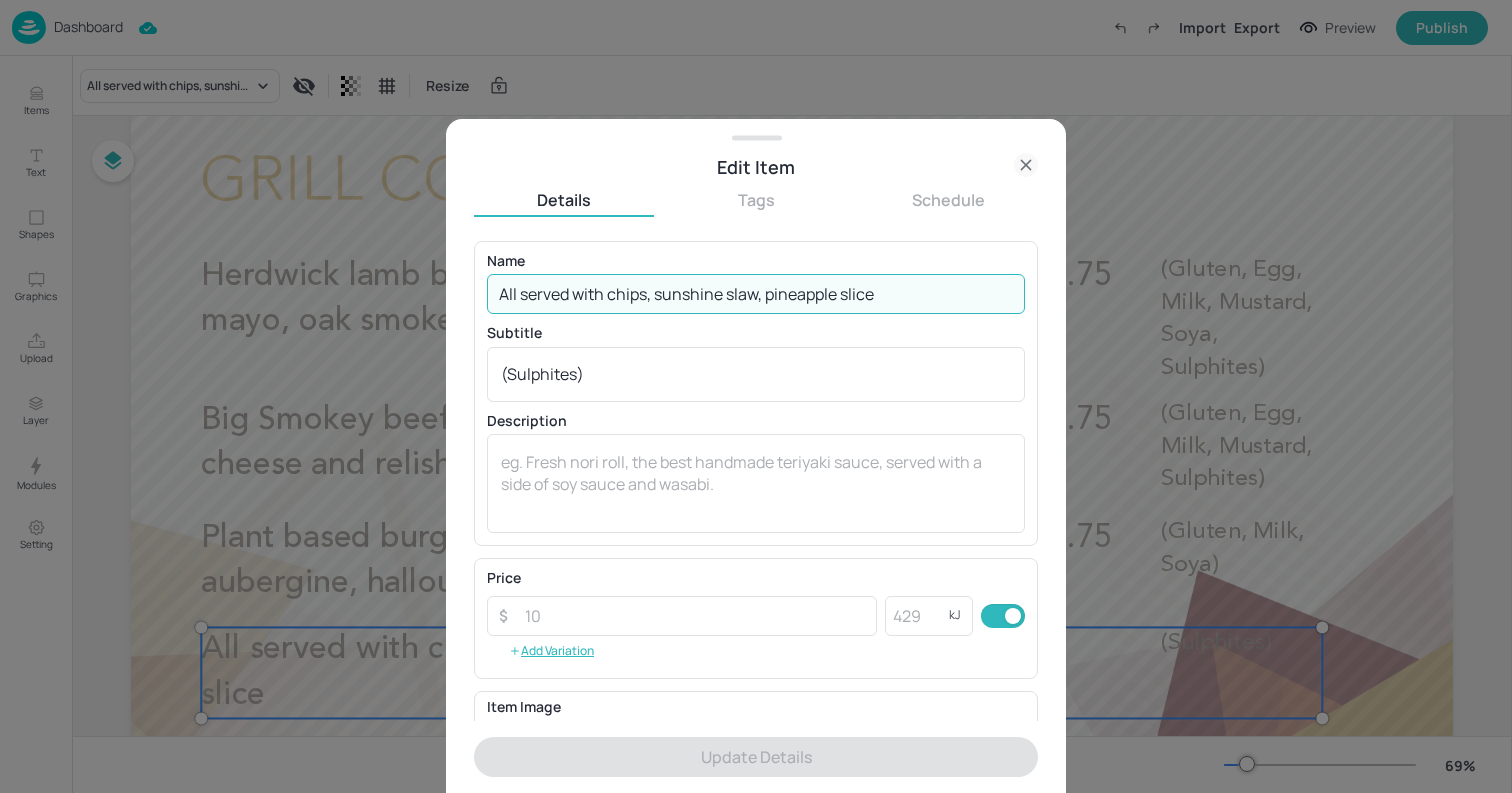 click 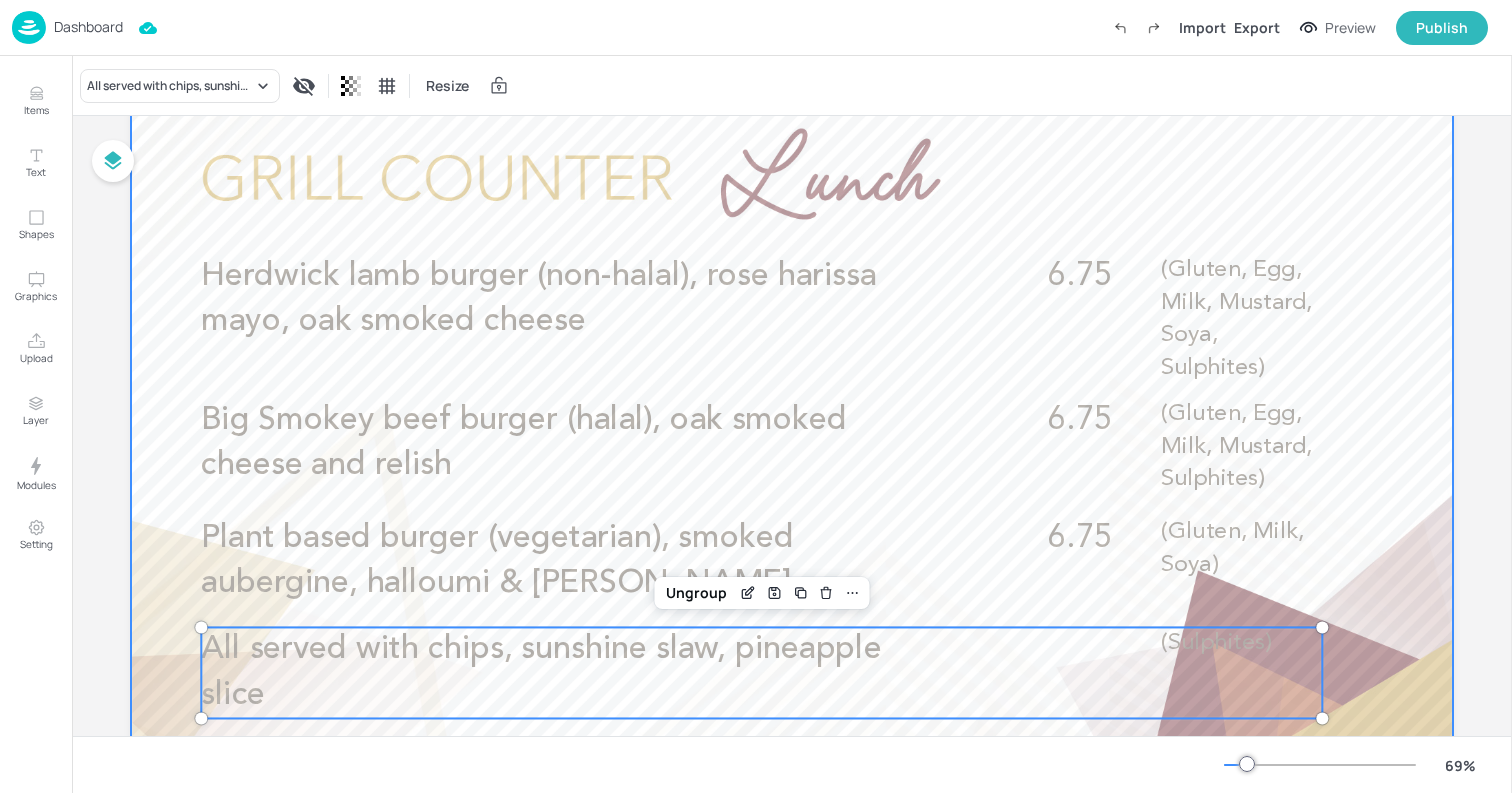 click at bounding box center [792, 460] 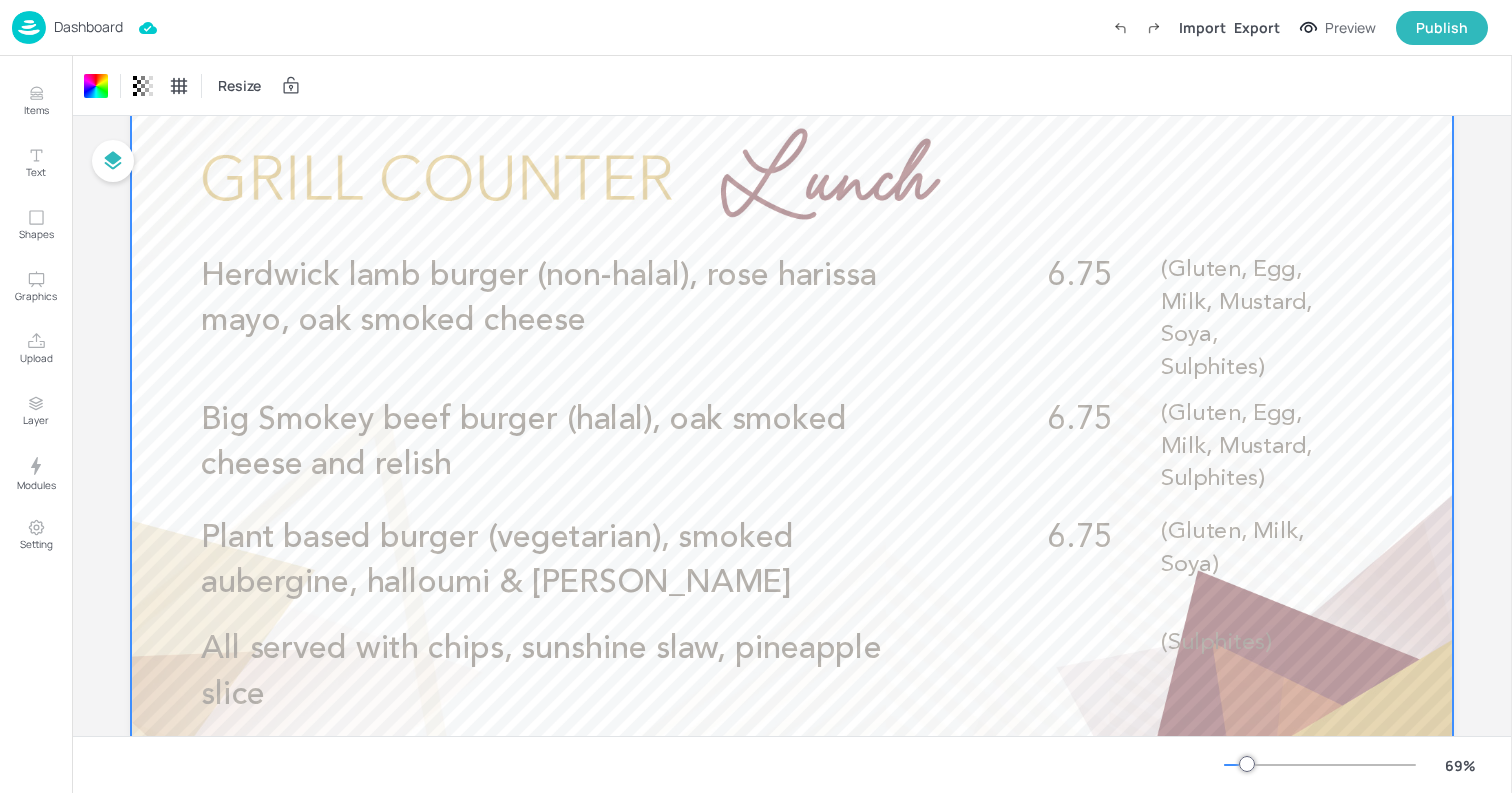 scroll, scrollTop: 0, scrollLeft: 0, axis: both 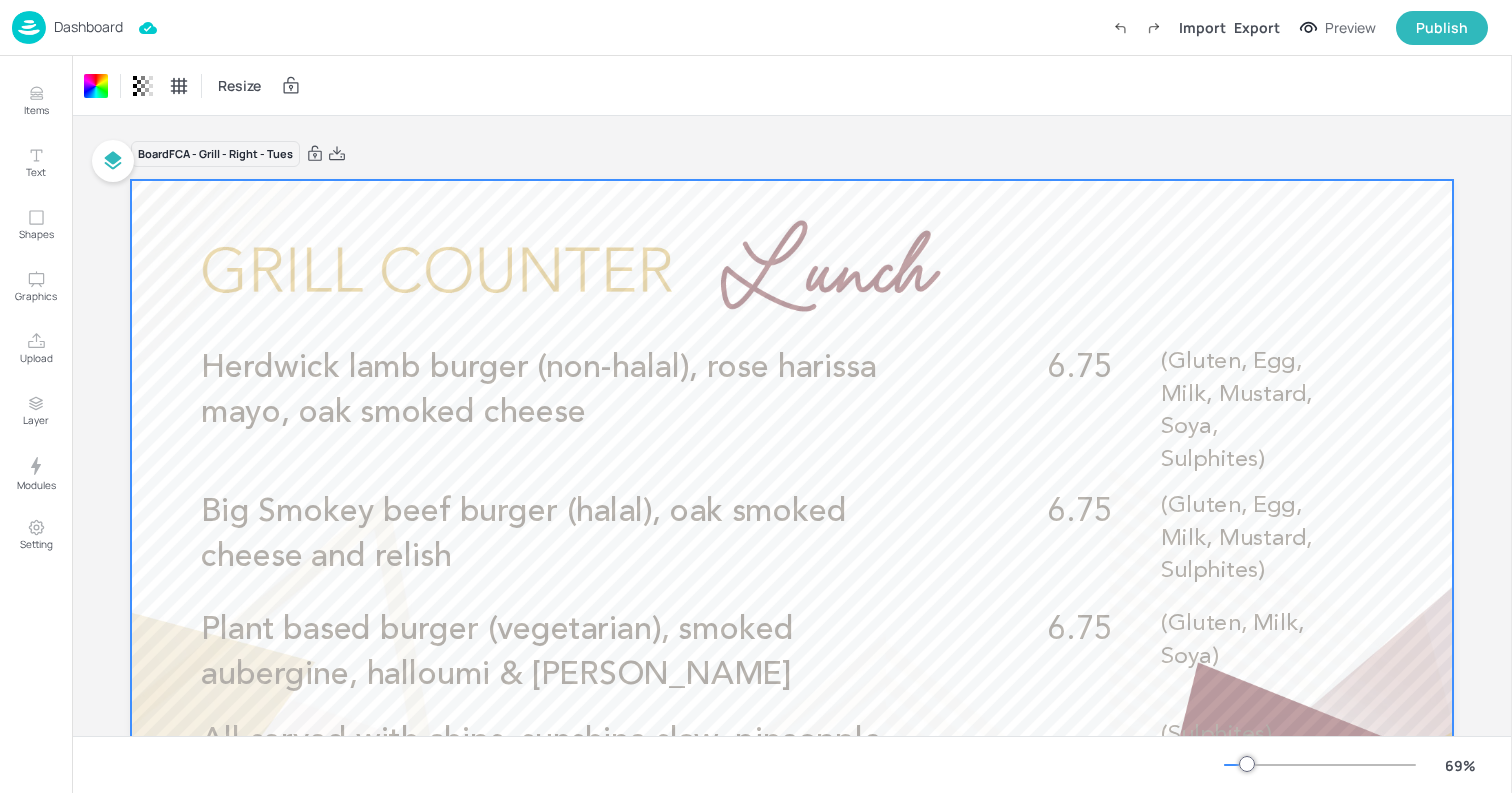 click on "Dashboard" at bounding box center (88, 27) 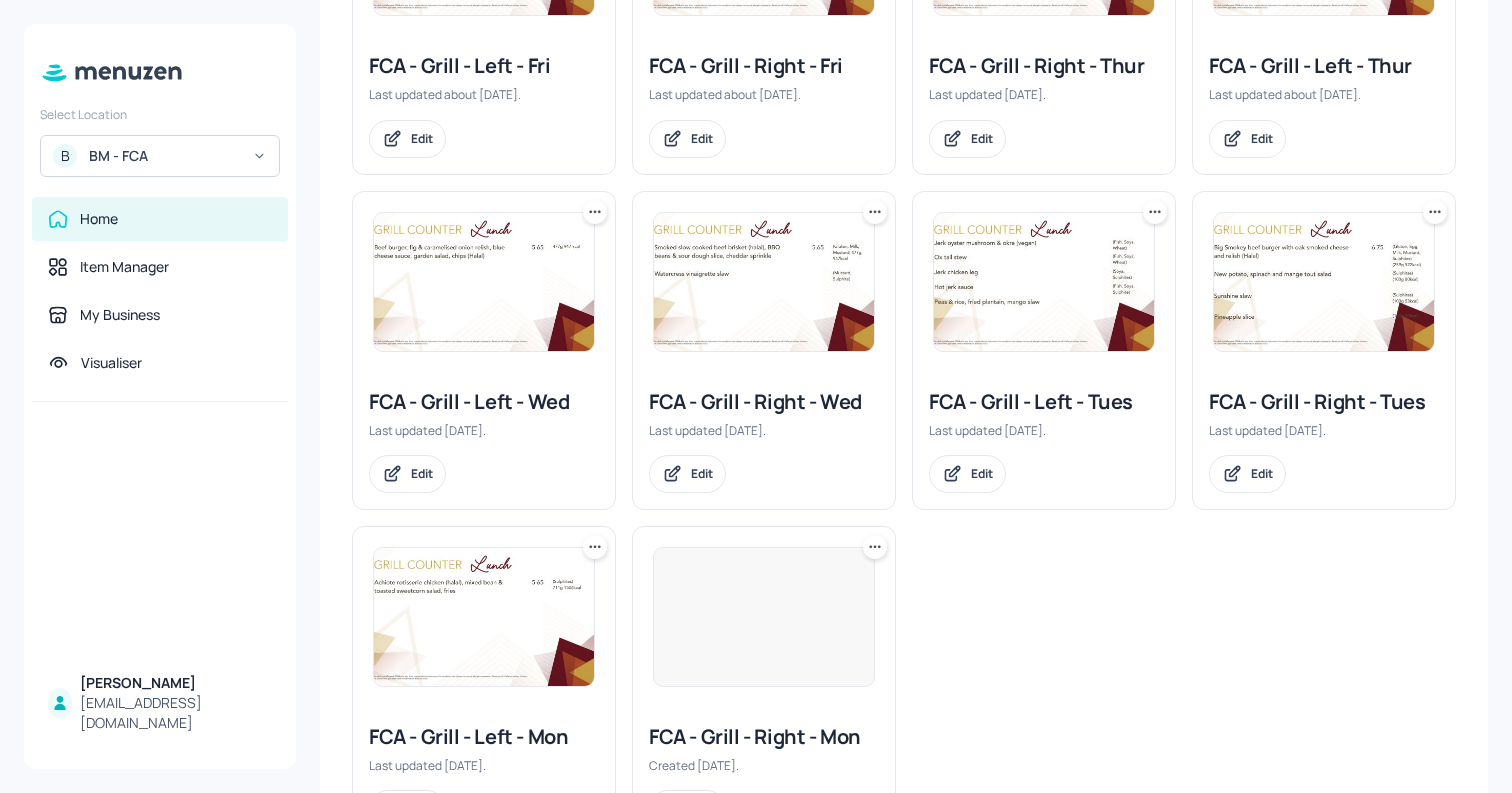scroll, scrollTop: 618, scrollLeft: 0, axis: vertical 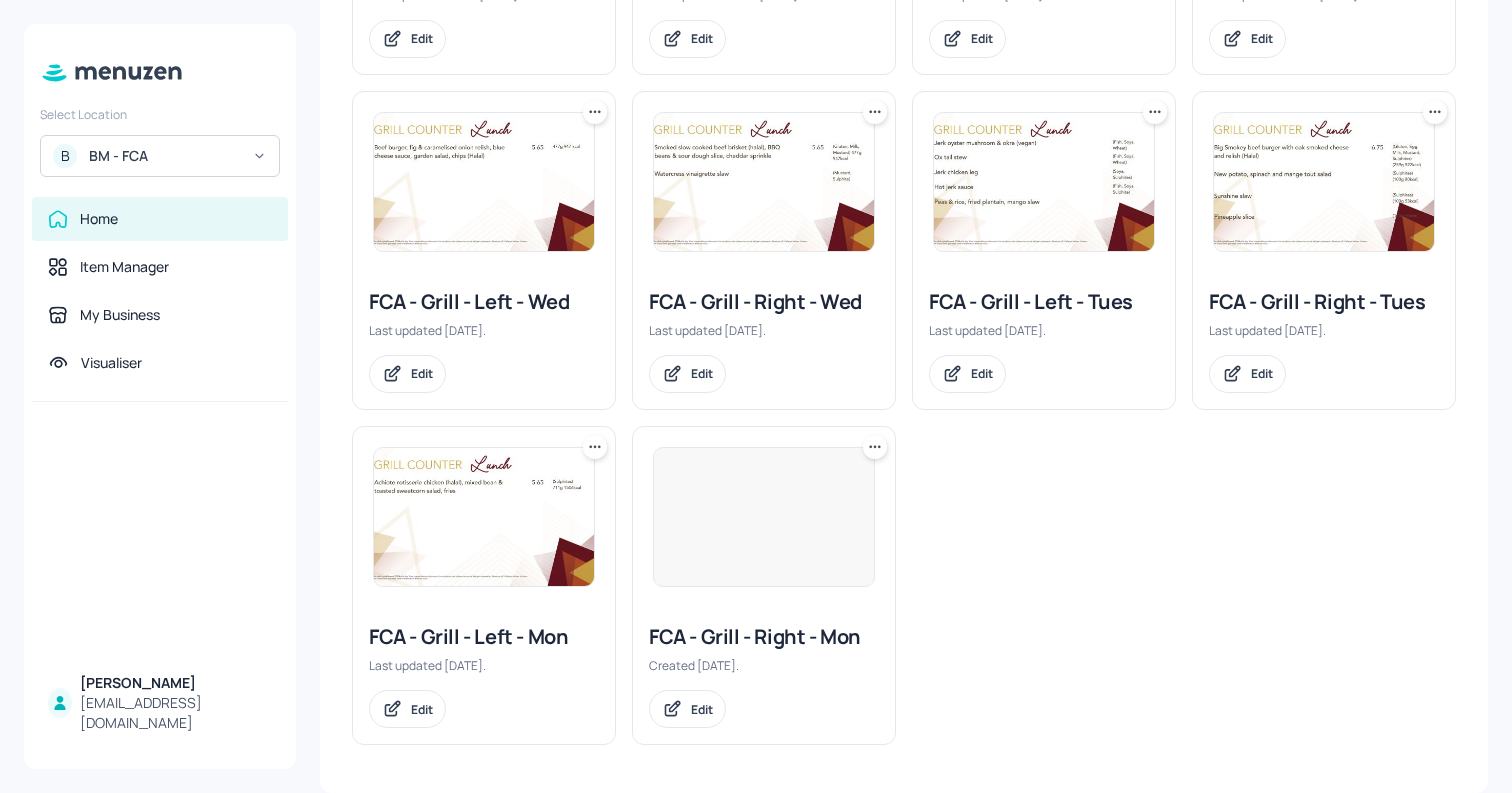 click at bounding box center [1044, 182] 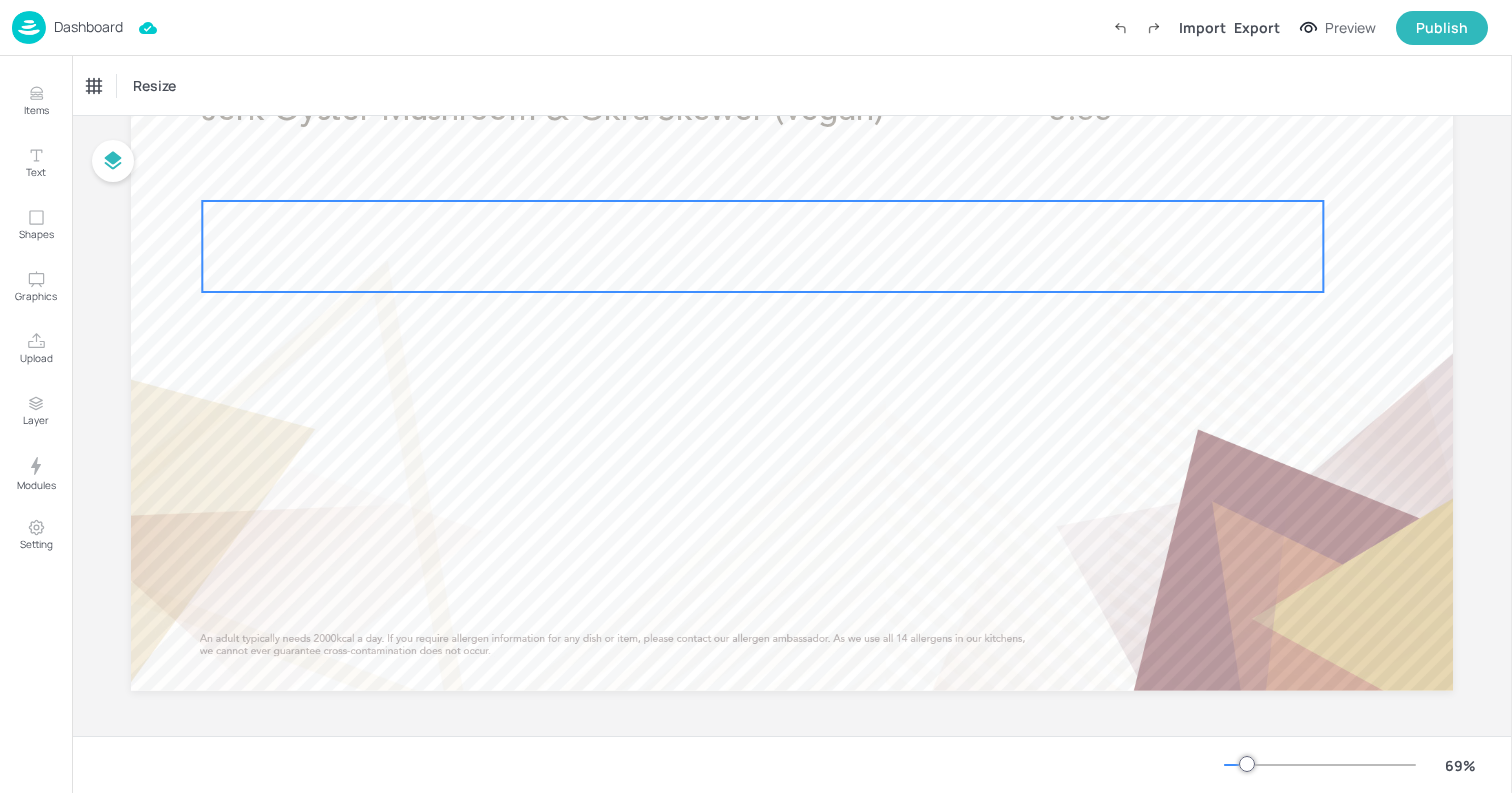 scroll, scrollTop: 237, scrollLeft: 0, axis: vertical 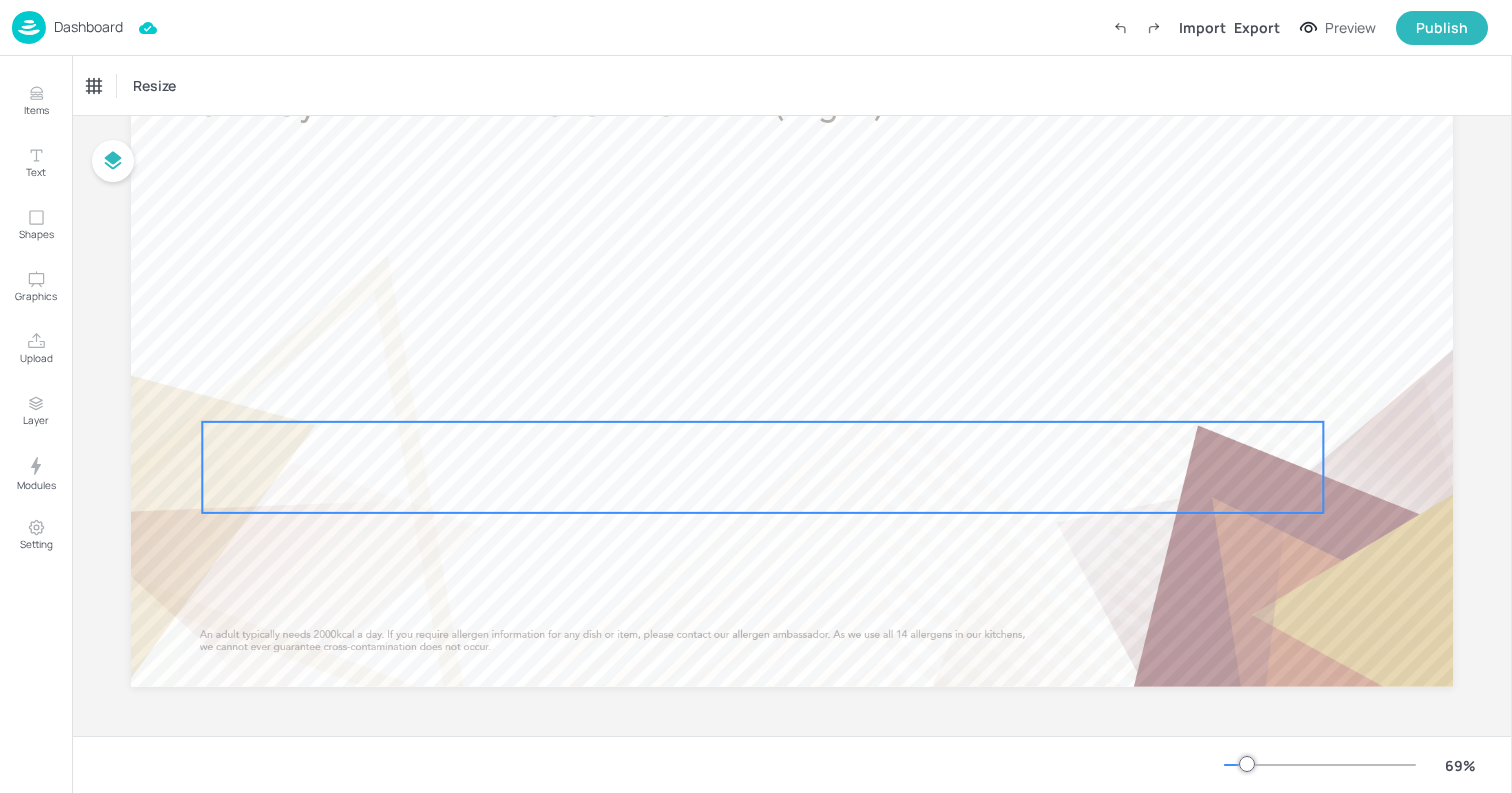 click at bounding box center [762, 467] 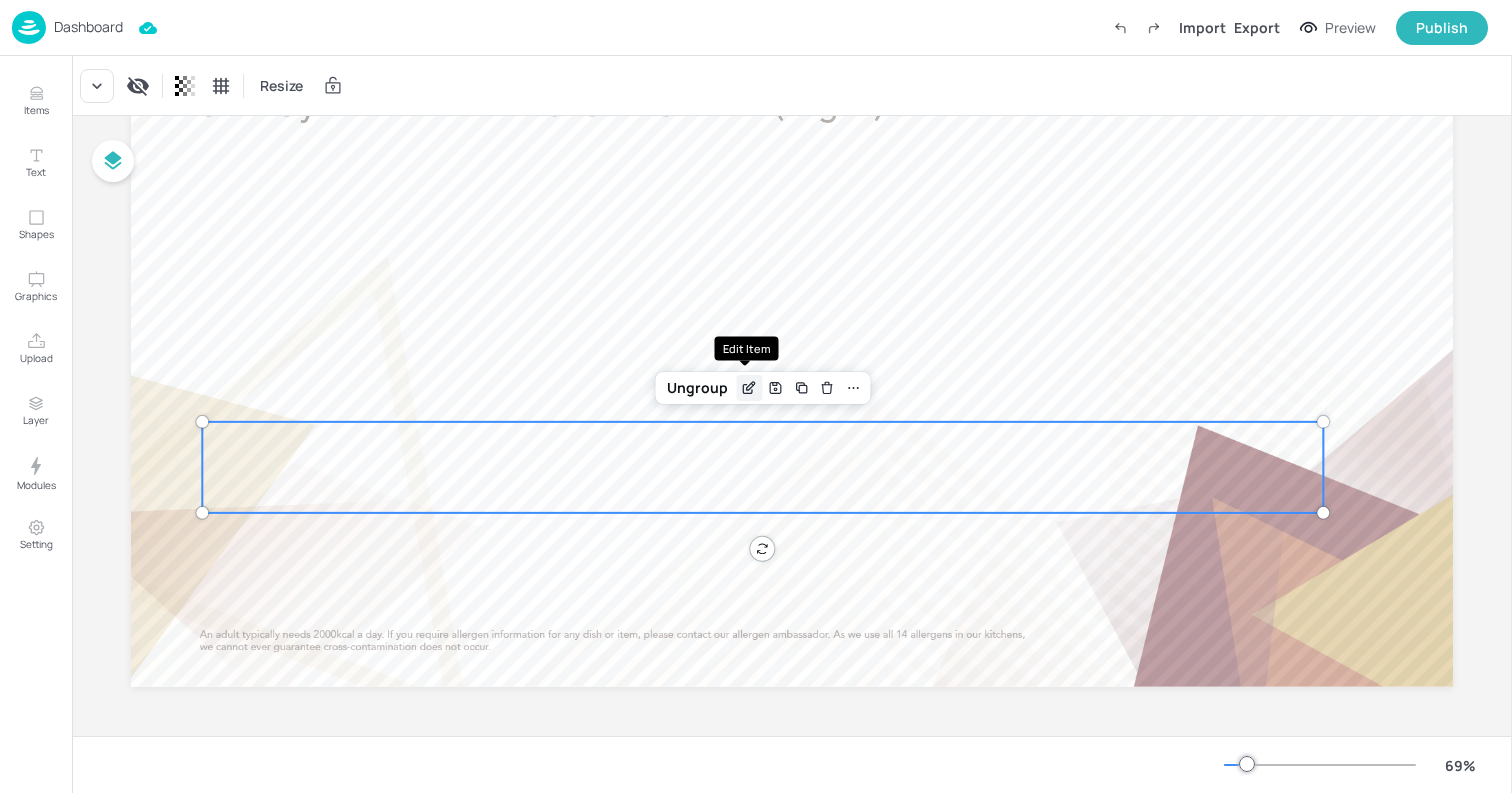 click 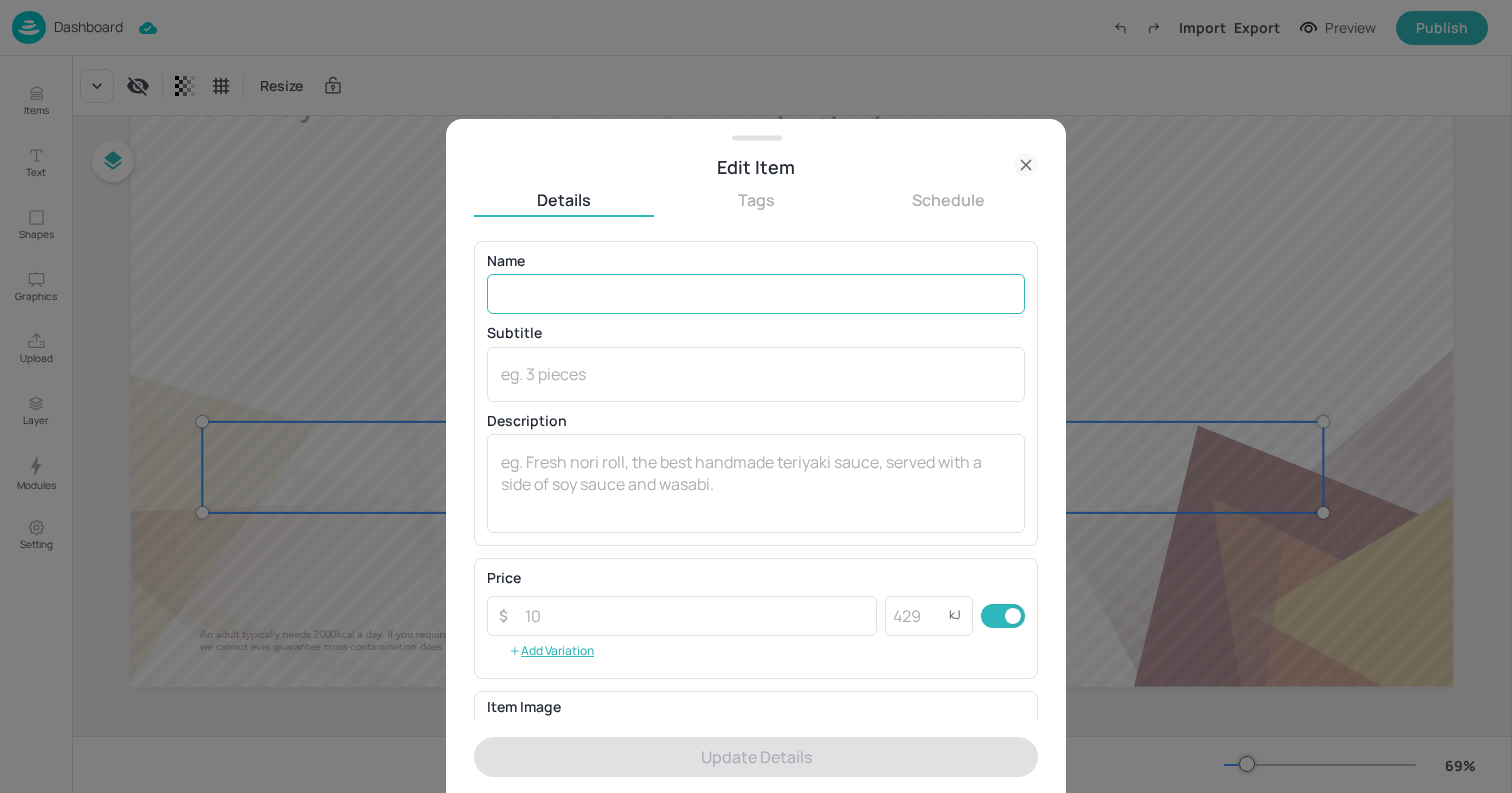 click at bounding box center [756, 294] 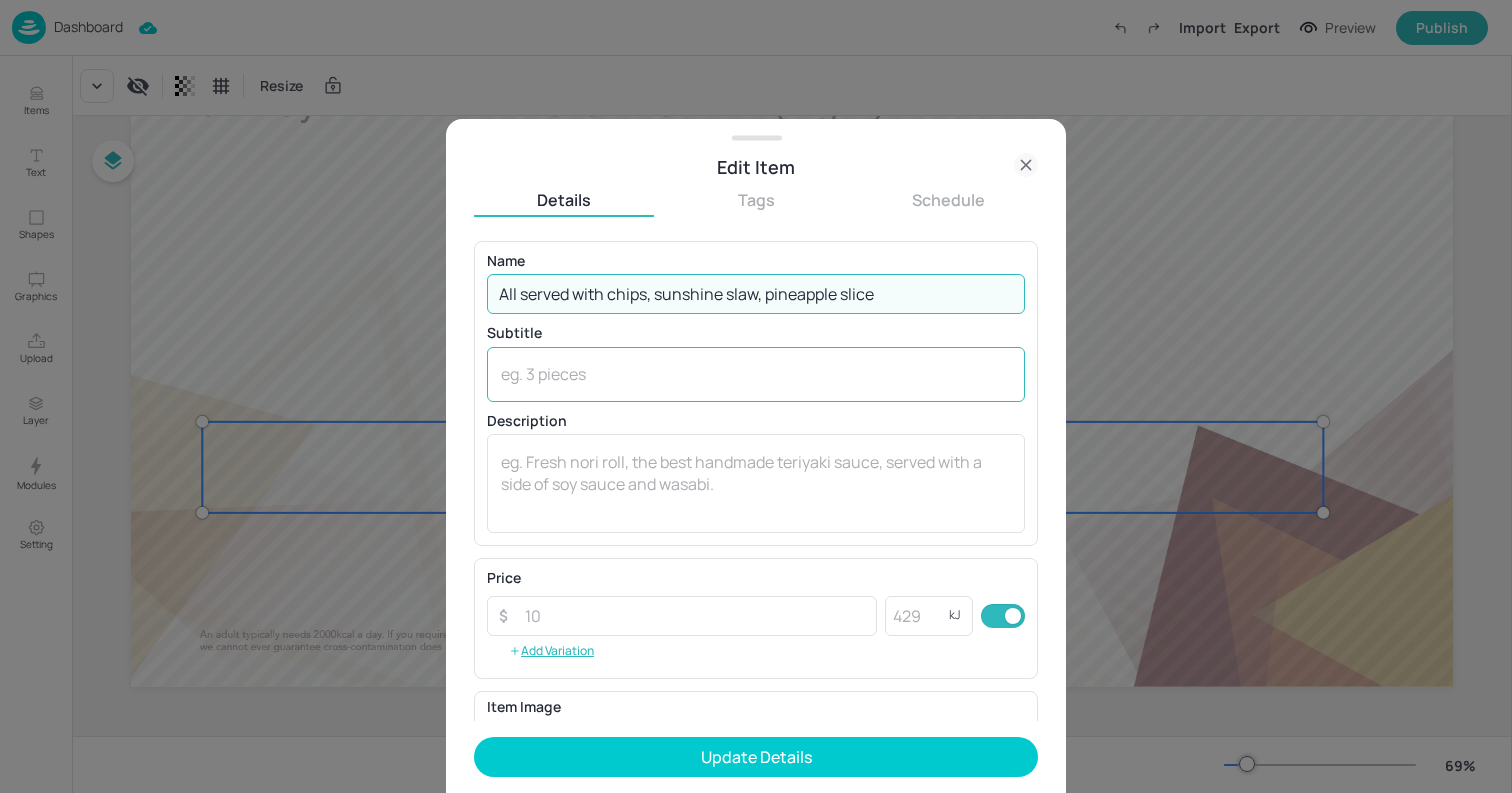 type on "All served with chips, sunshine slaw, pineapple slice" 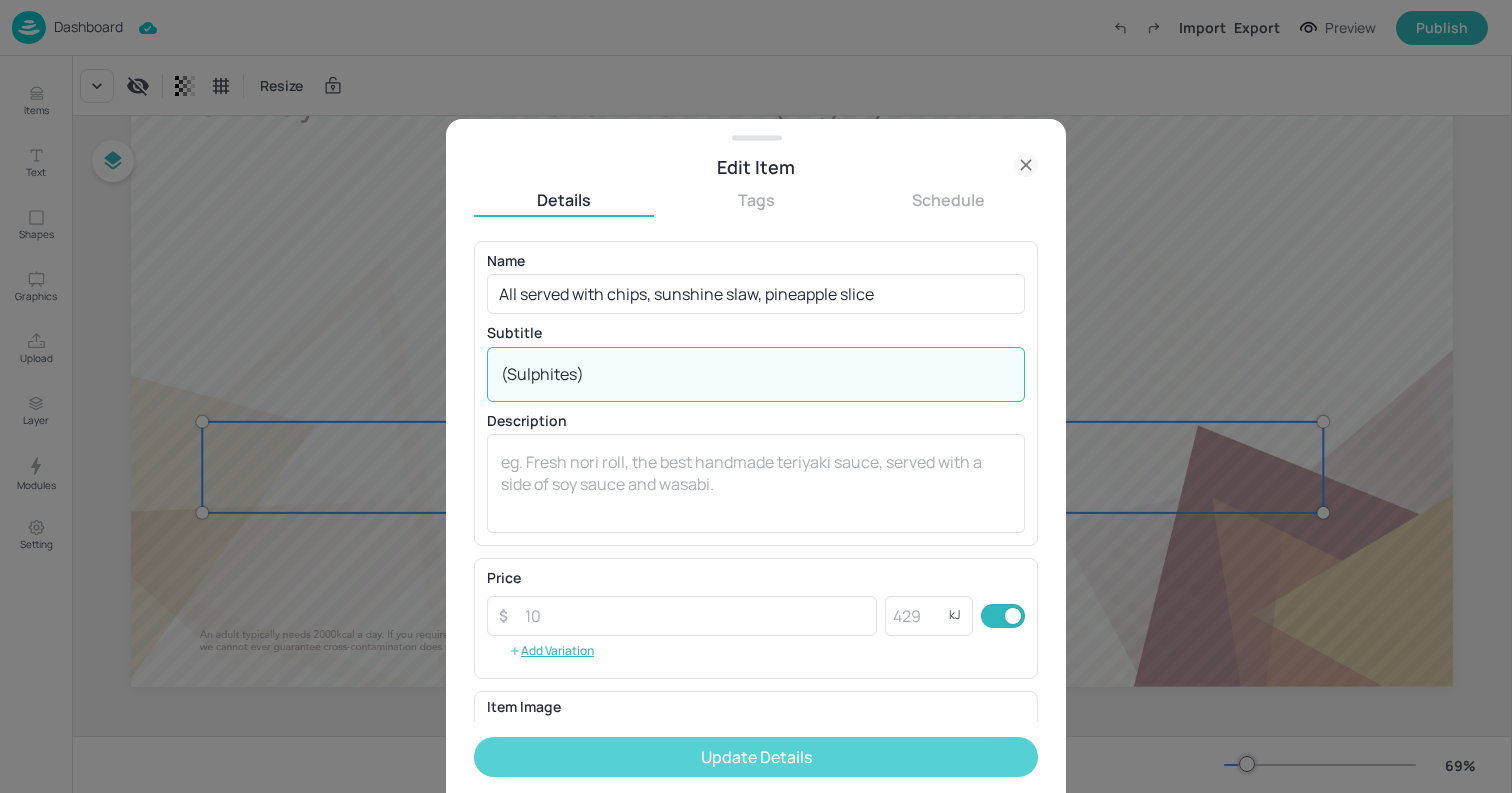 type on "(Sulphites)" 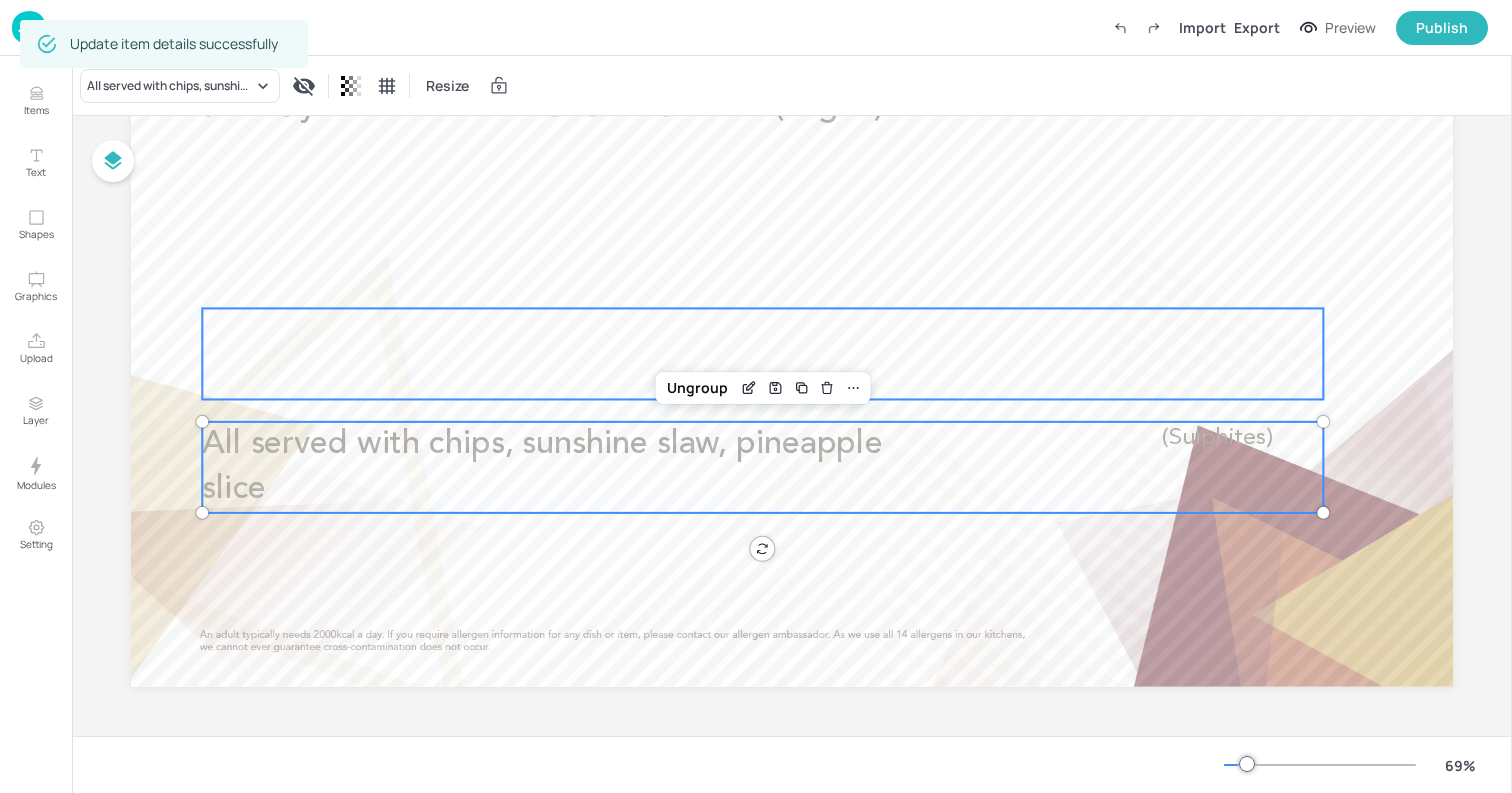 click at bounding box center (762, 353) 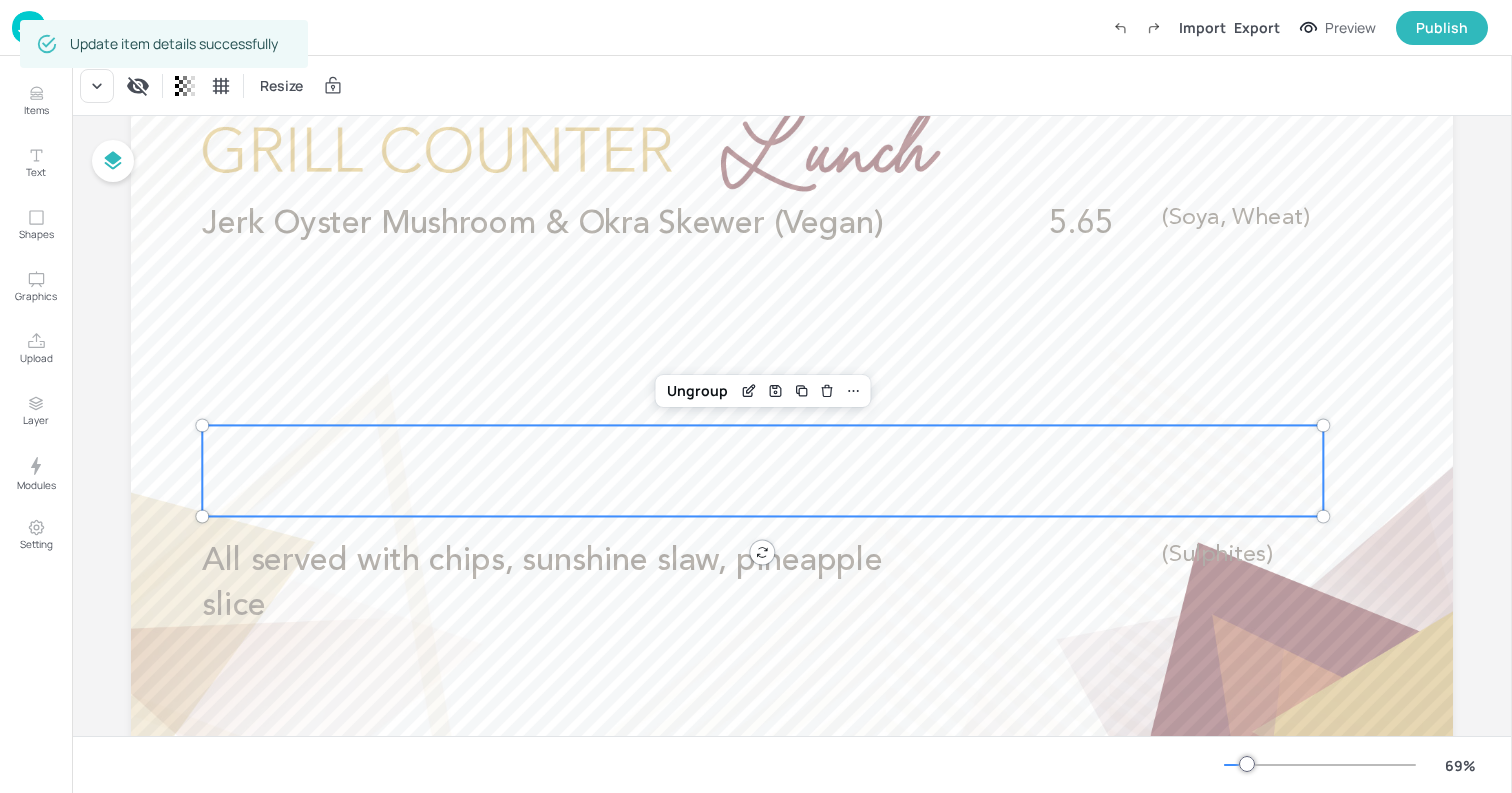 scroll, scrollTop: 0, scrollLeft: 0, axis: both 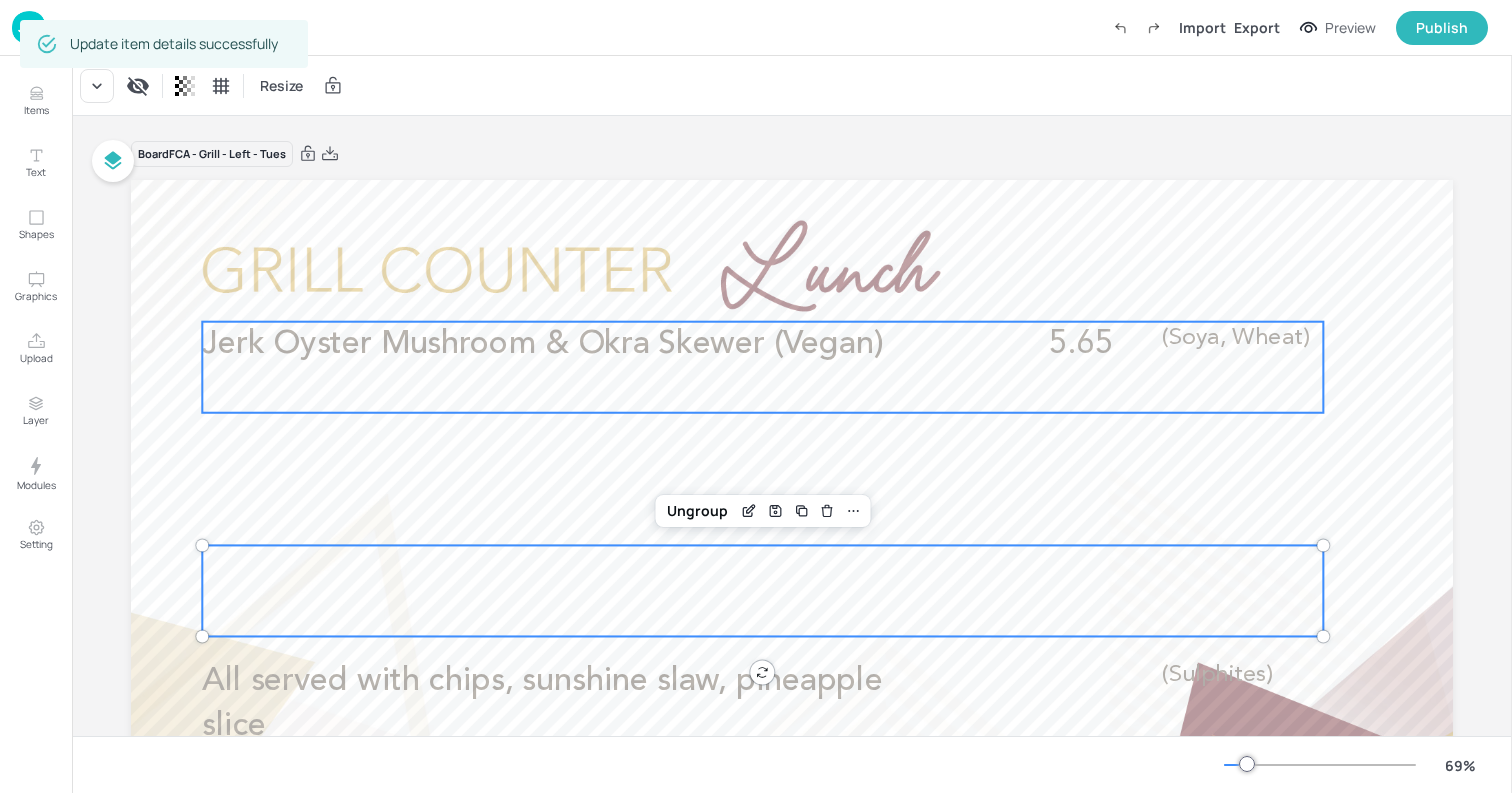 click on "Jerk Oyster Mushroom & Okra Skewer (Vegan)" at bounding box center (542, 344) 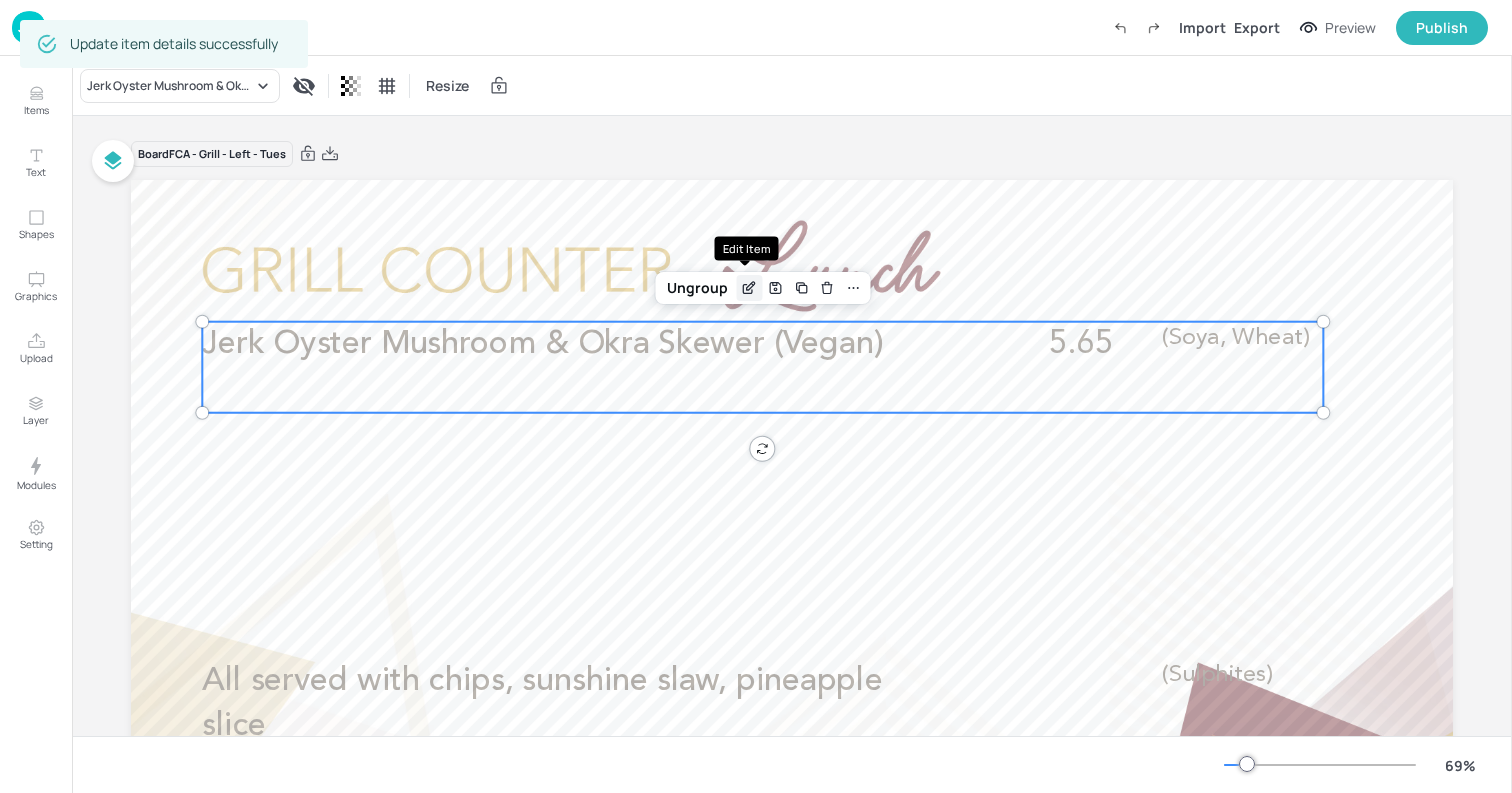 click 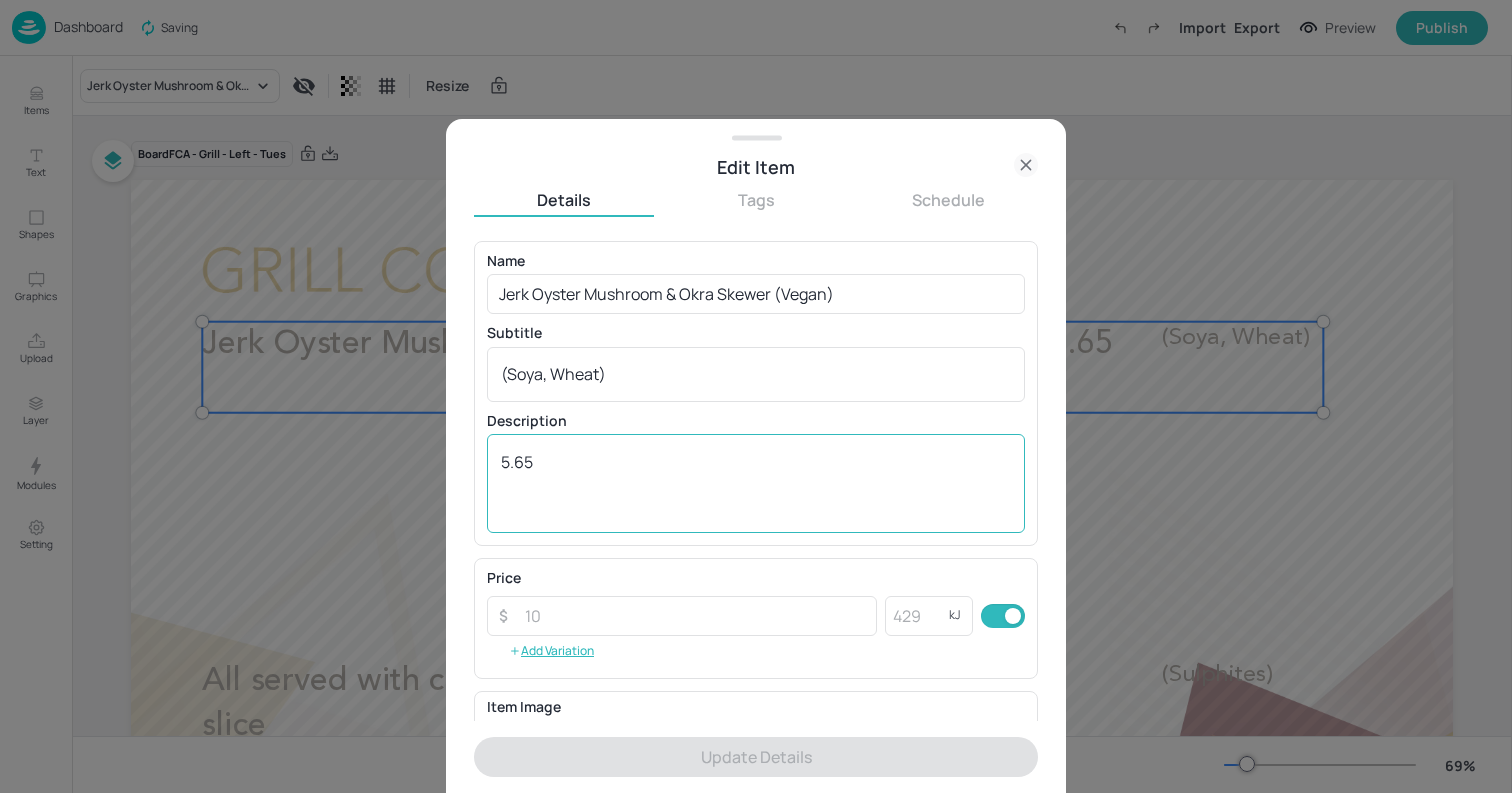 click on "5.65" at bounding box center [756, 484] 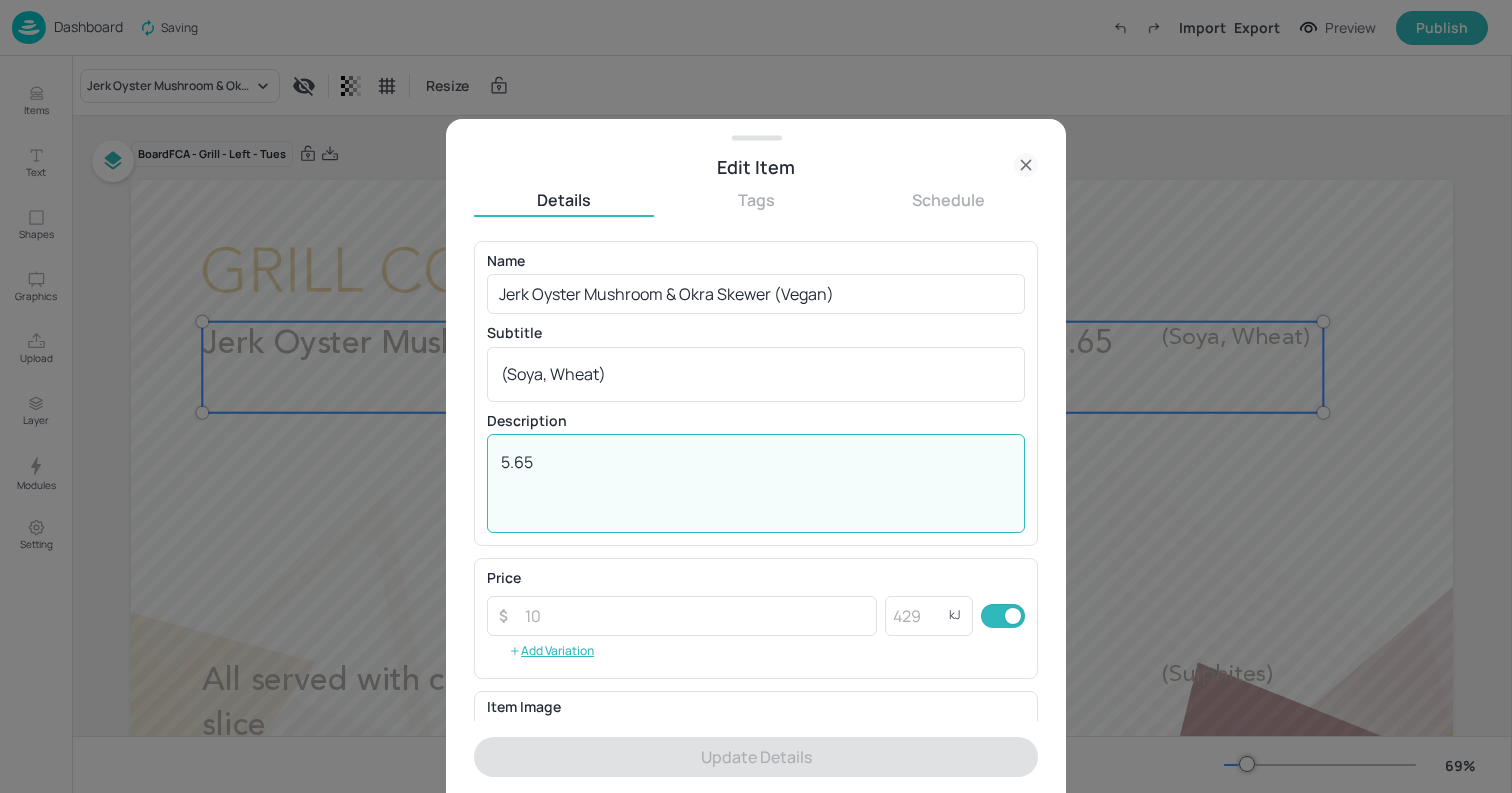 click on "5.65" at bounding box center [756, 484] 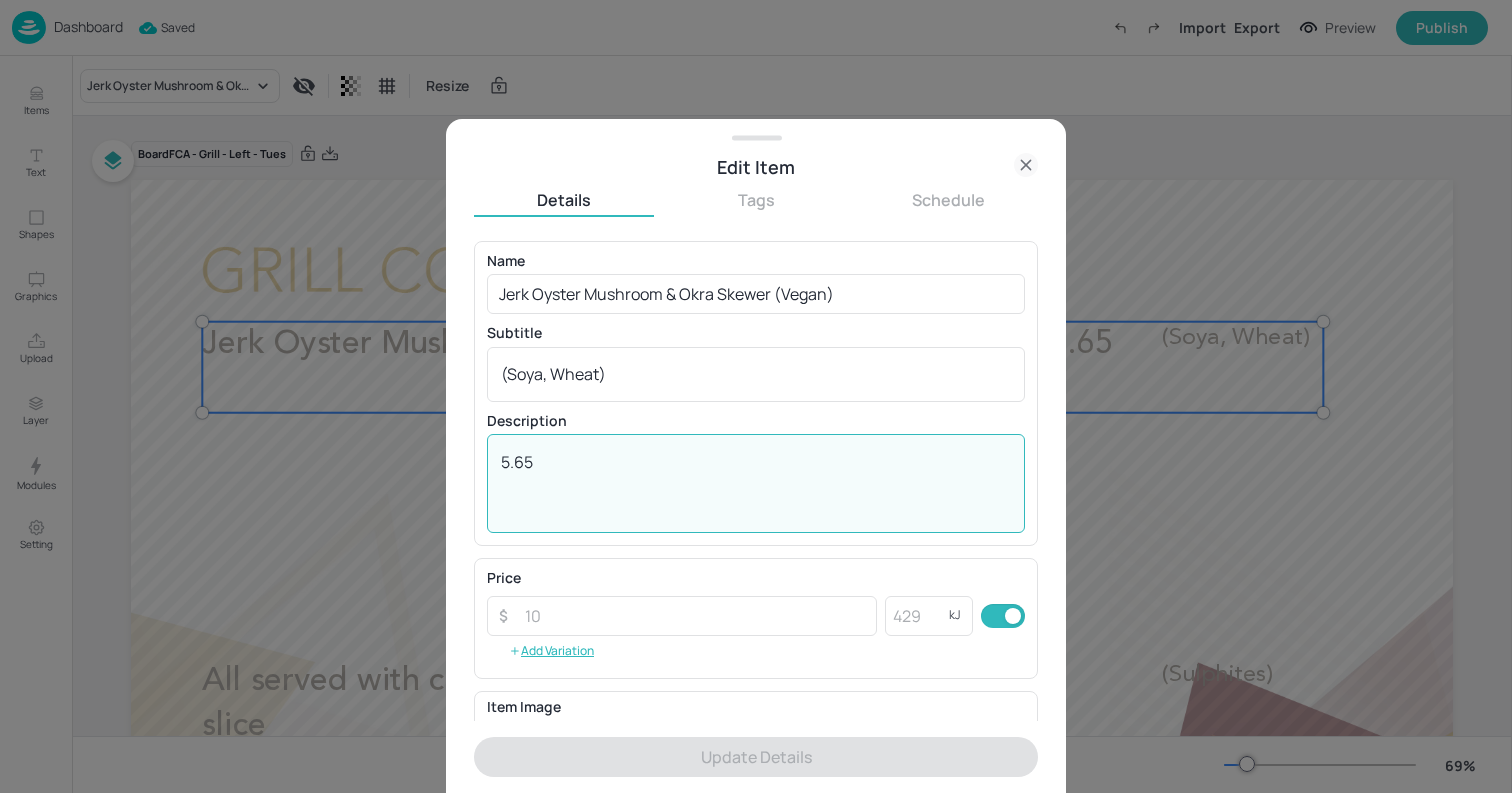 click on "5.65" at bounding box center [756, 484] 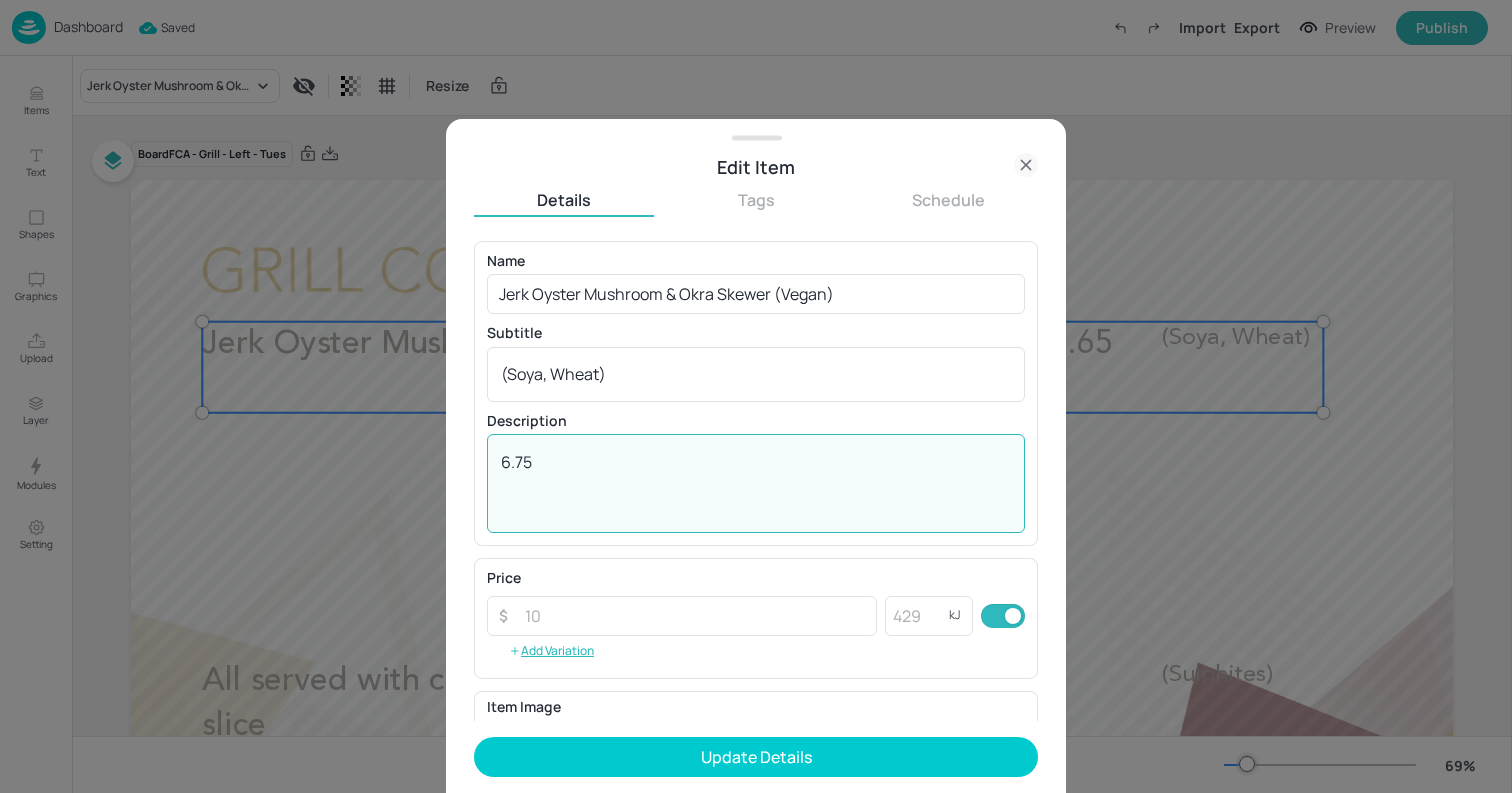type on "6.75" 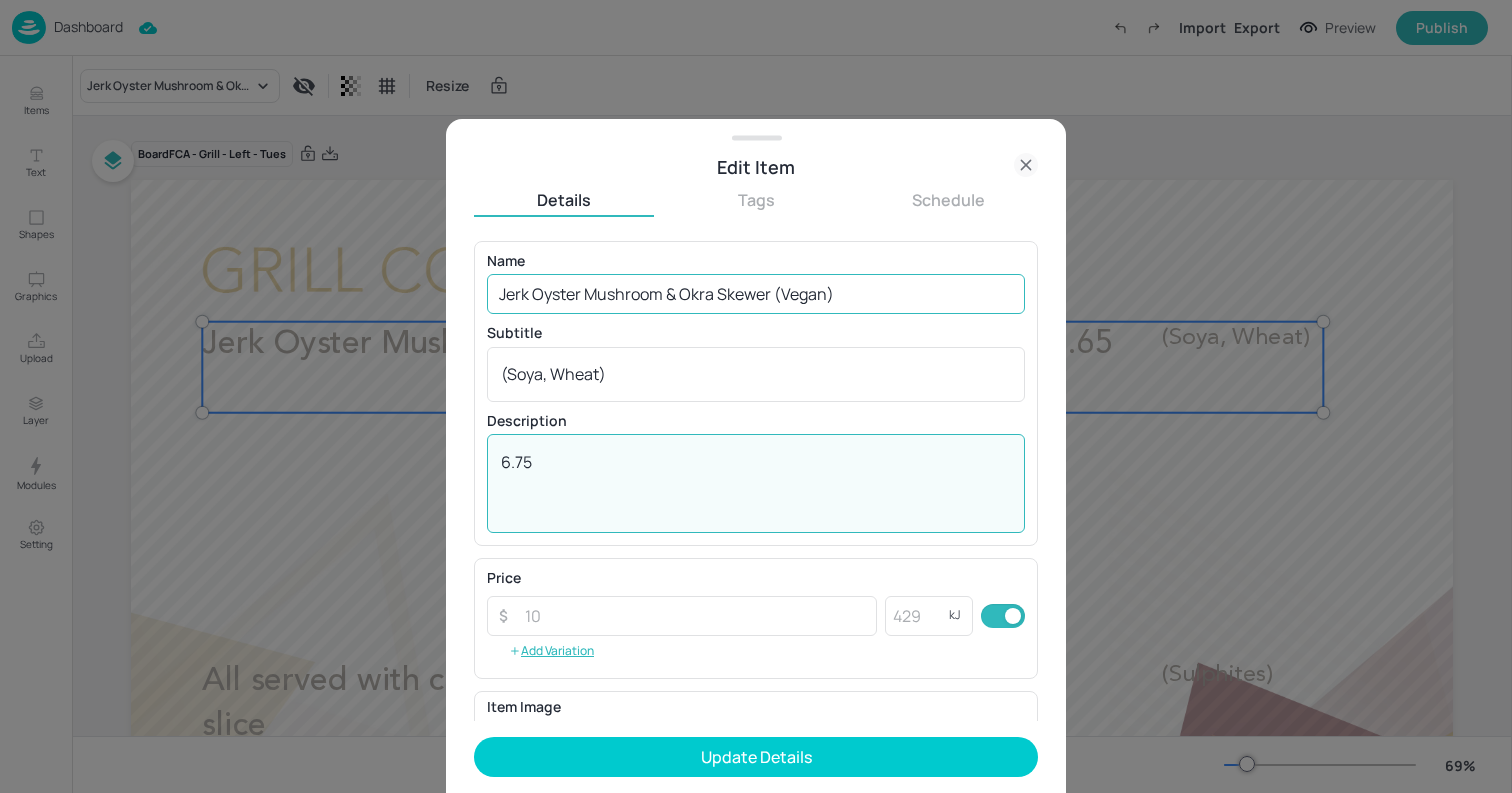 click on "Jerk Oyster Mushroom & Okra Skewer (Vegan)" at bounding box center (756, 294) 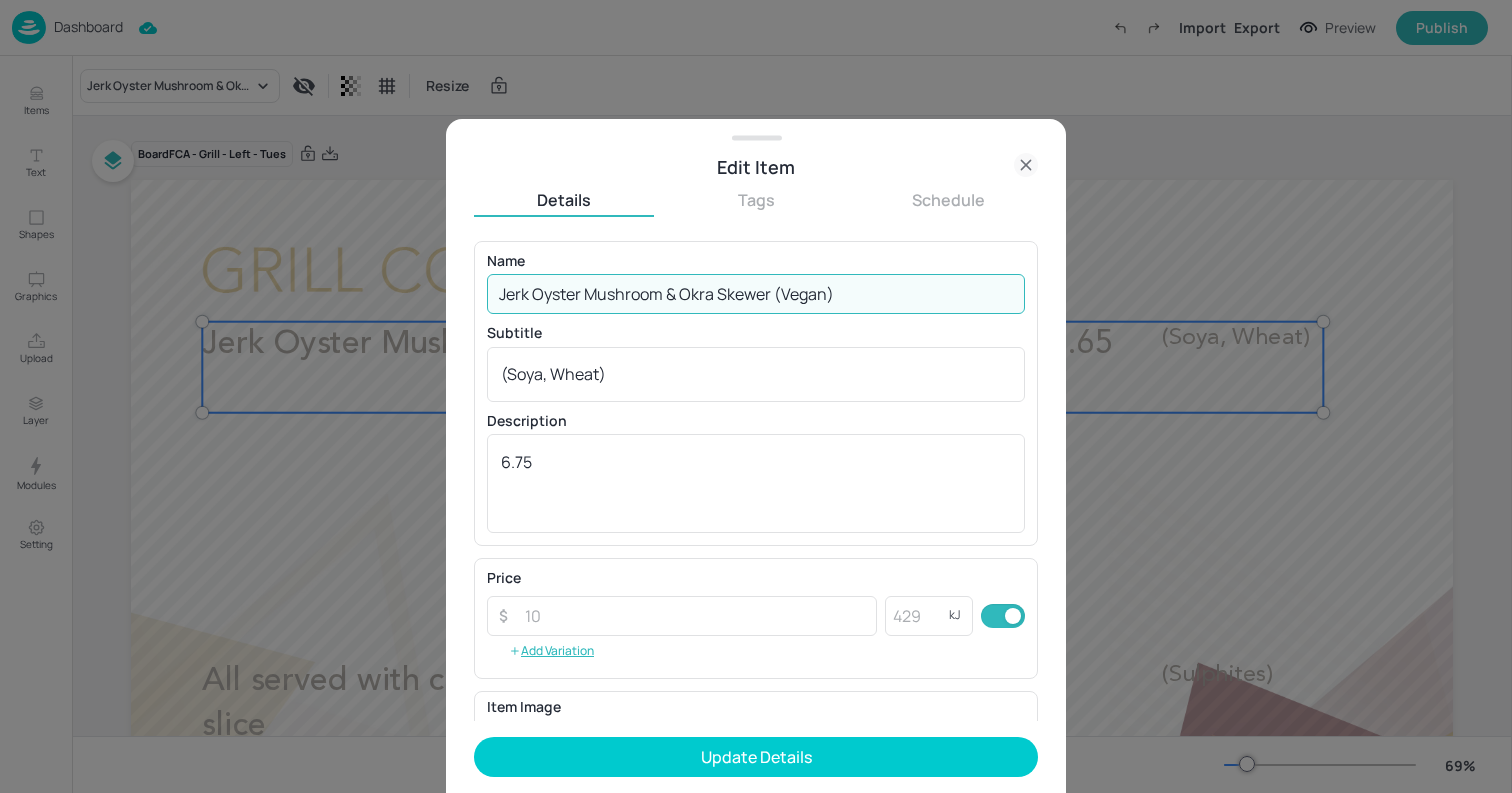 click on "Jerk Oyster Mushroom & Okra Skewer (Vegan)" at bounding box center [756, 294] 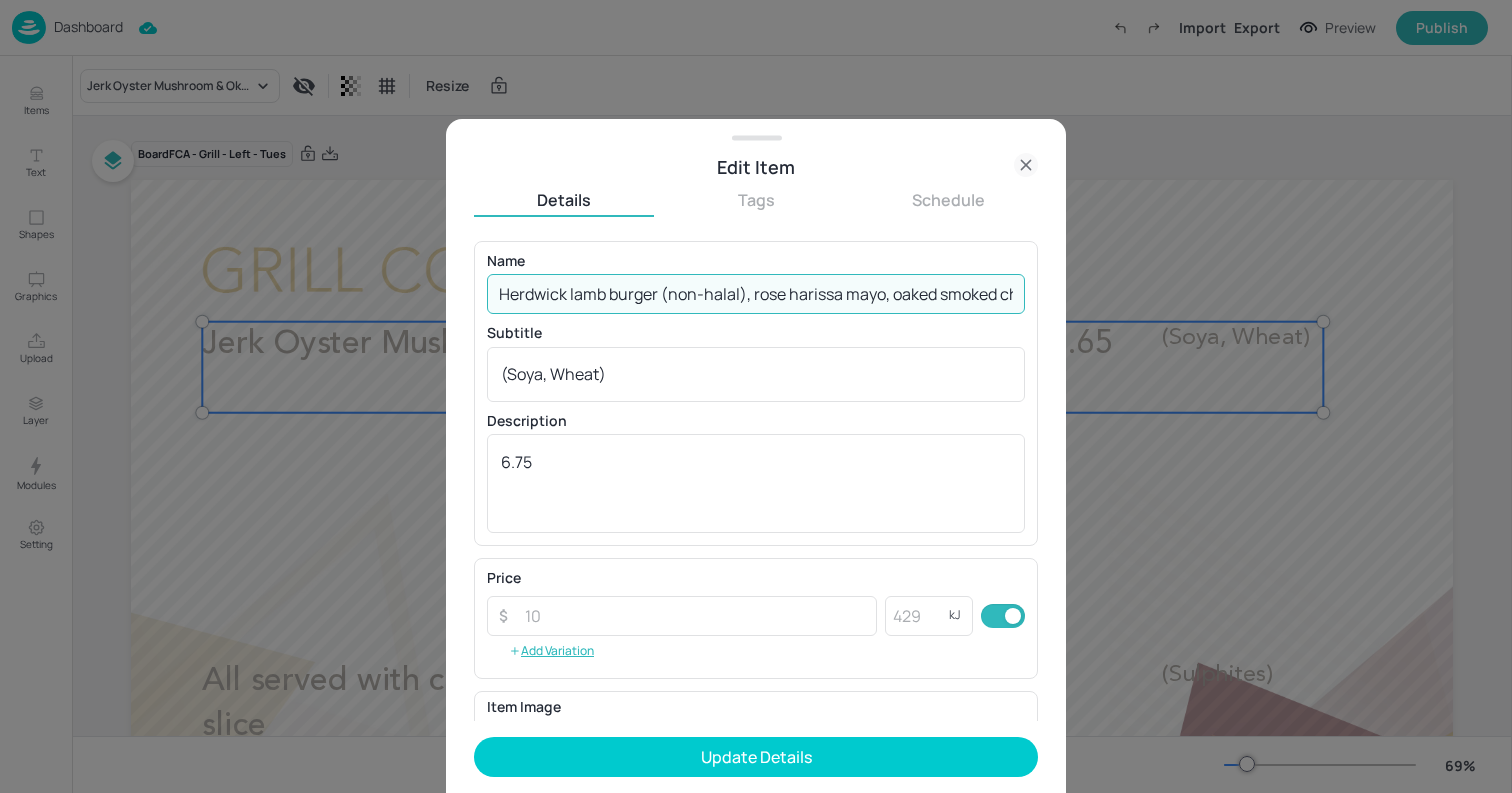 scroll, scrollTop: 0, scrollLeft: 49, axis: horizontal 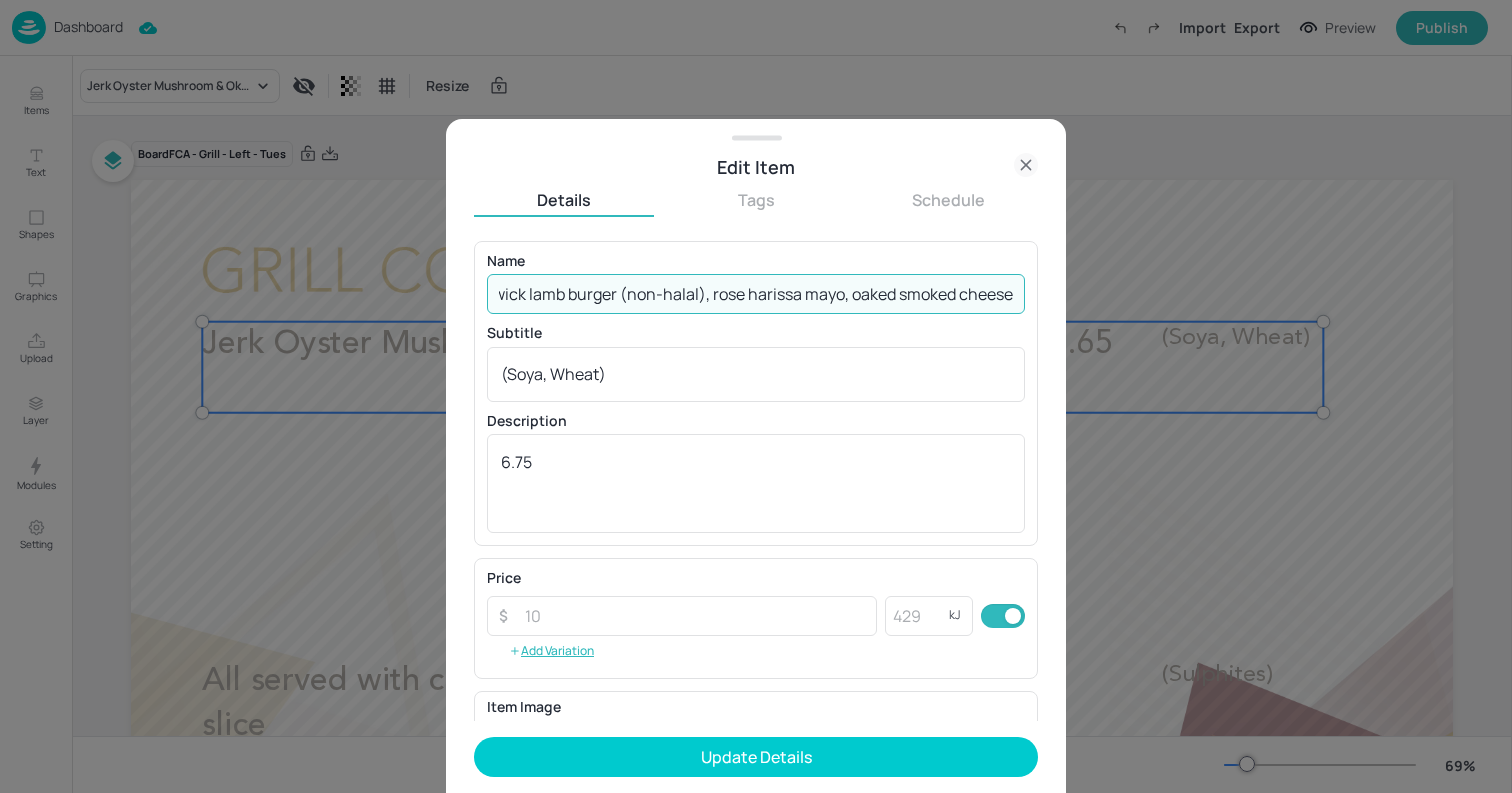click on "Herdwick lamb burger (non-halal), rose harissa mayo, oaked smoked cheese" at bounding box center (756, 294) 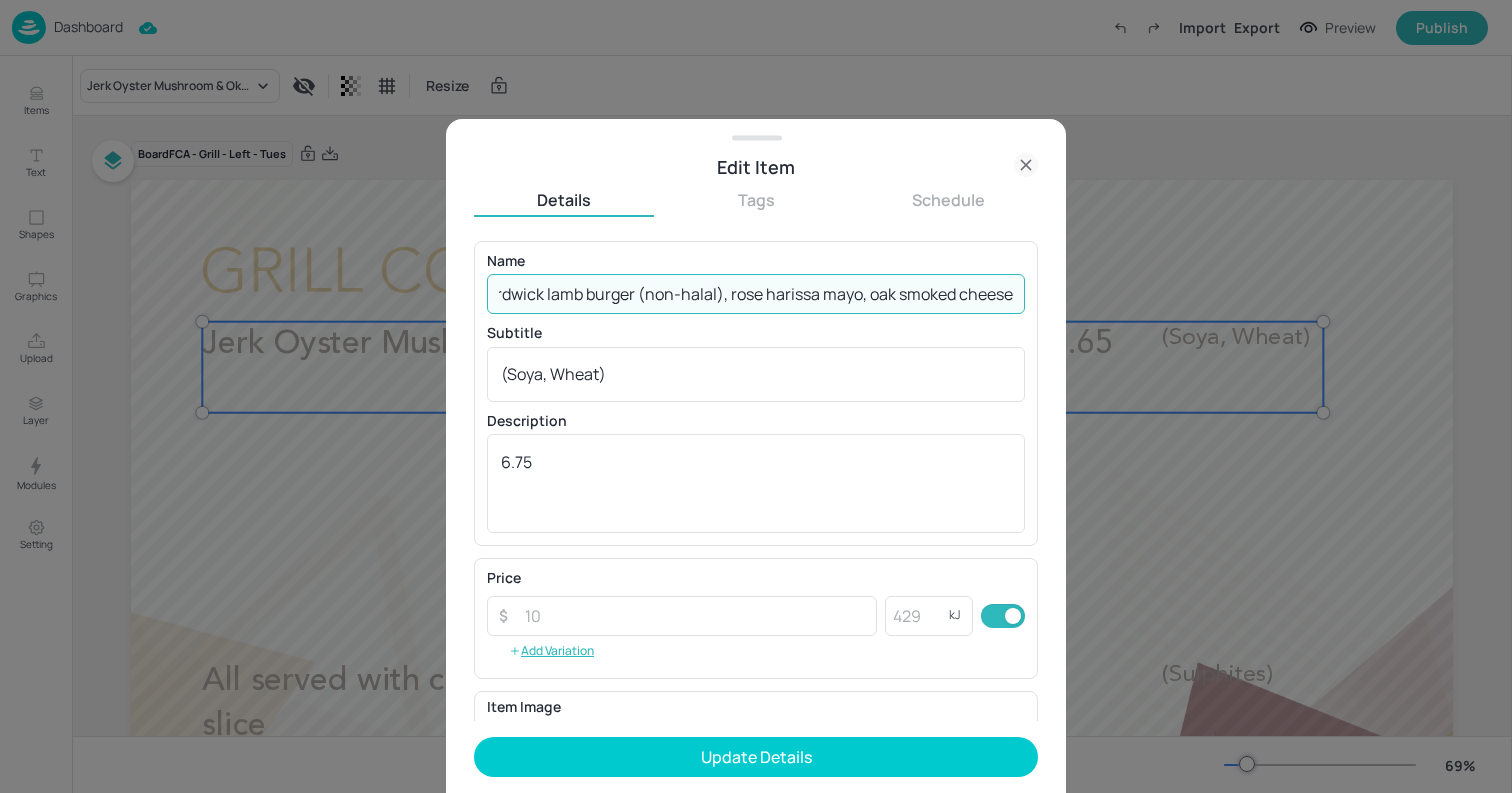 scroll, scrollTop: 0, scrollLeft: 30, axis: horizontal 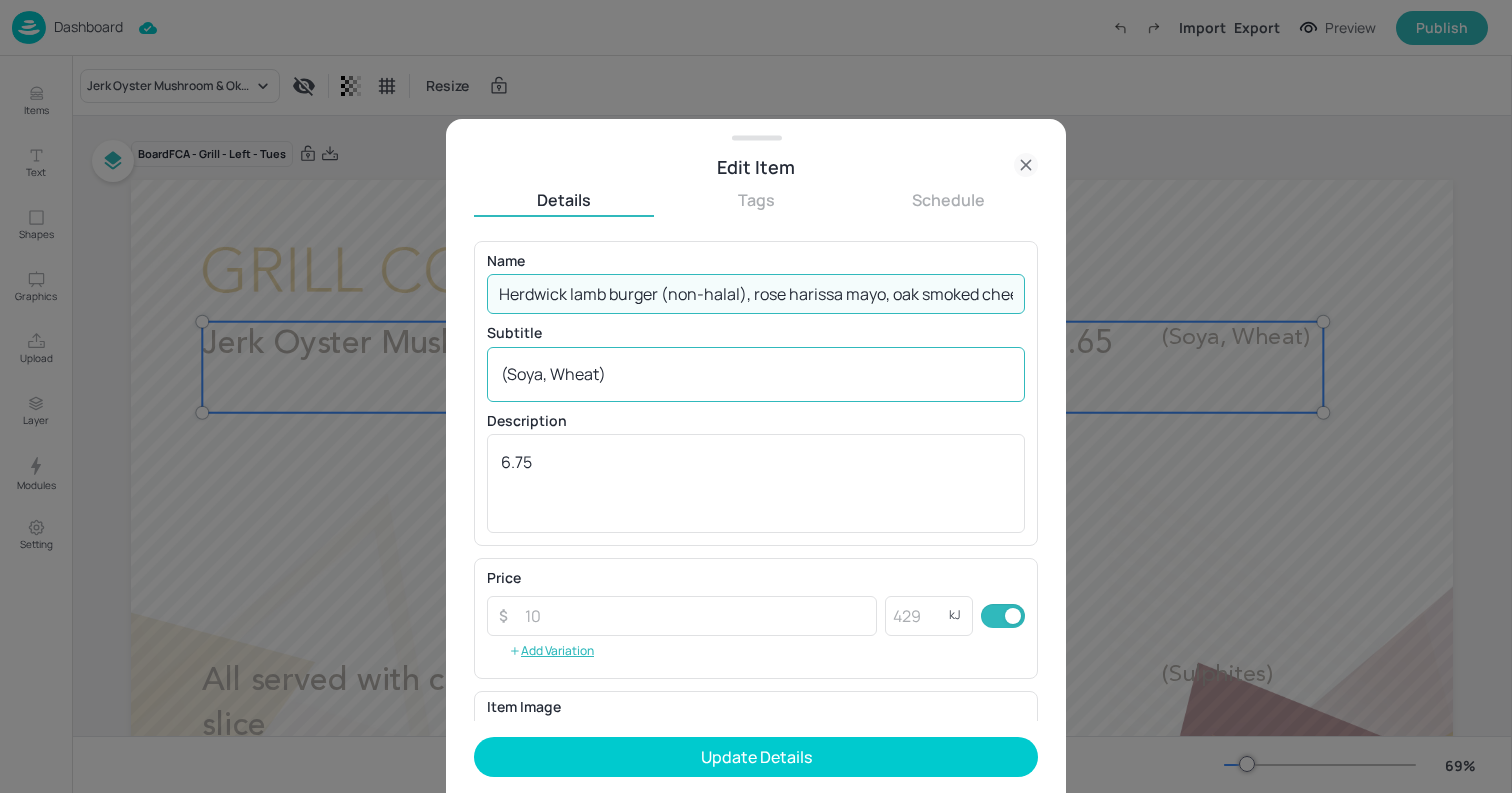 click on "(Soya, Wheat)" at bounding box center (756, 374) 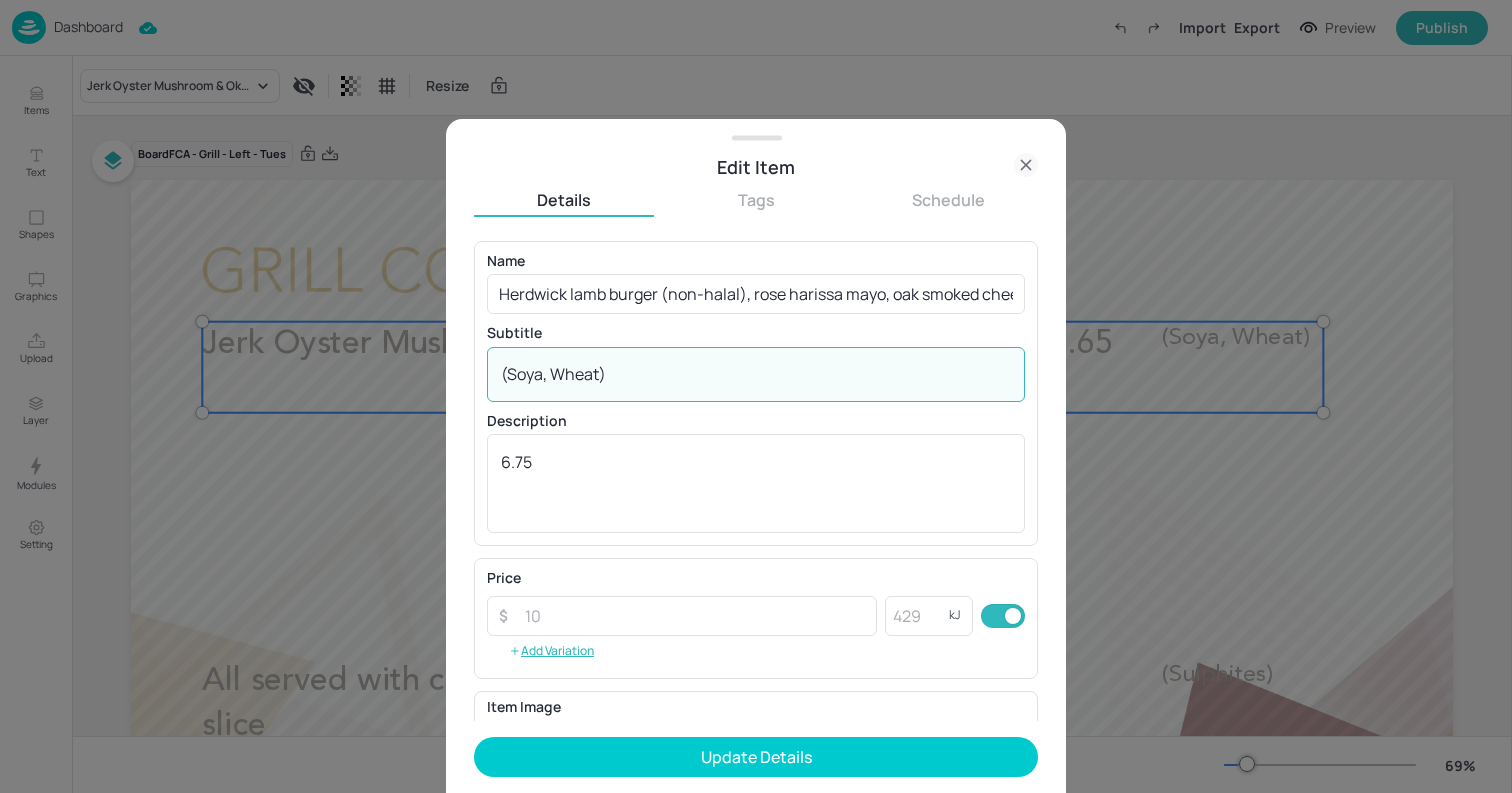 click on "(Soya, Wheat)" at bounding box center [756, 374] 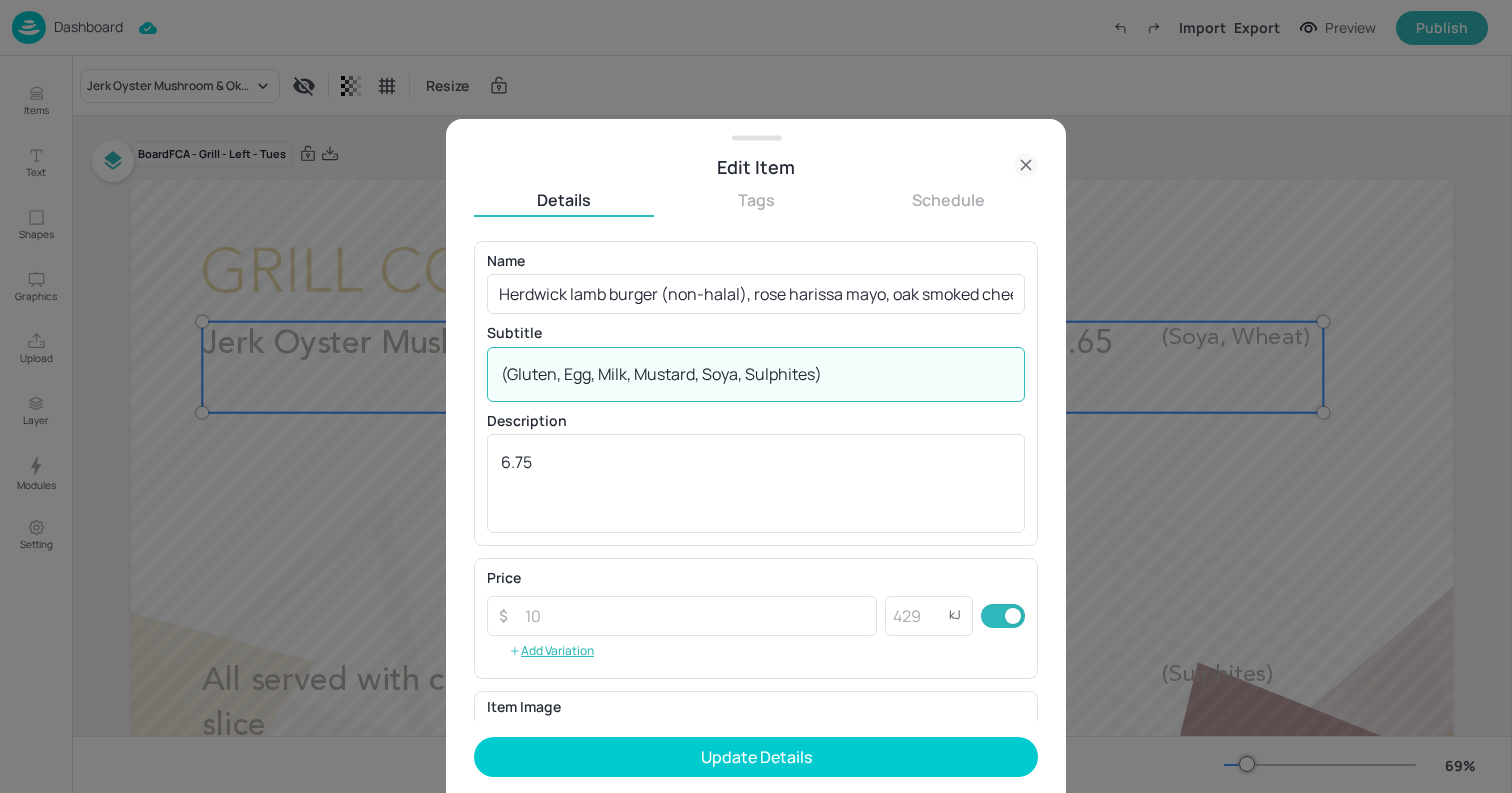 type on "(Gluten, Egg, Milk, Mustard, Soya, Sulphites)" 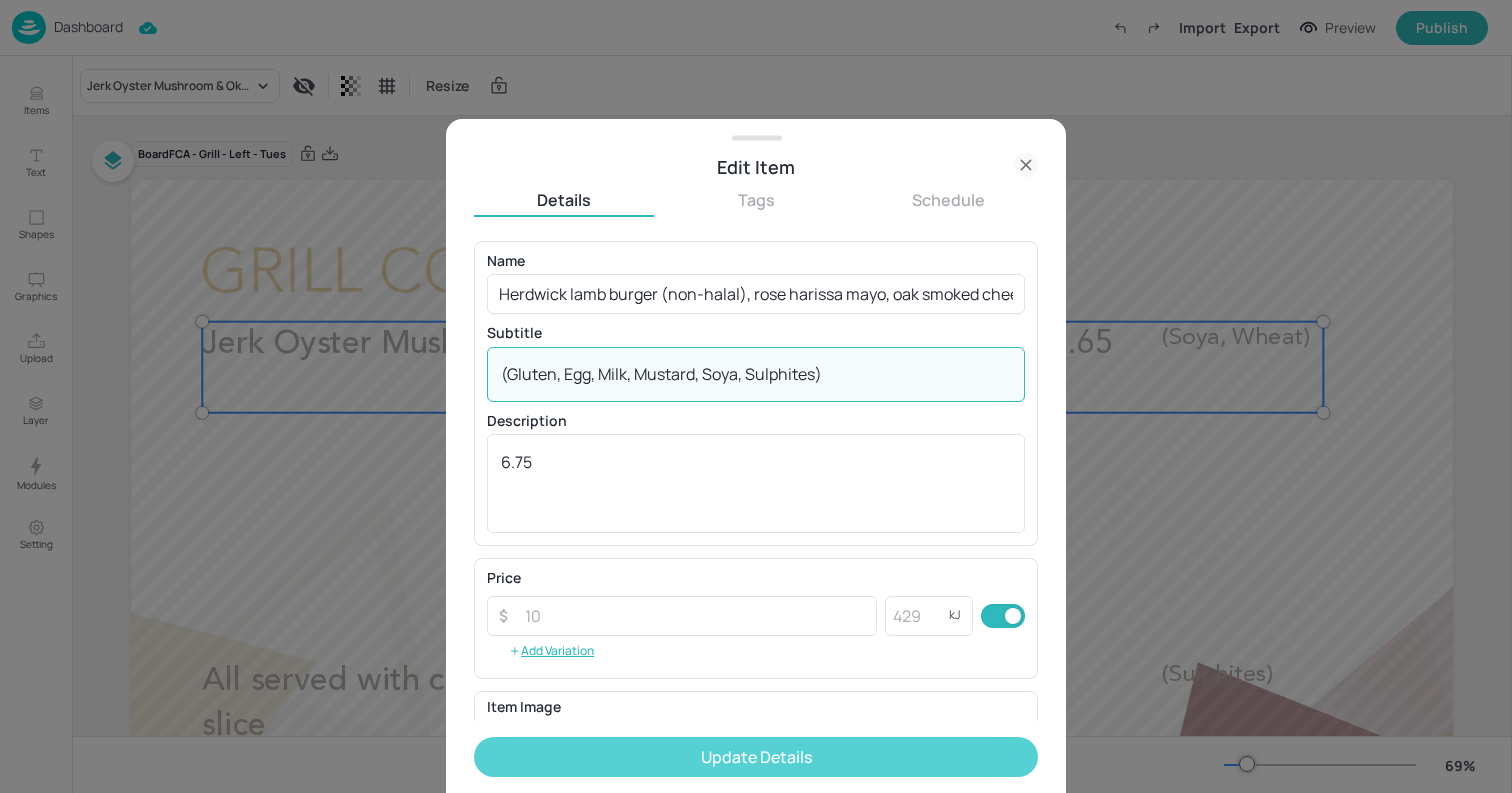 click on "Update Details" at bounding box center (756, 757) 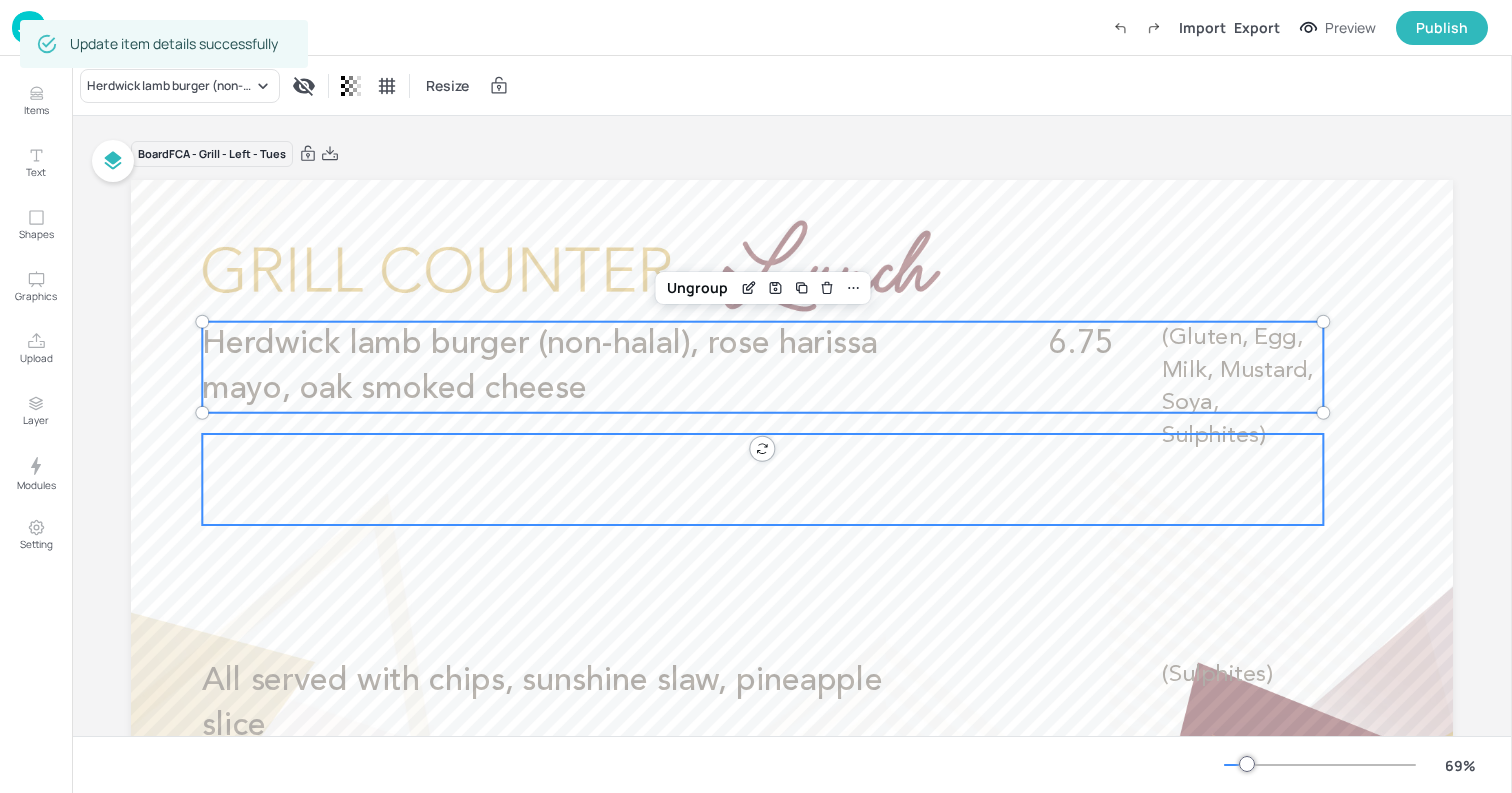click at bounding box center (762, 479) 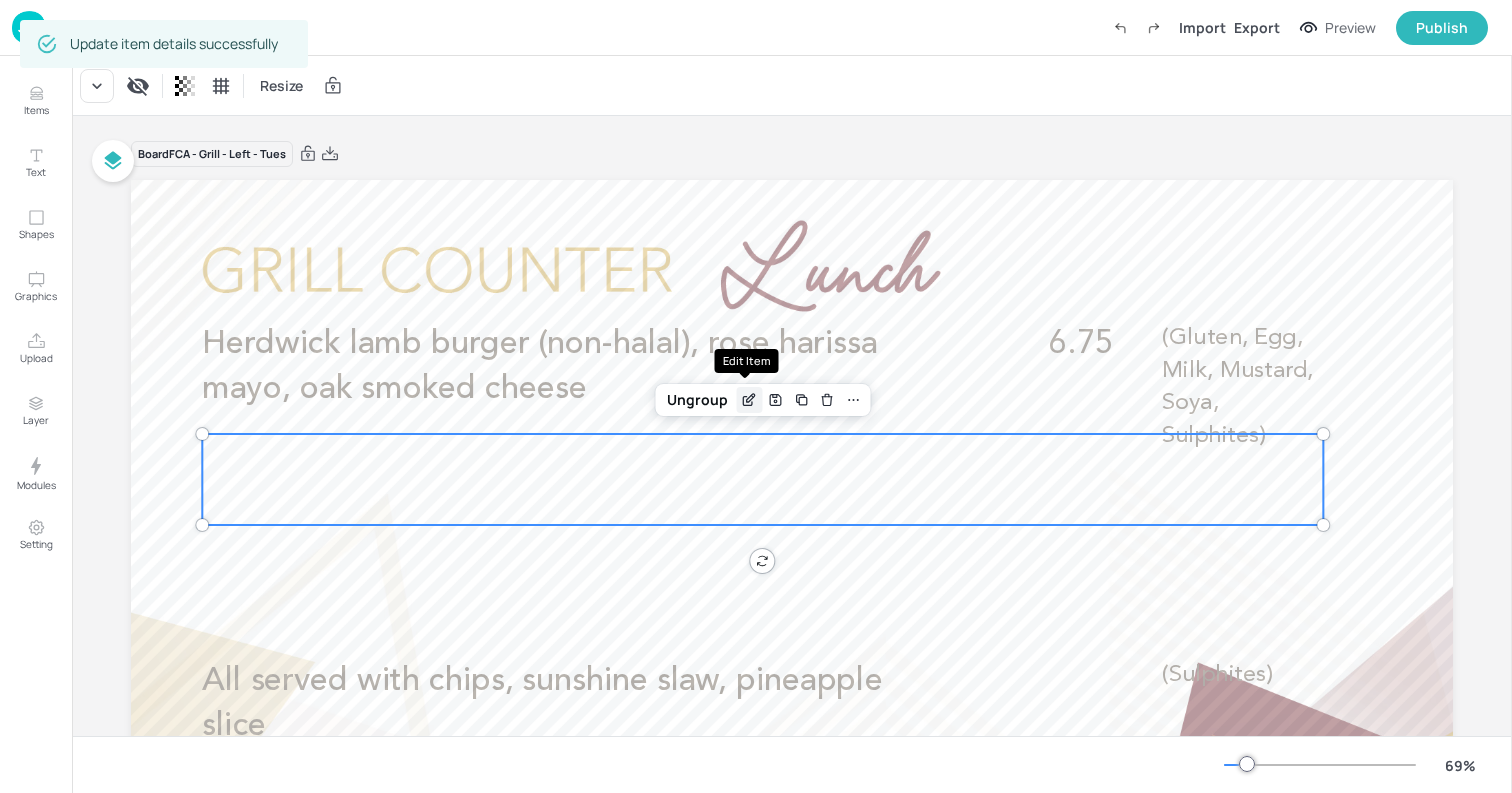 click 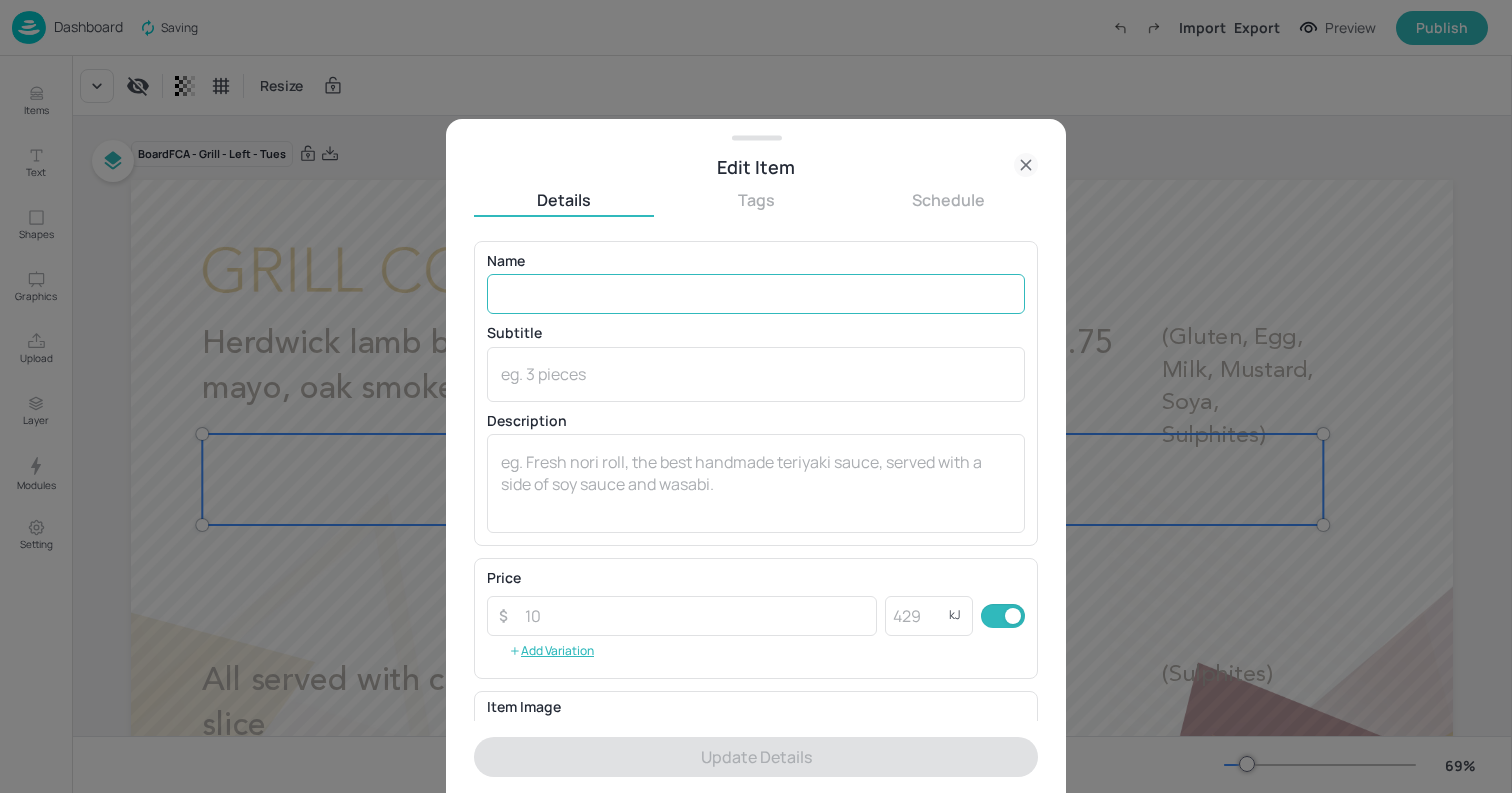 click at bounding box center [756, 294] 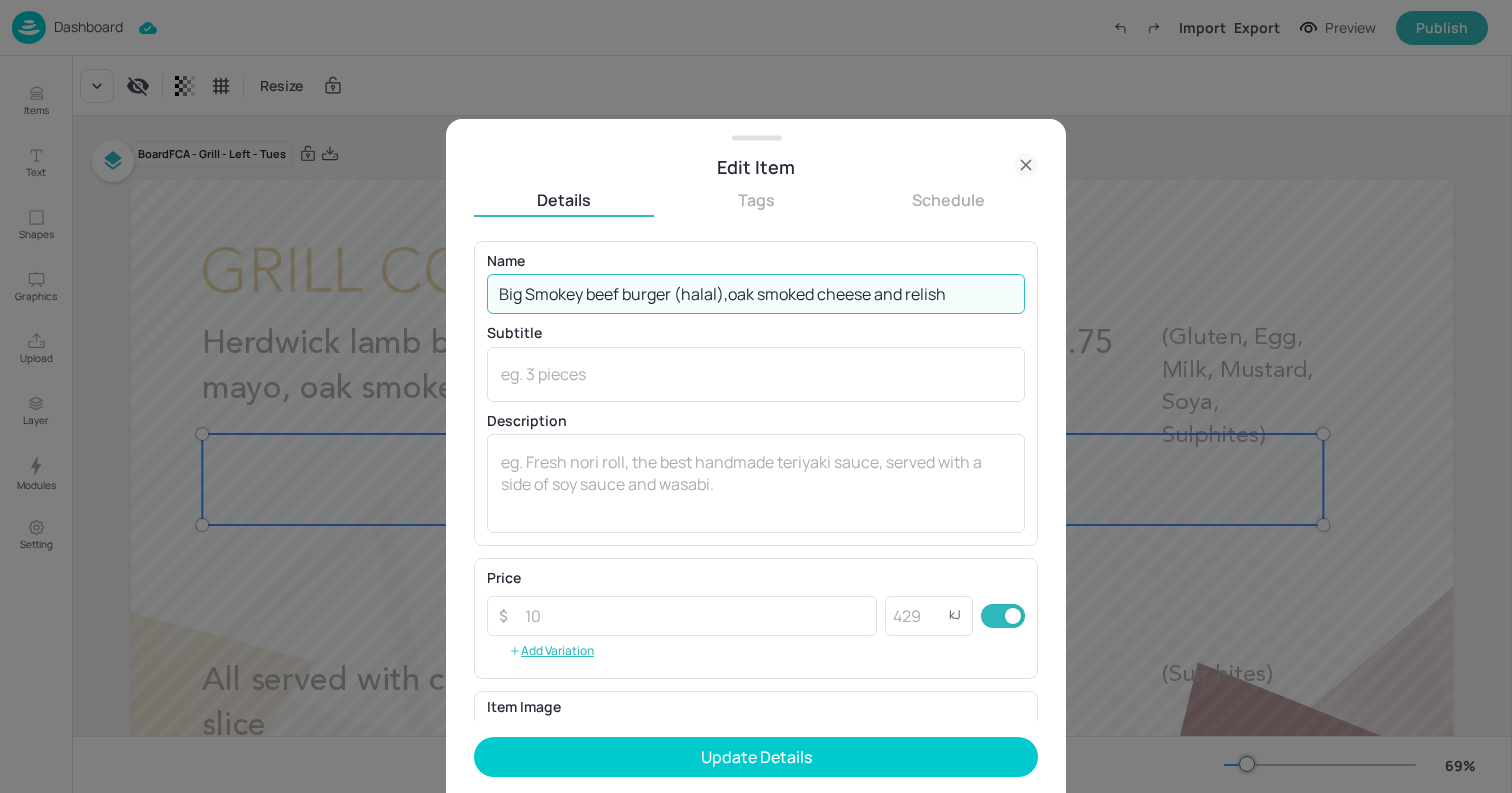 type on "Big Smokey beef burger (halal),oak smoked cheese and relish" 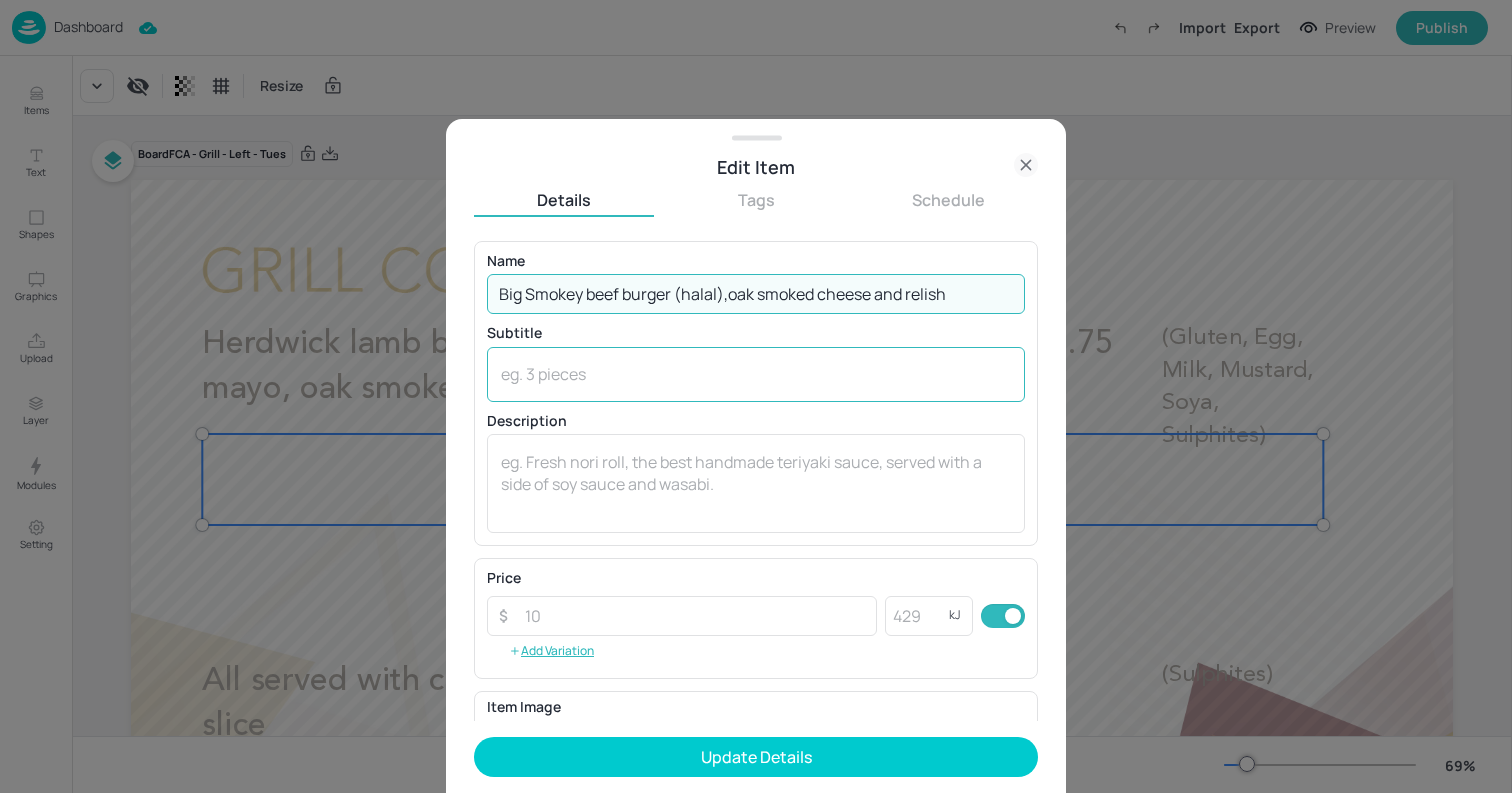click at bounding box center (756, 374) 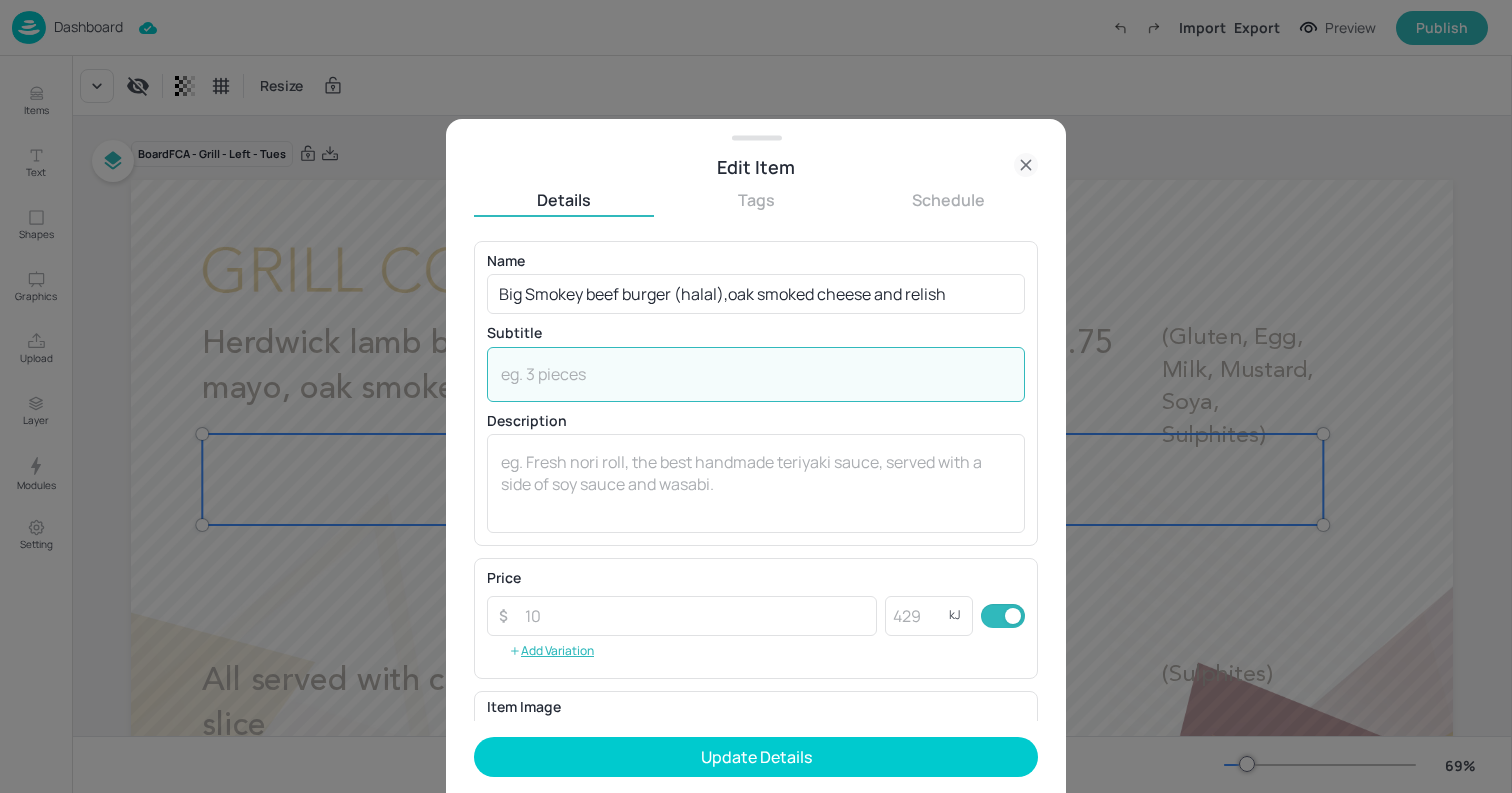 paste on "(Gluten, Egg, Milk, Mustard, Sulphites)" 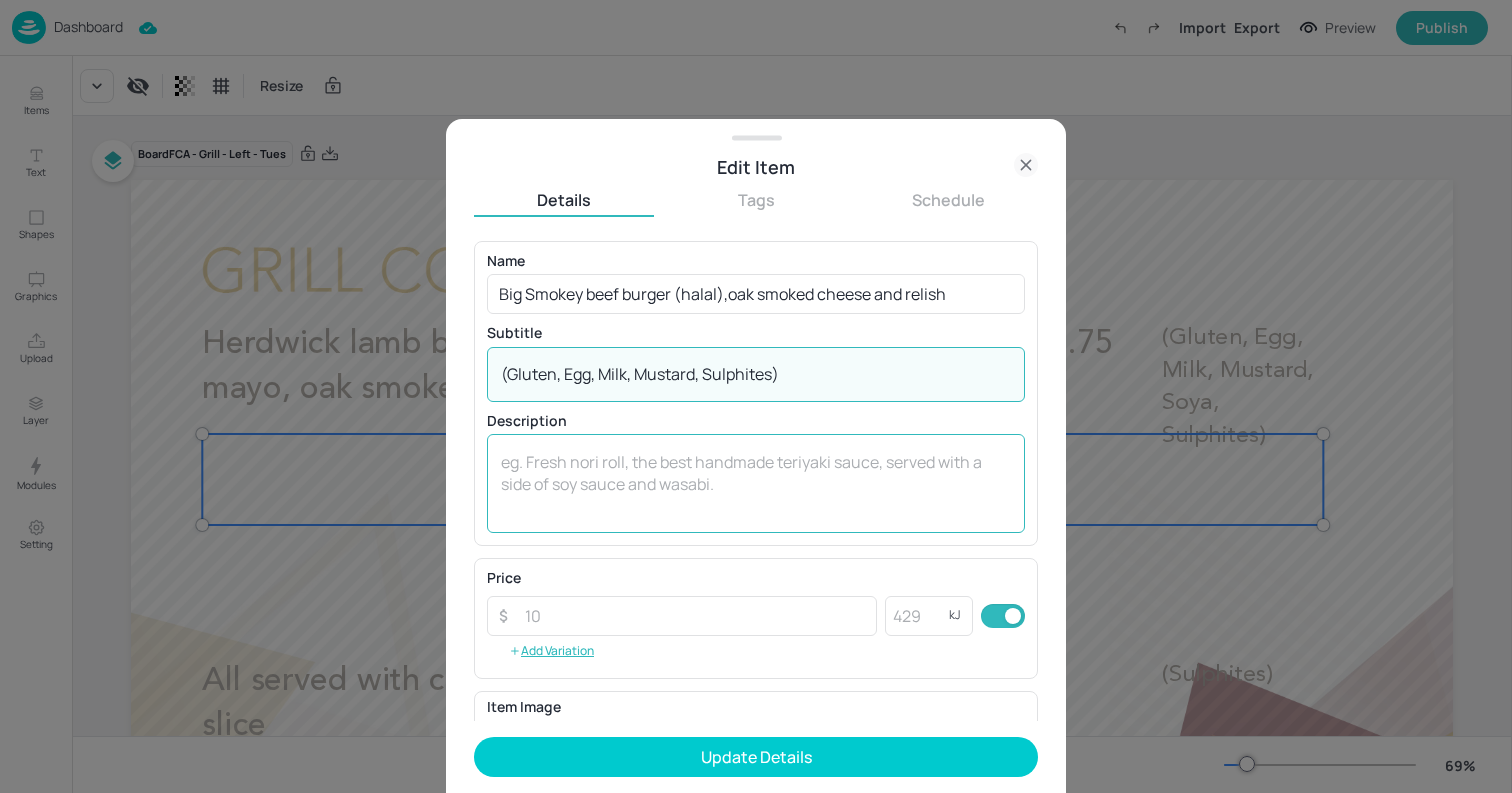 type on "(Gluten, Egg, Milk, Mustard, Sulphites)" 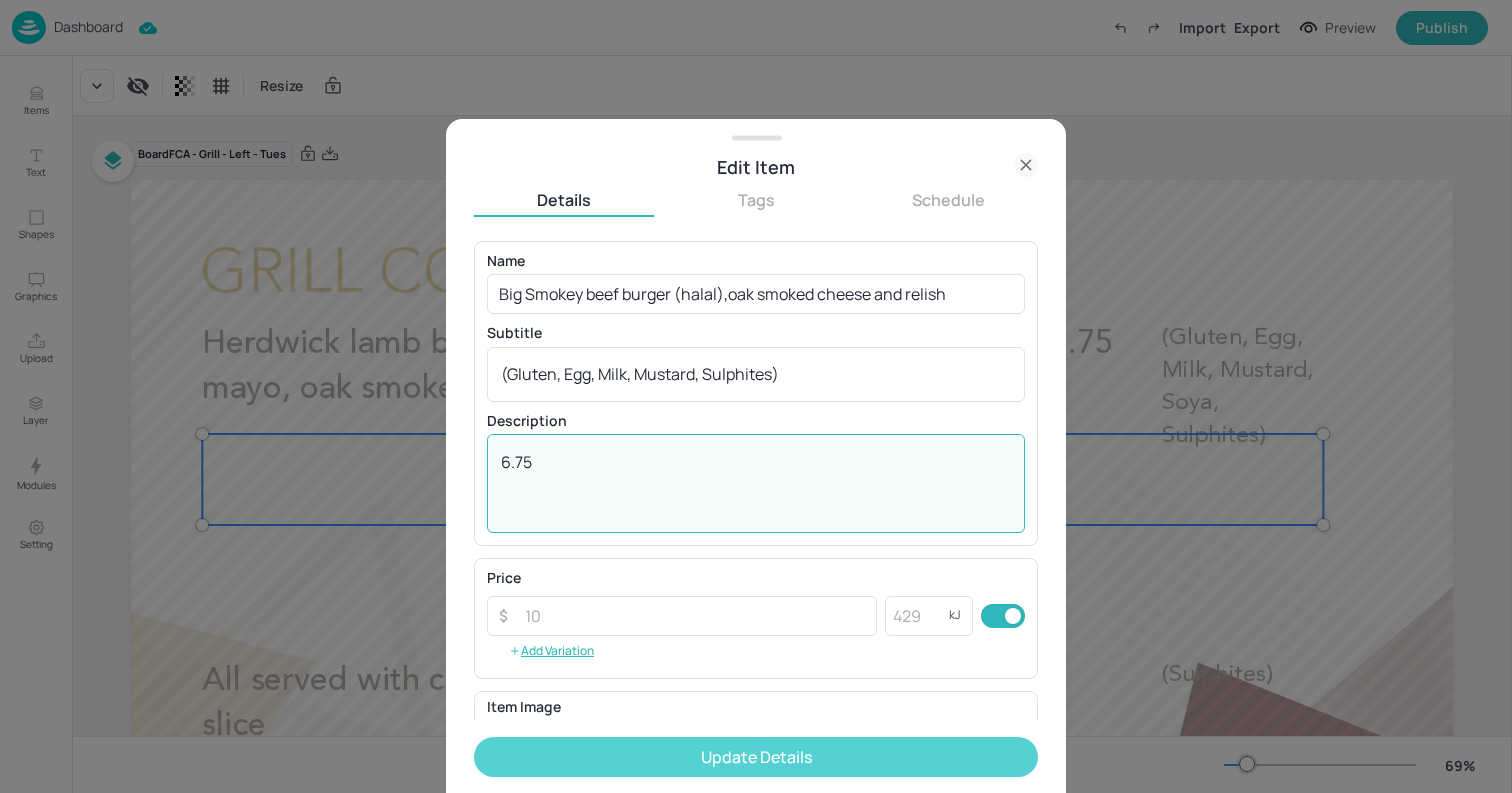 type on "6.75" 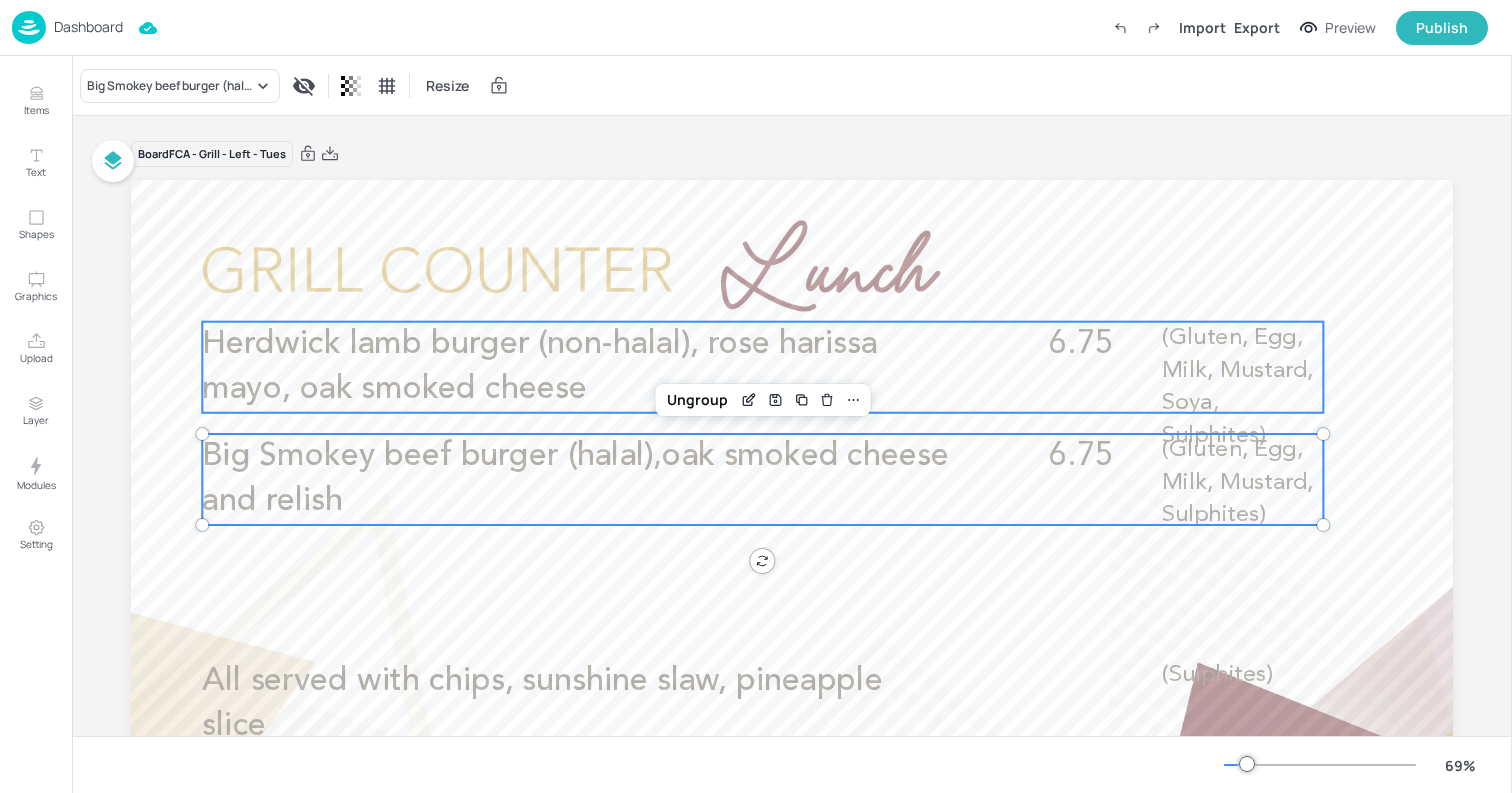 click on "Herdwick lamb burger (non-halal), rose harissa mayo, oak smoked cheese 6.75 (Gluten, Egg, Milk, Mustard, Soya, Sulphites)" at bounding box center (762, 367) 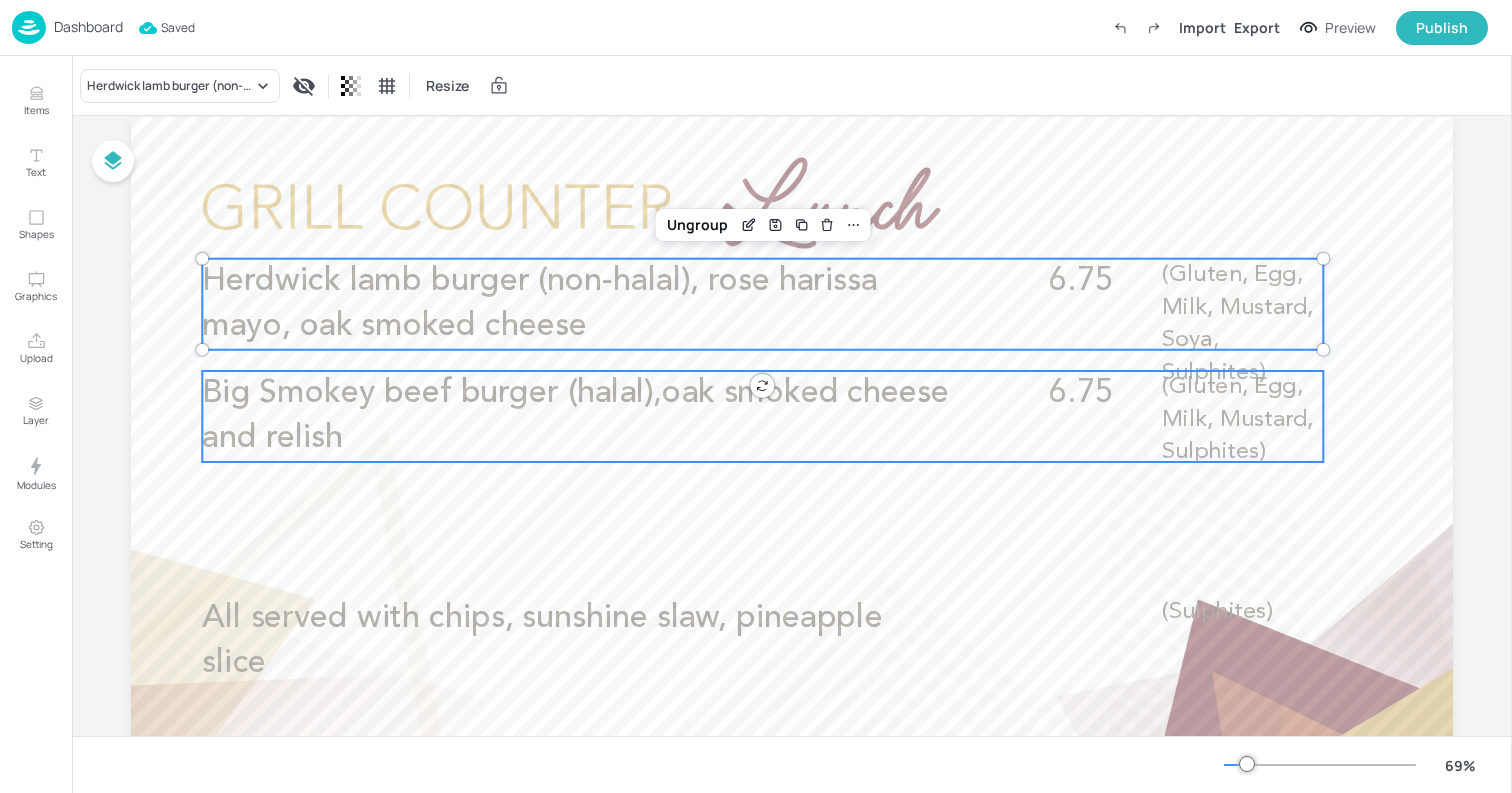 scroll, scrollTop: 73, scrollLeft: 0, axis: vertical 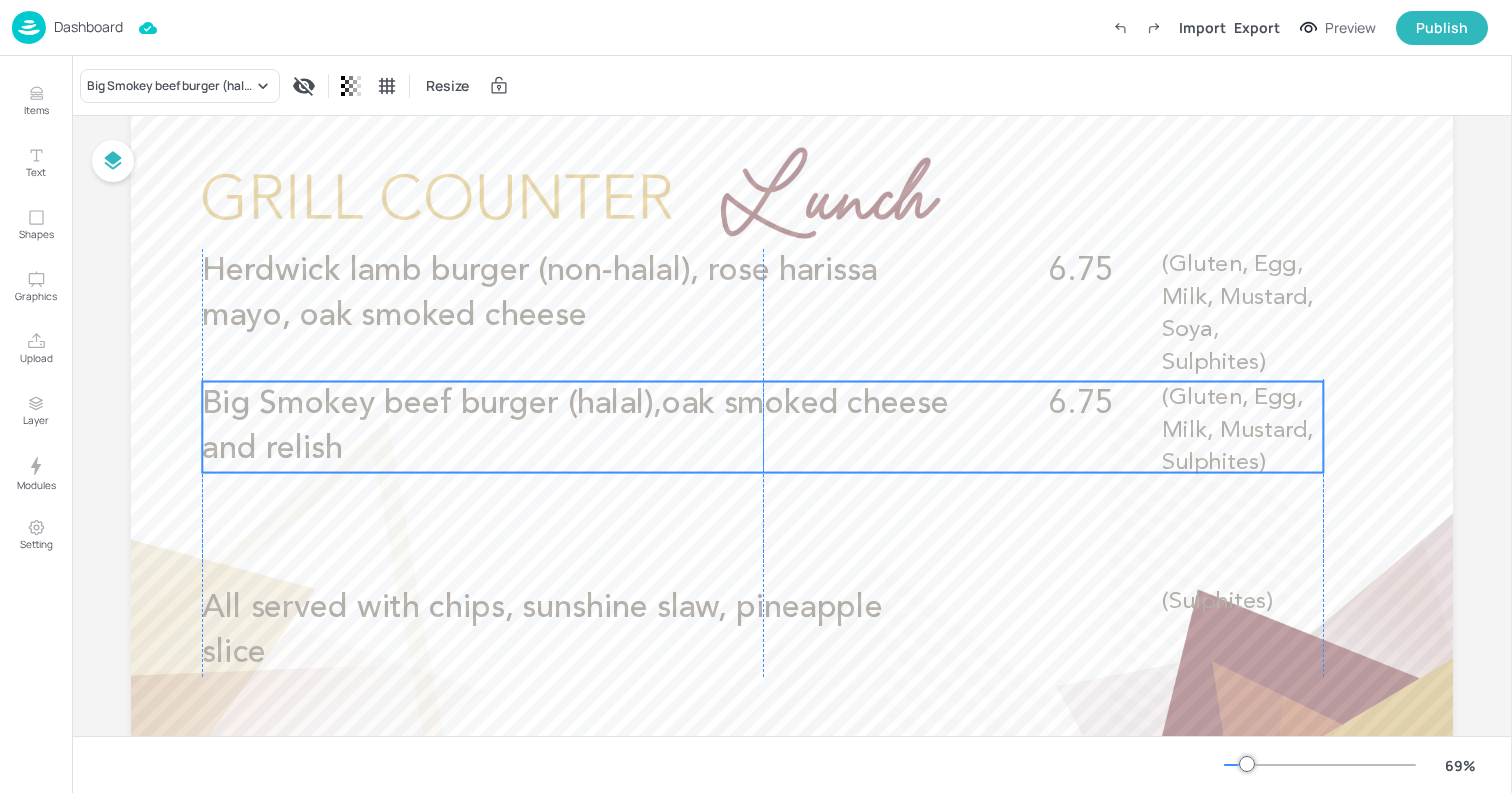 drag, startPoint x: 912, startPoint y: 407, endPoint x: 912, endPoint y: 425, distance: 18 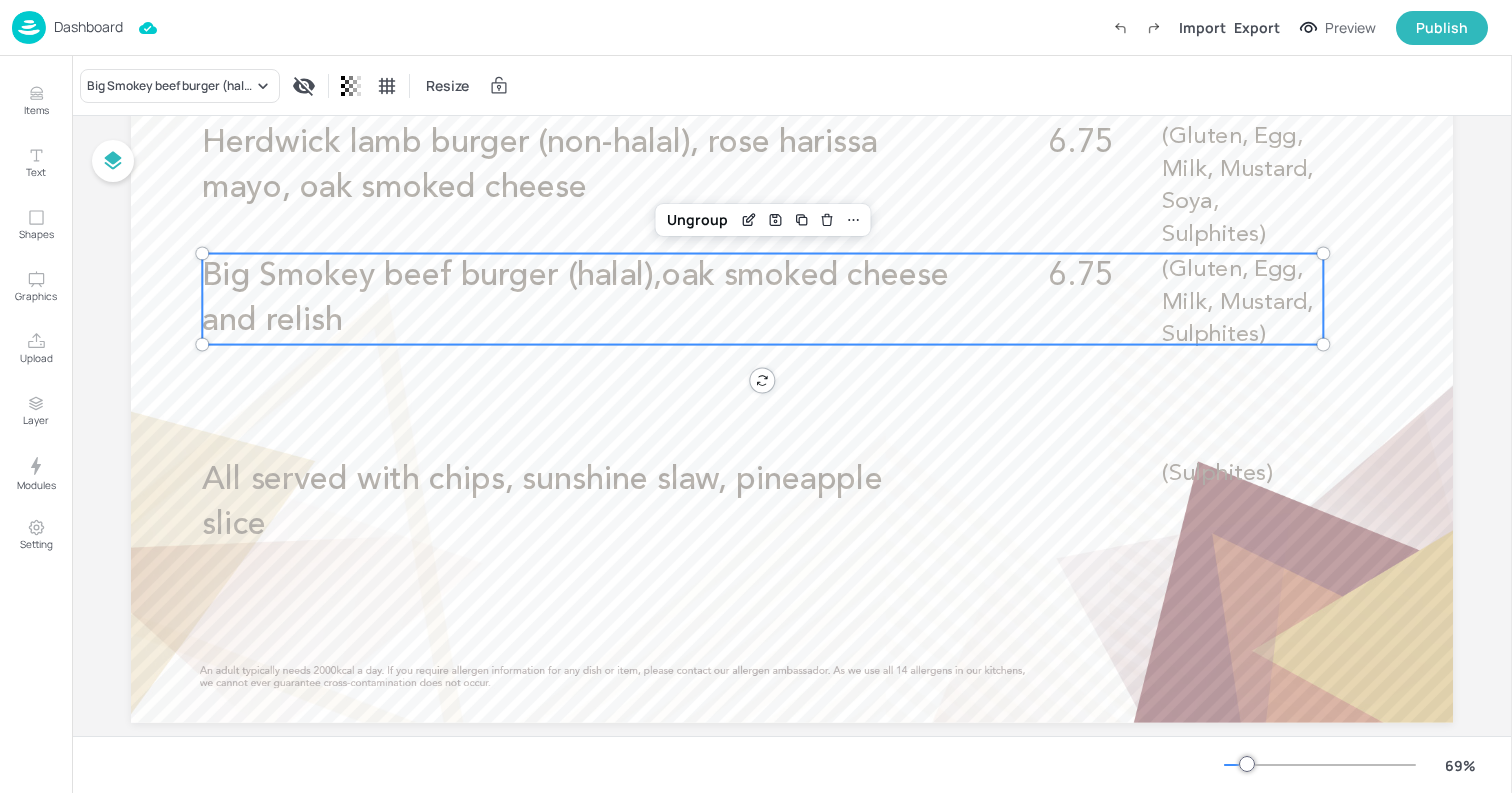 scroll, scrollTop: 207, scrollLeft: 0, axis: vertical 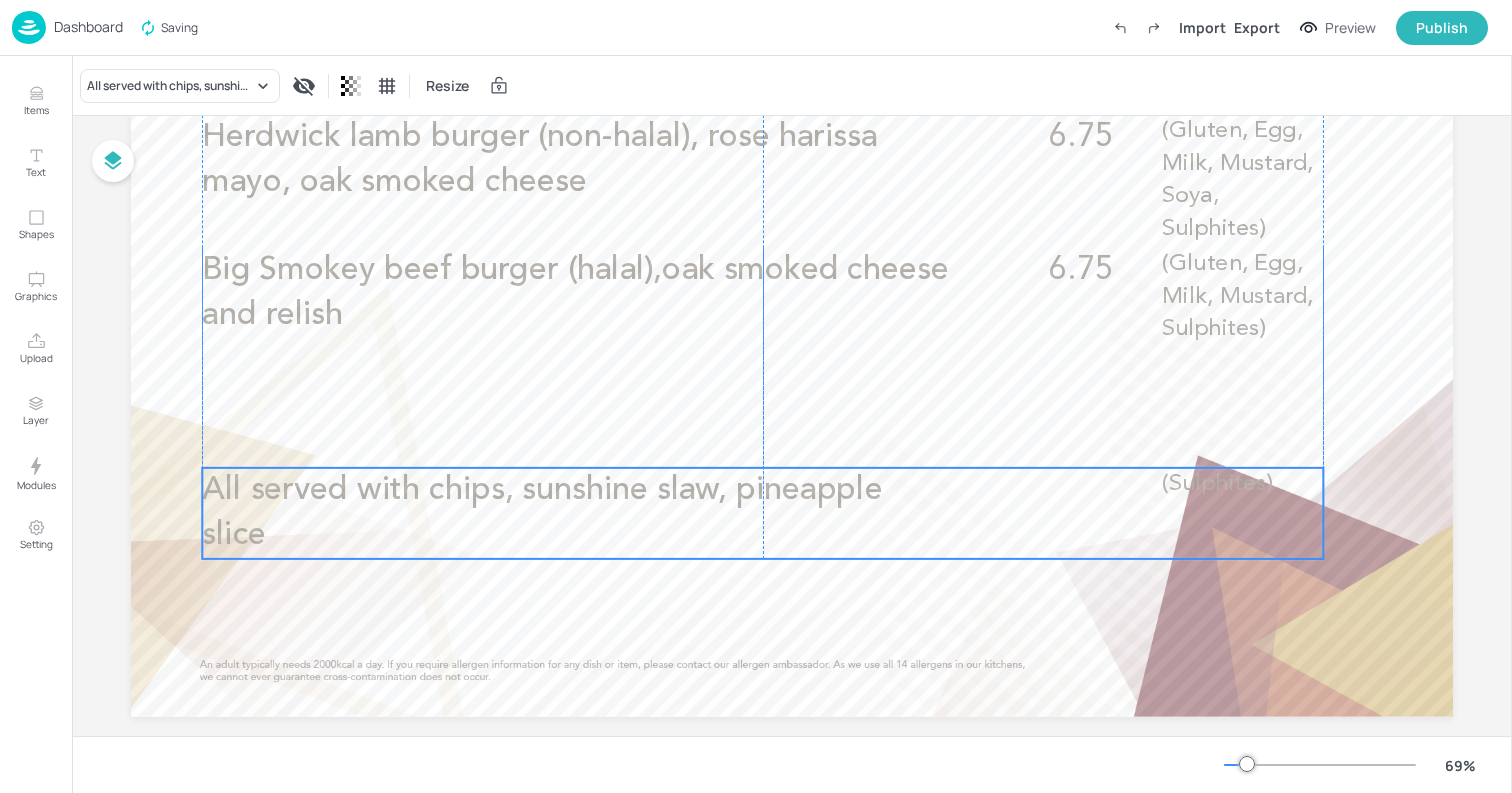 drag, startPoint x: 881, startPoint y: 479, endPoint x: 881, endPoint y: 496, distance: 17 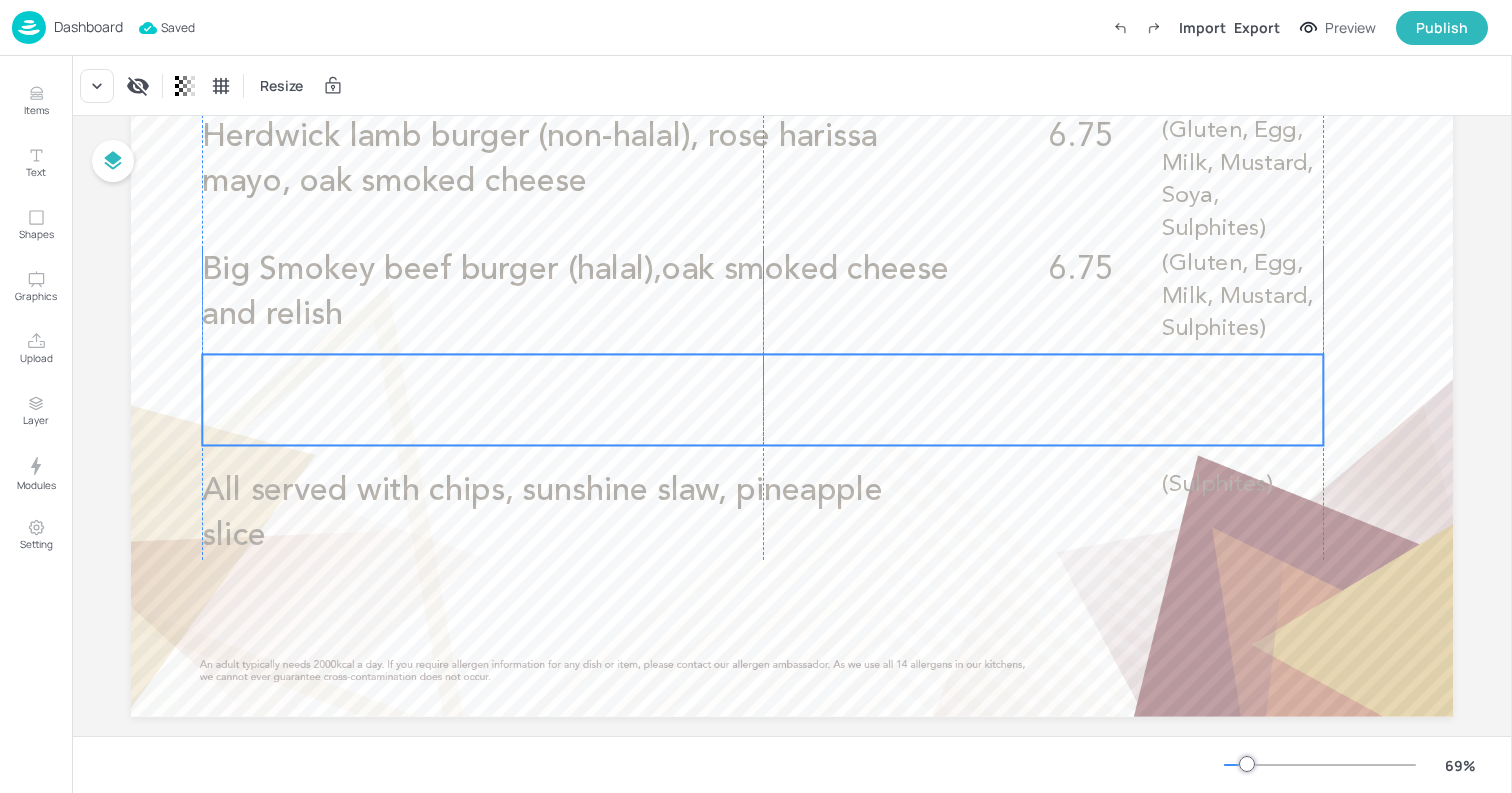 drag, startPoint x: 887, startPoint y: 409, endPoint x: 888, endPoint y: 425, distance: 16.03122 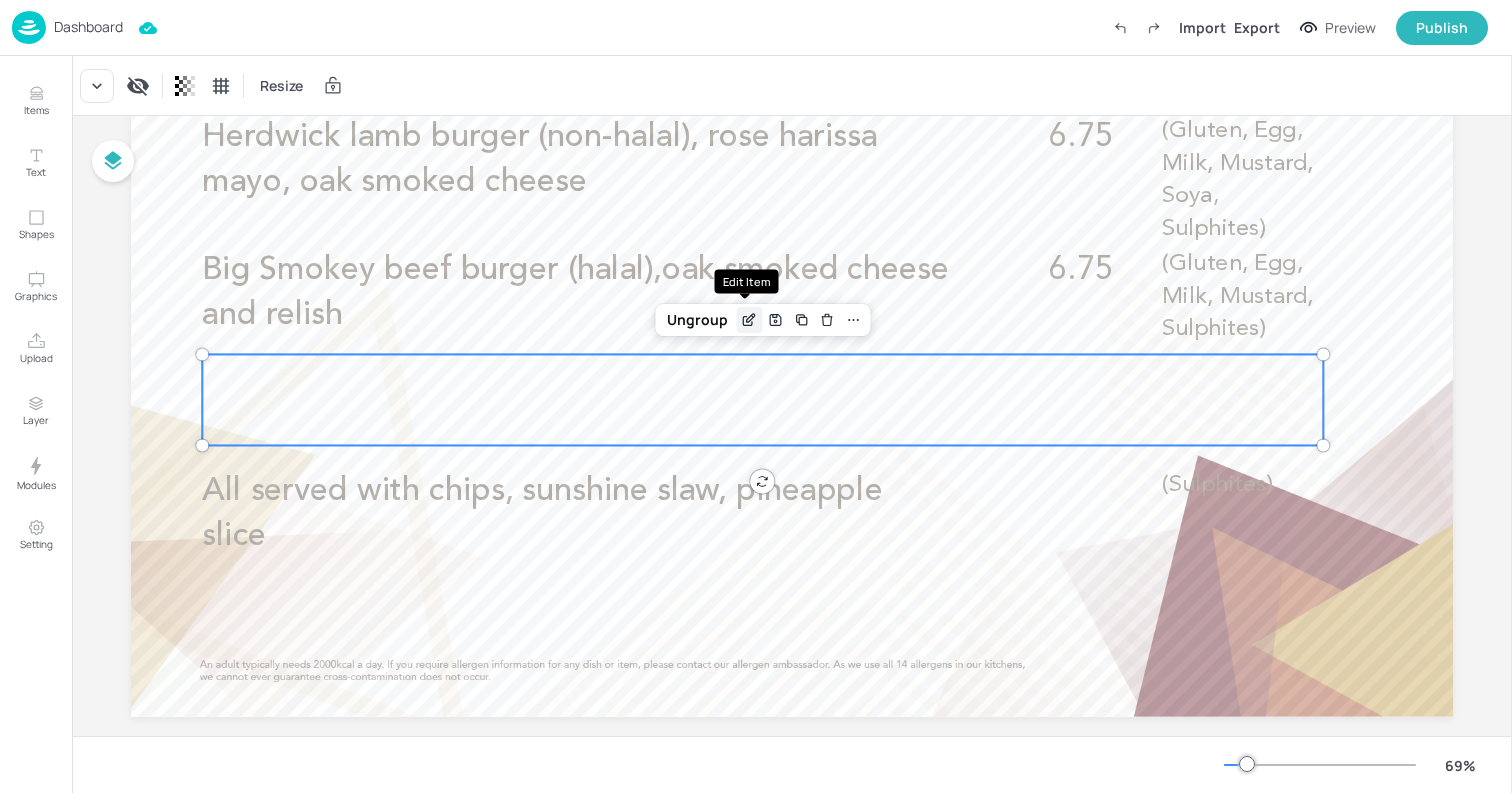 click 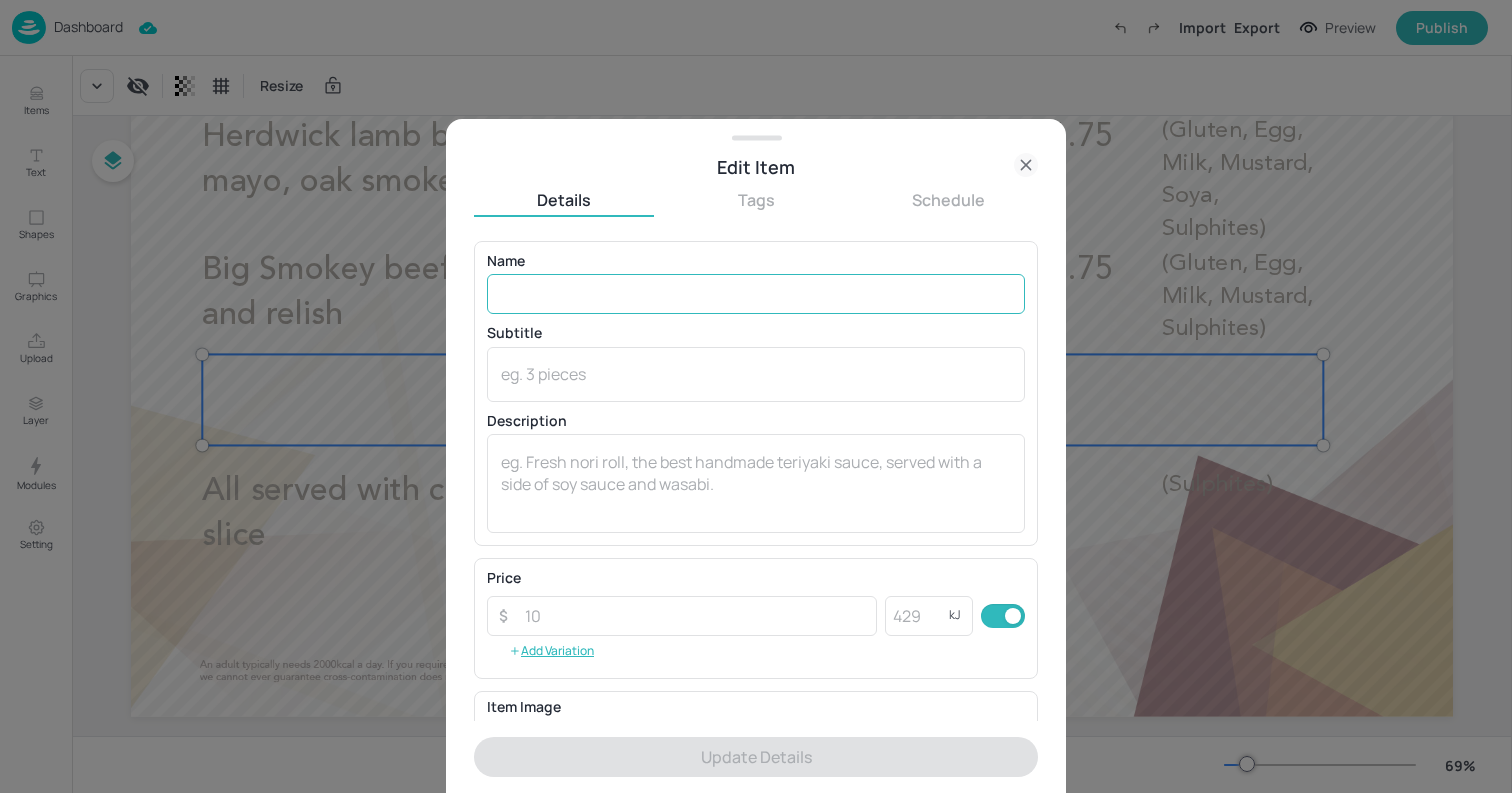 click at bounding box center [756, 294] 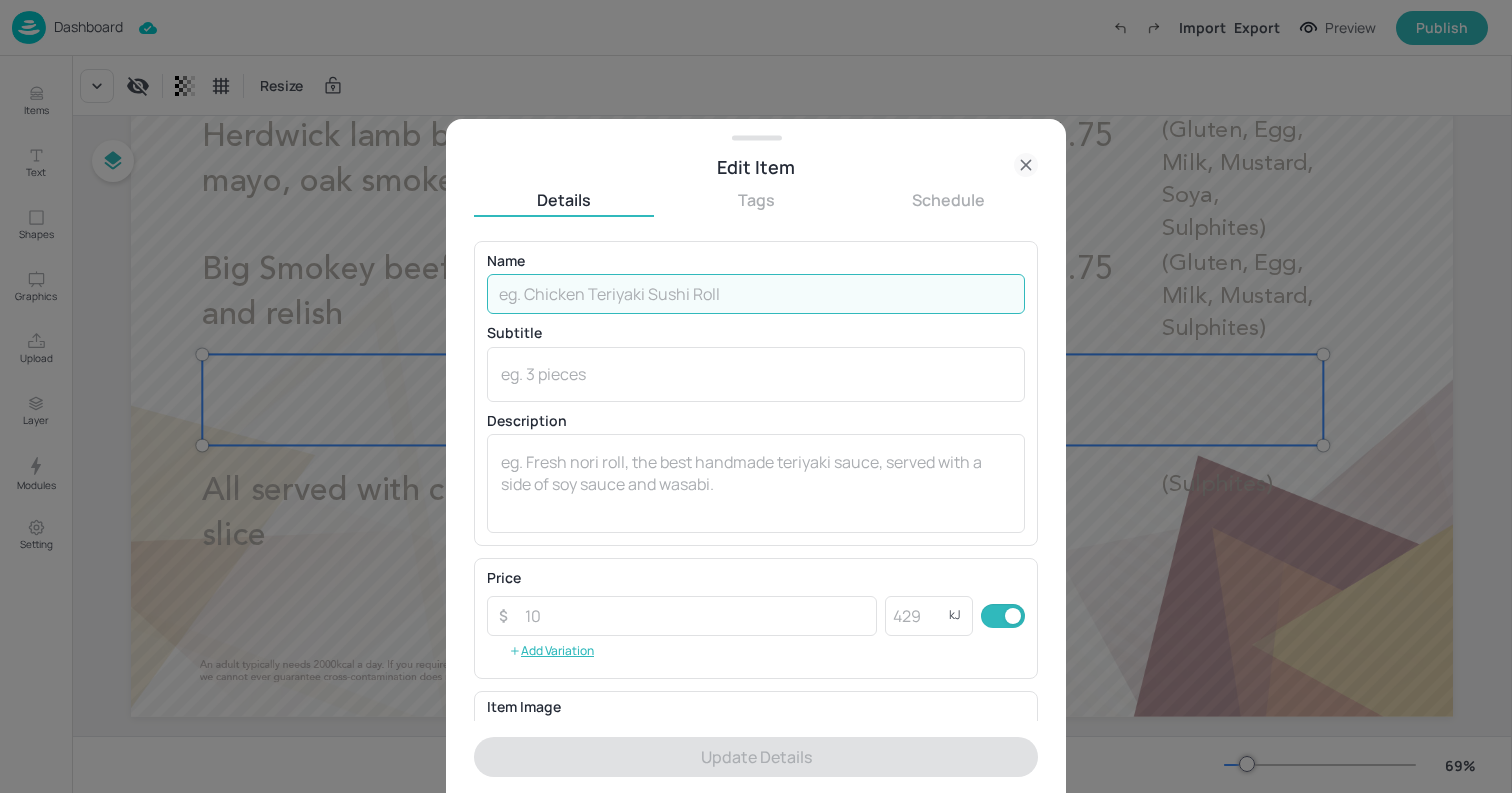 paste on "Plant based burger (vegetarian), smoked aubergine, halloumi & [PERSON_NAME]" 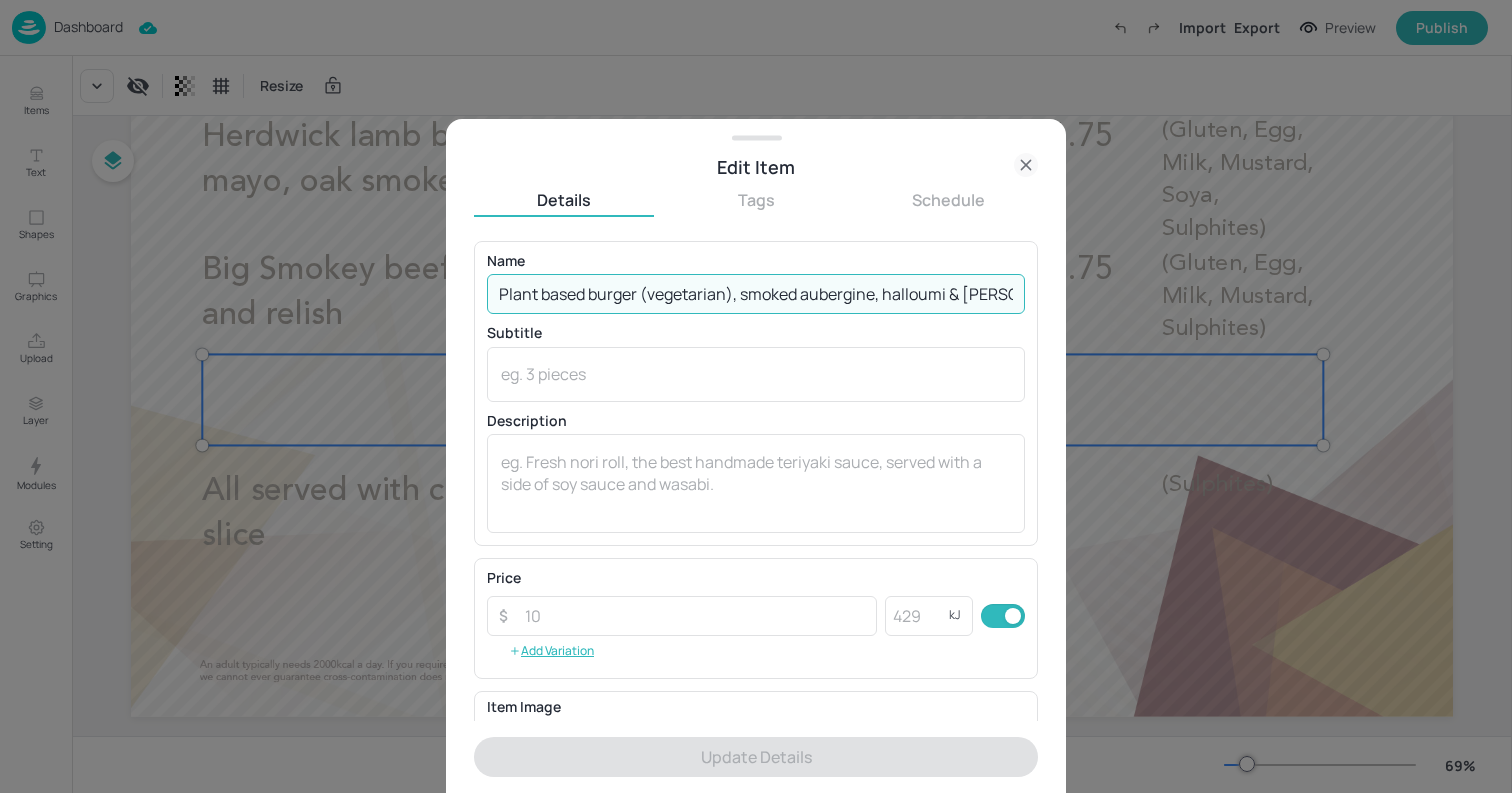 scroll, scrollTop: 0, scrollLeft: 9, axis: horizontal 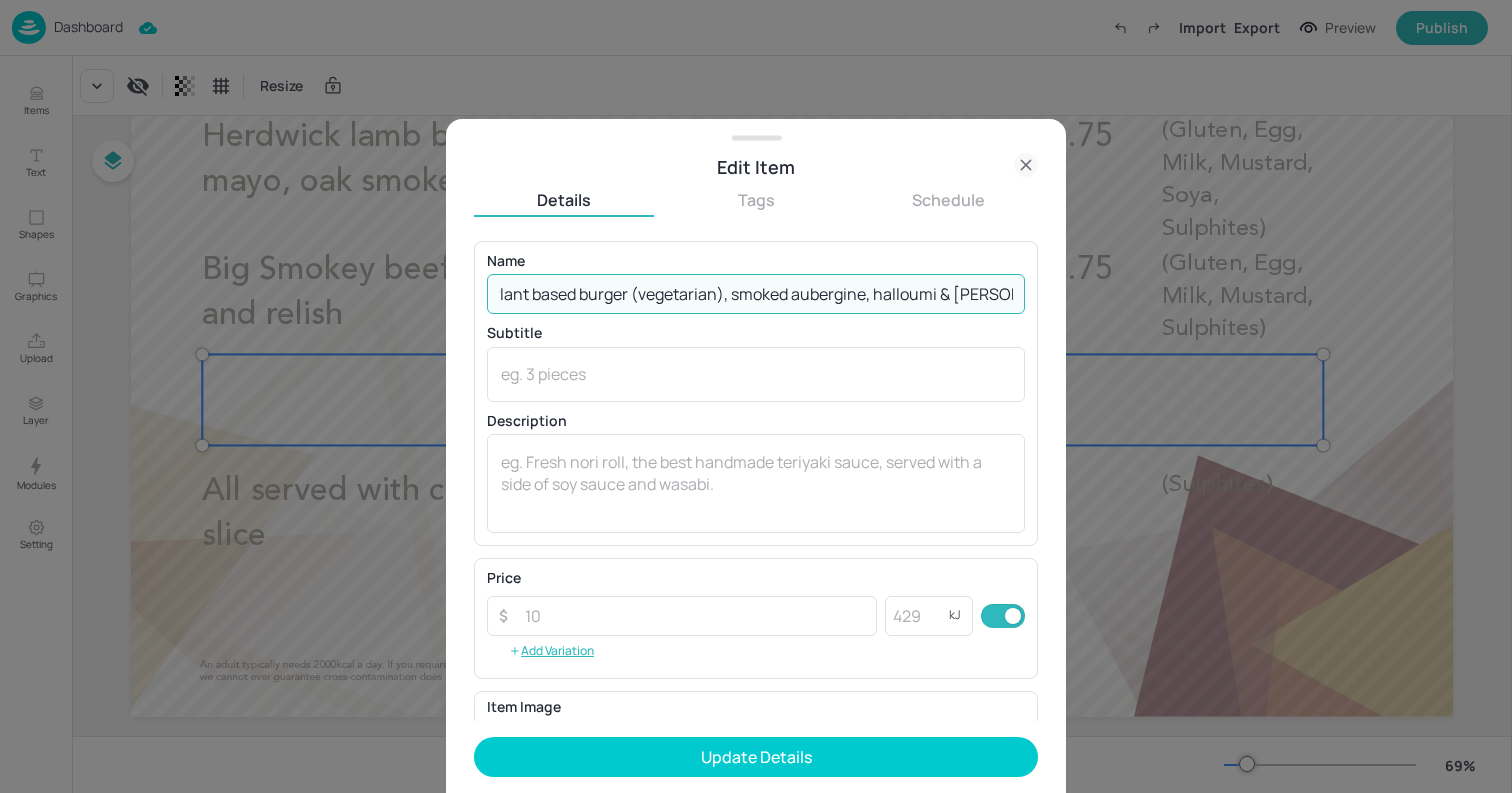 type on "Plant based burger (vegetarian), smoked aubergine, halloumi & [PERSON_NAME]" 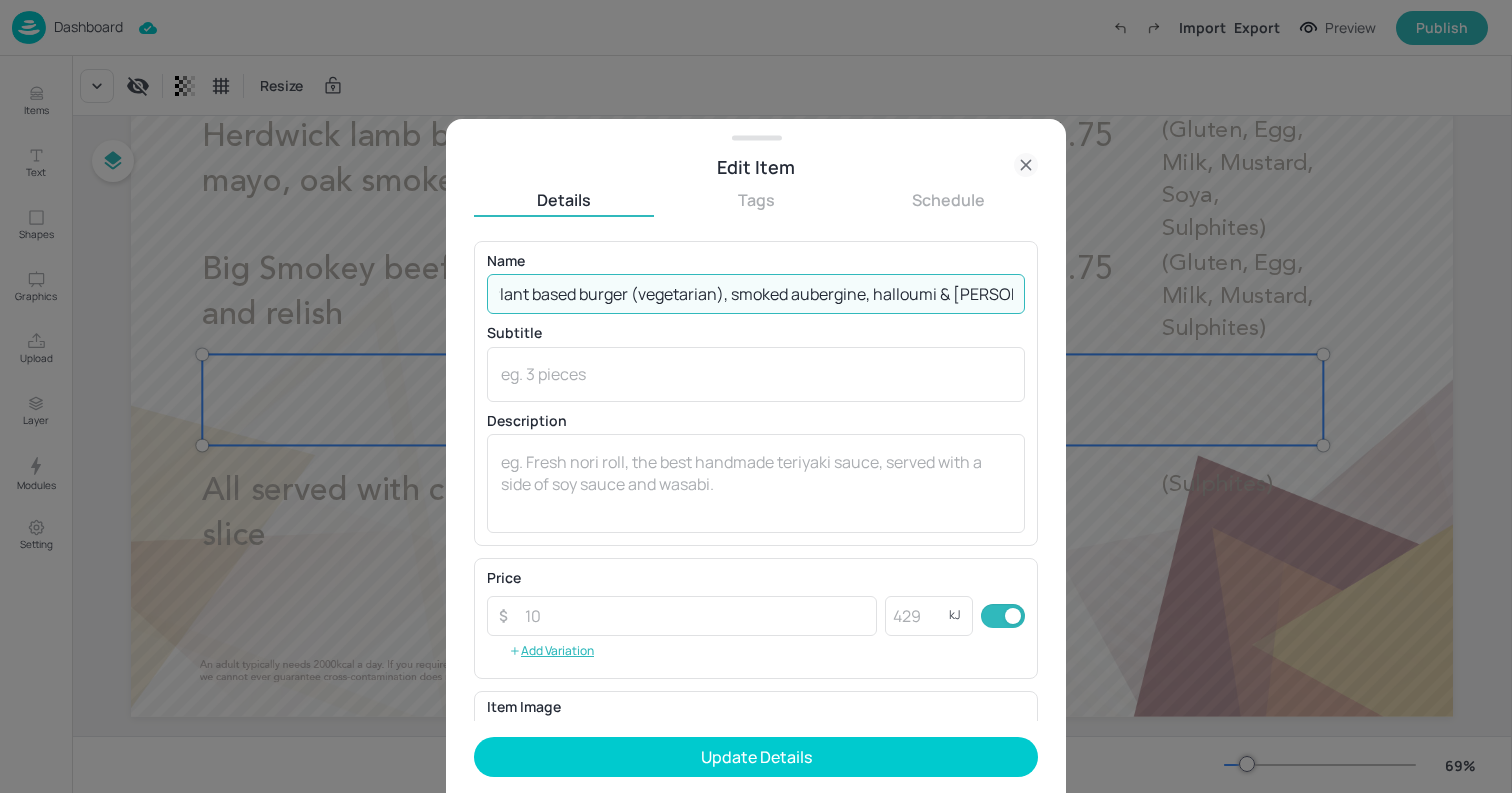 scroll, scrollTop: 0, scrollLeft: 0, axis: both 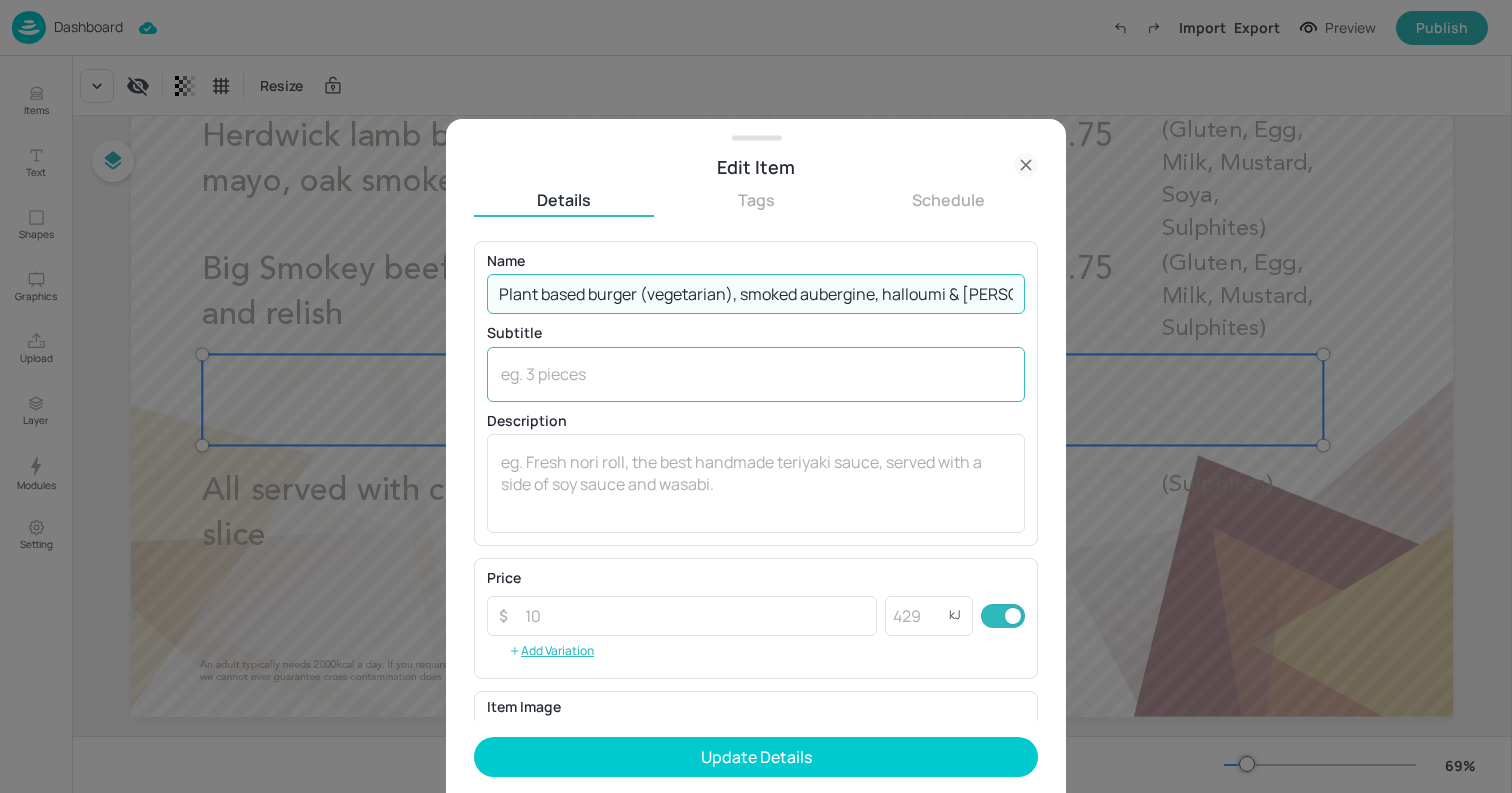 click at bounding box center (756, 374) 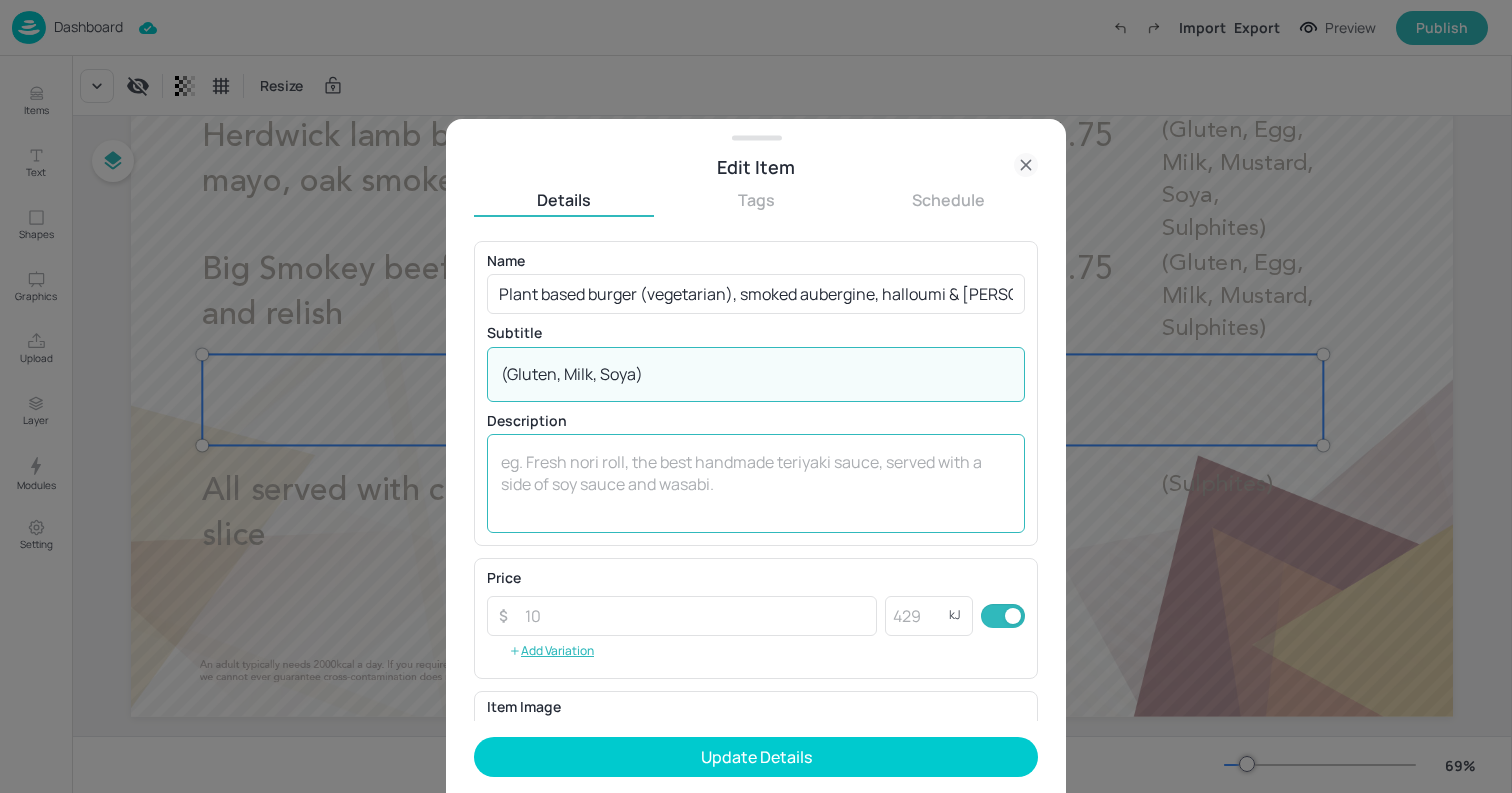 type on "(Gluten, Milk, Soya)" 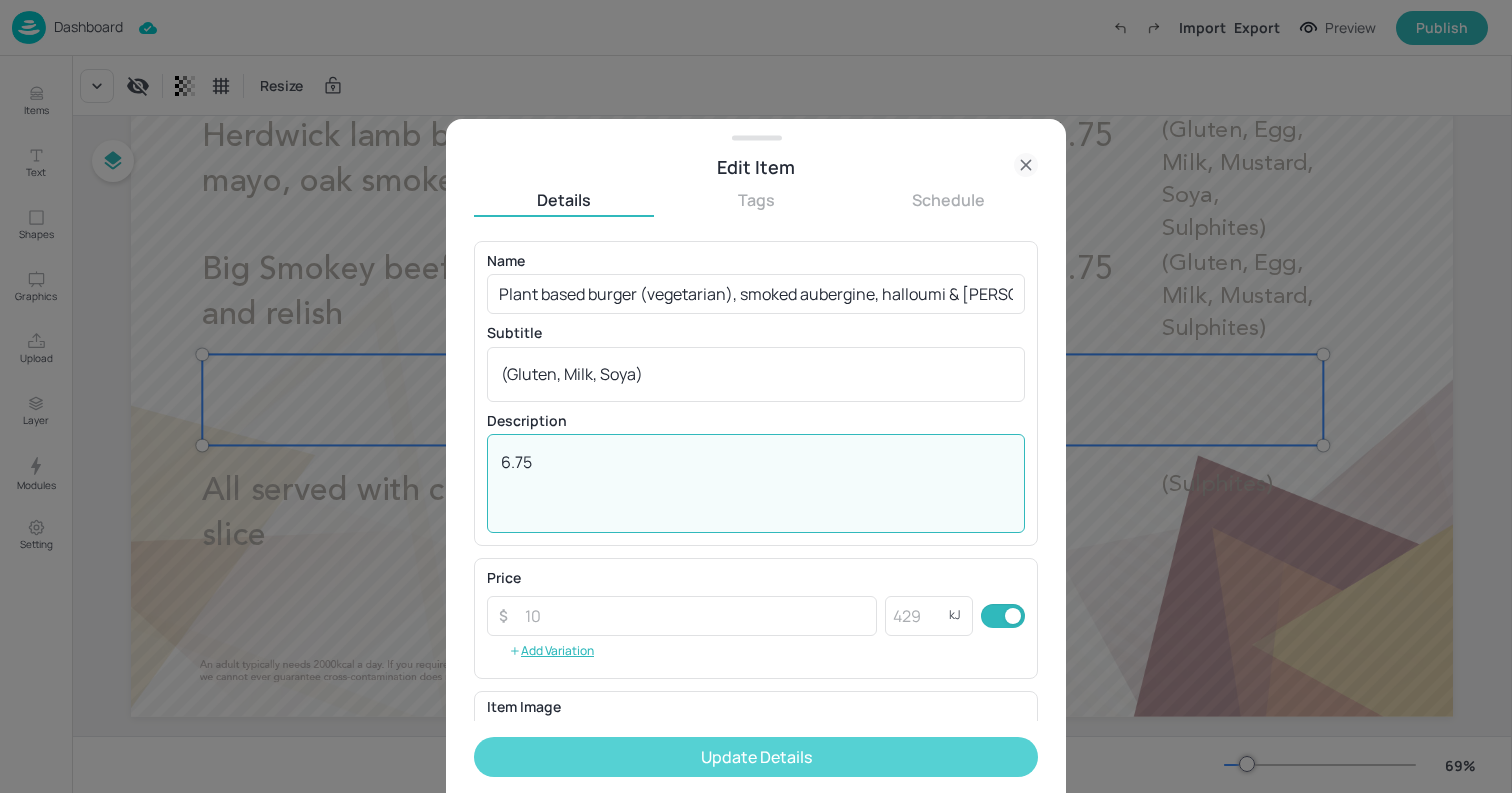 type on "6.75" 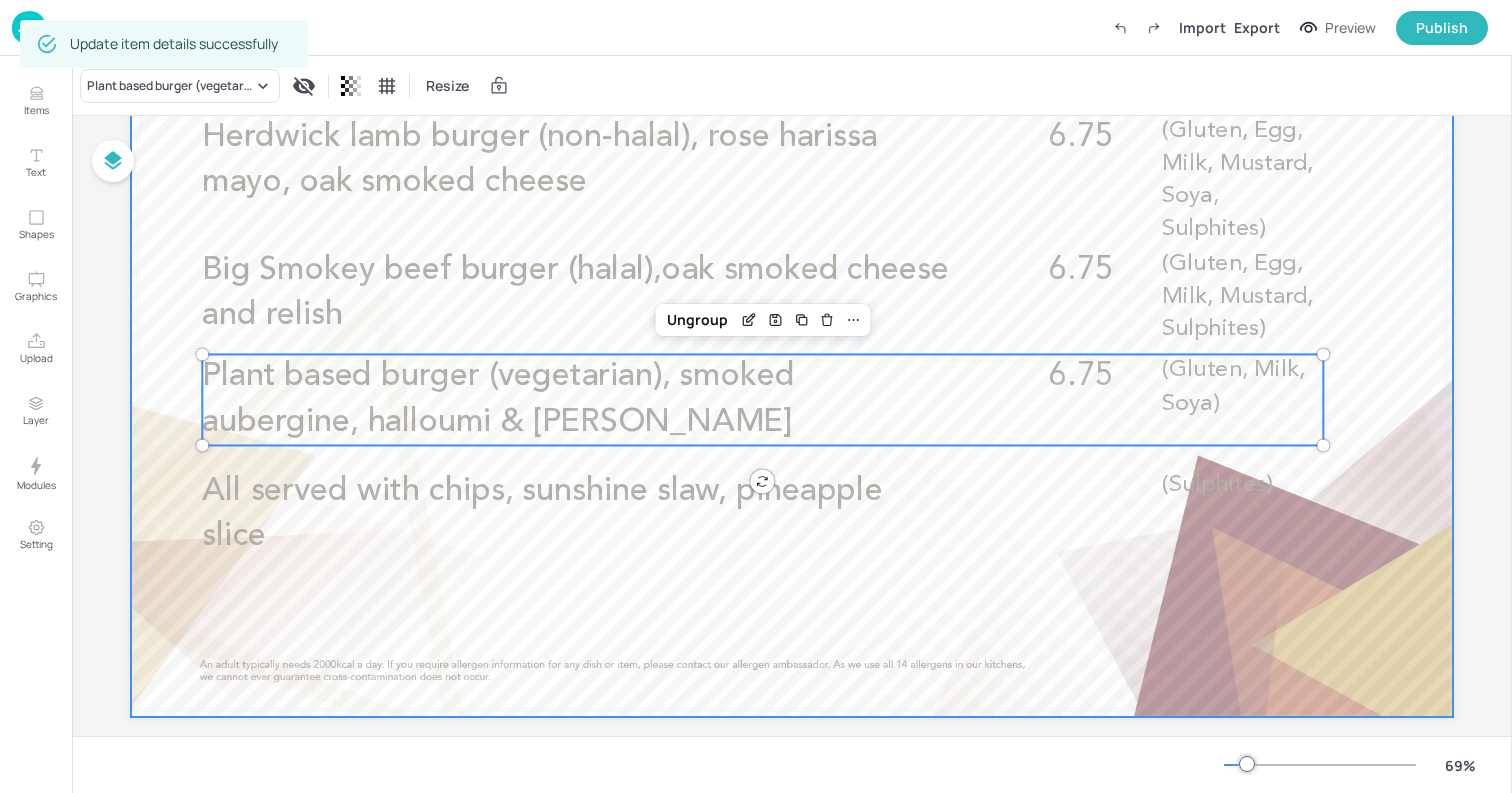 click at bounding box center [792, 345] 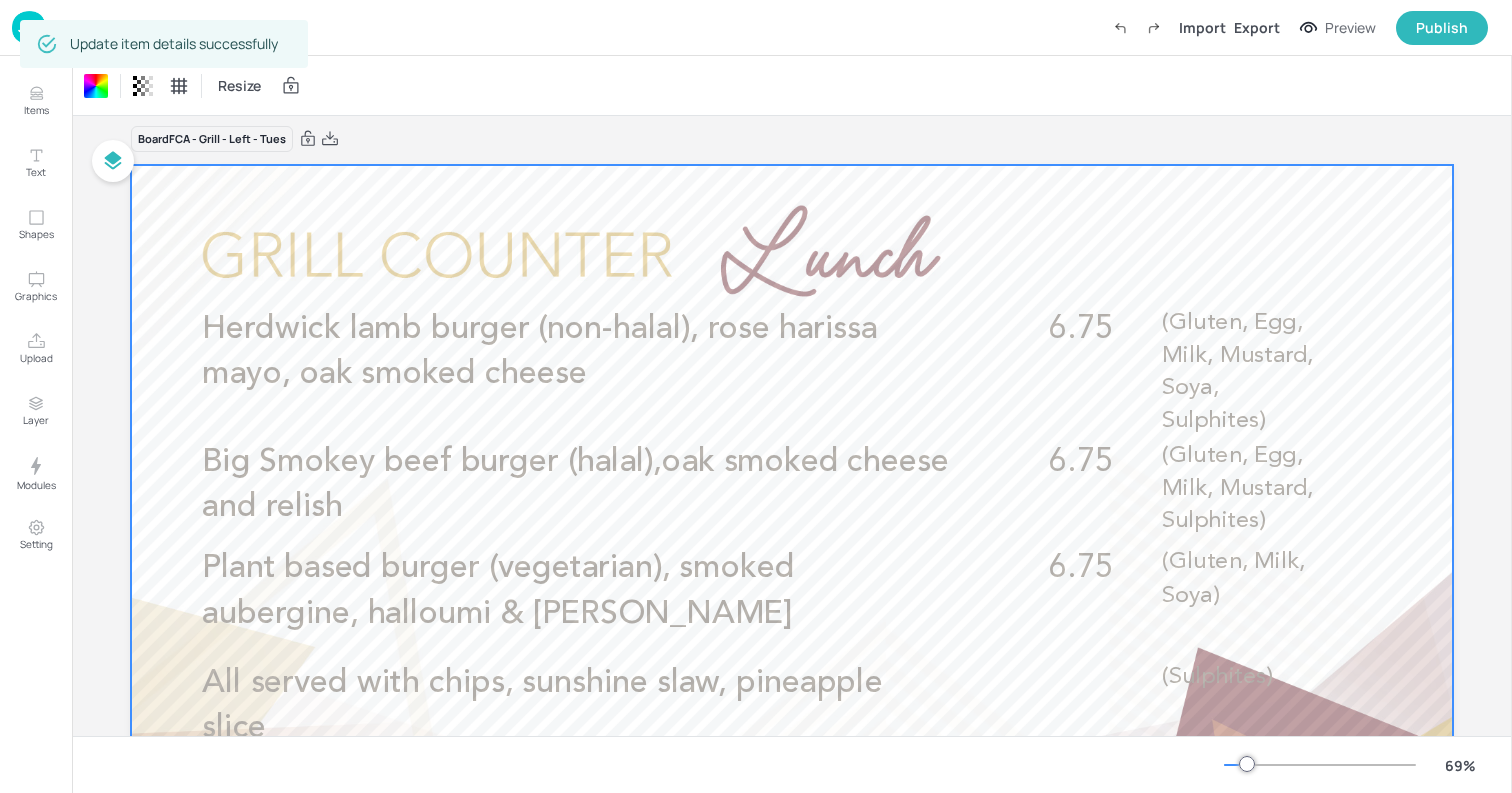 scroll, scrollTop: 0, scrollLeft: 0, axis: both 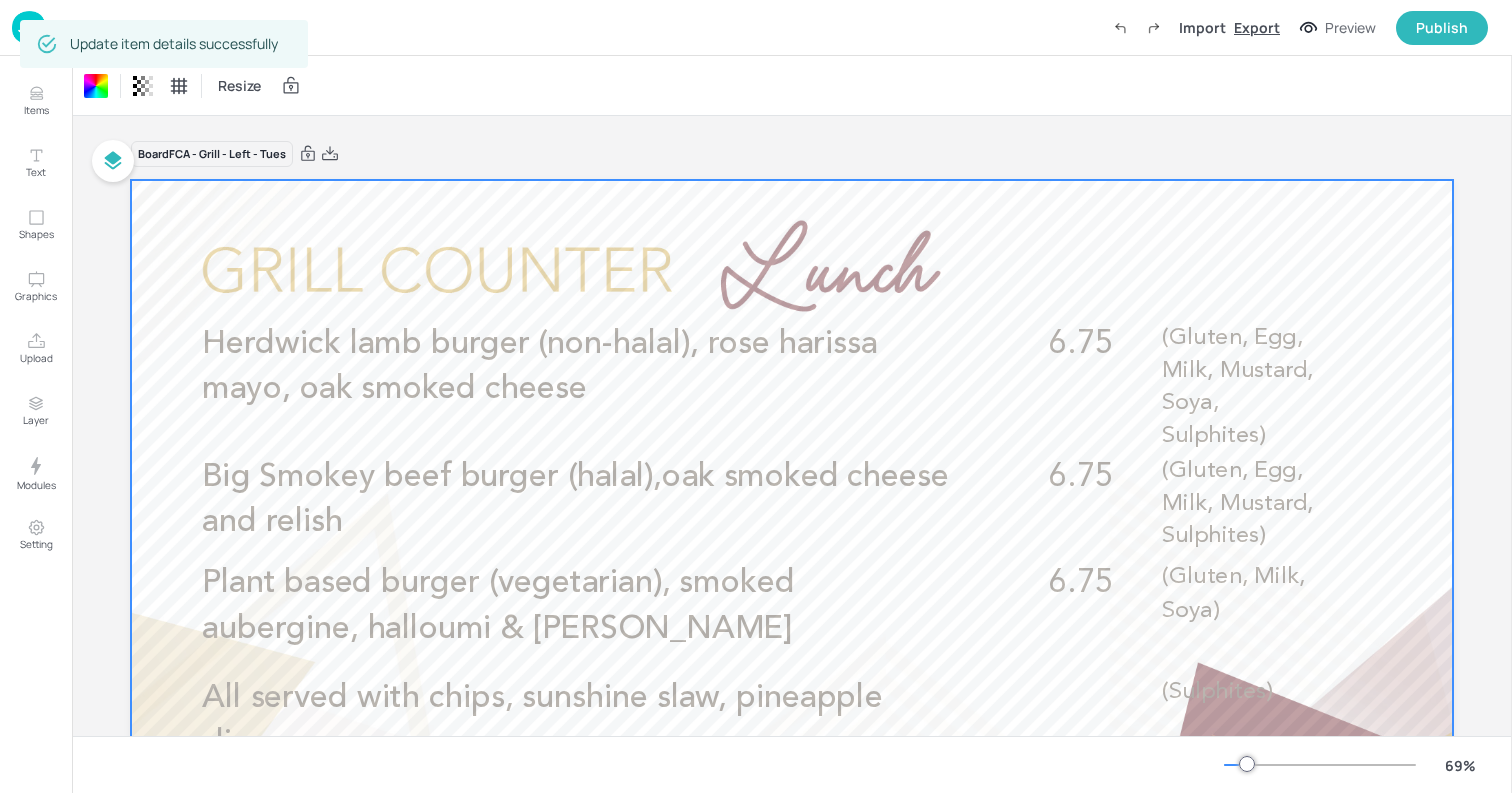 click on "Export" at bounding box center [1257, 27] 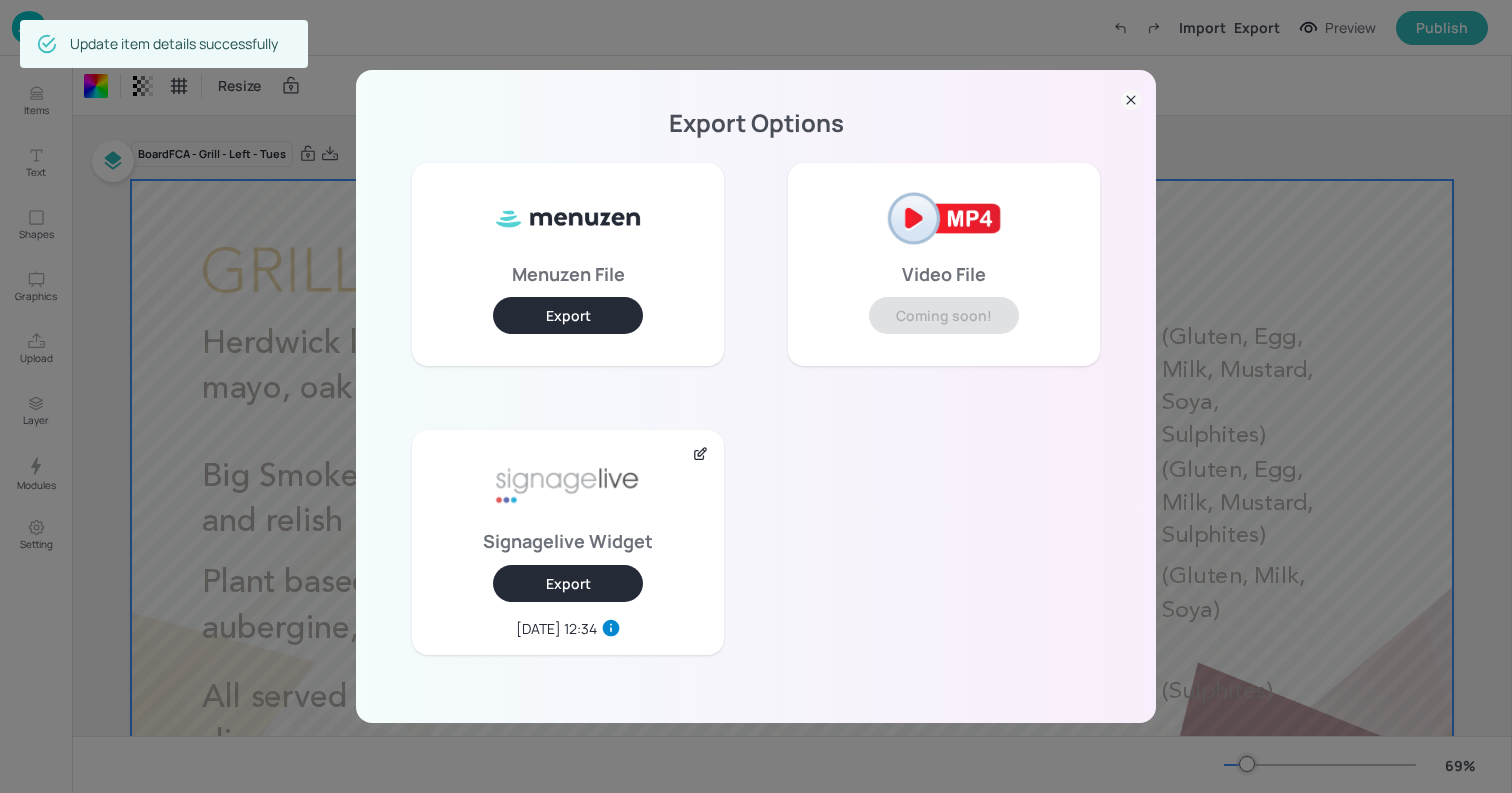 click on "Export" at bounding box center [568, 583] 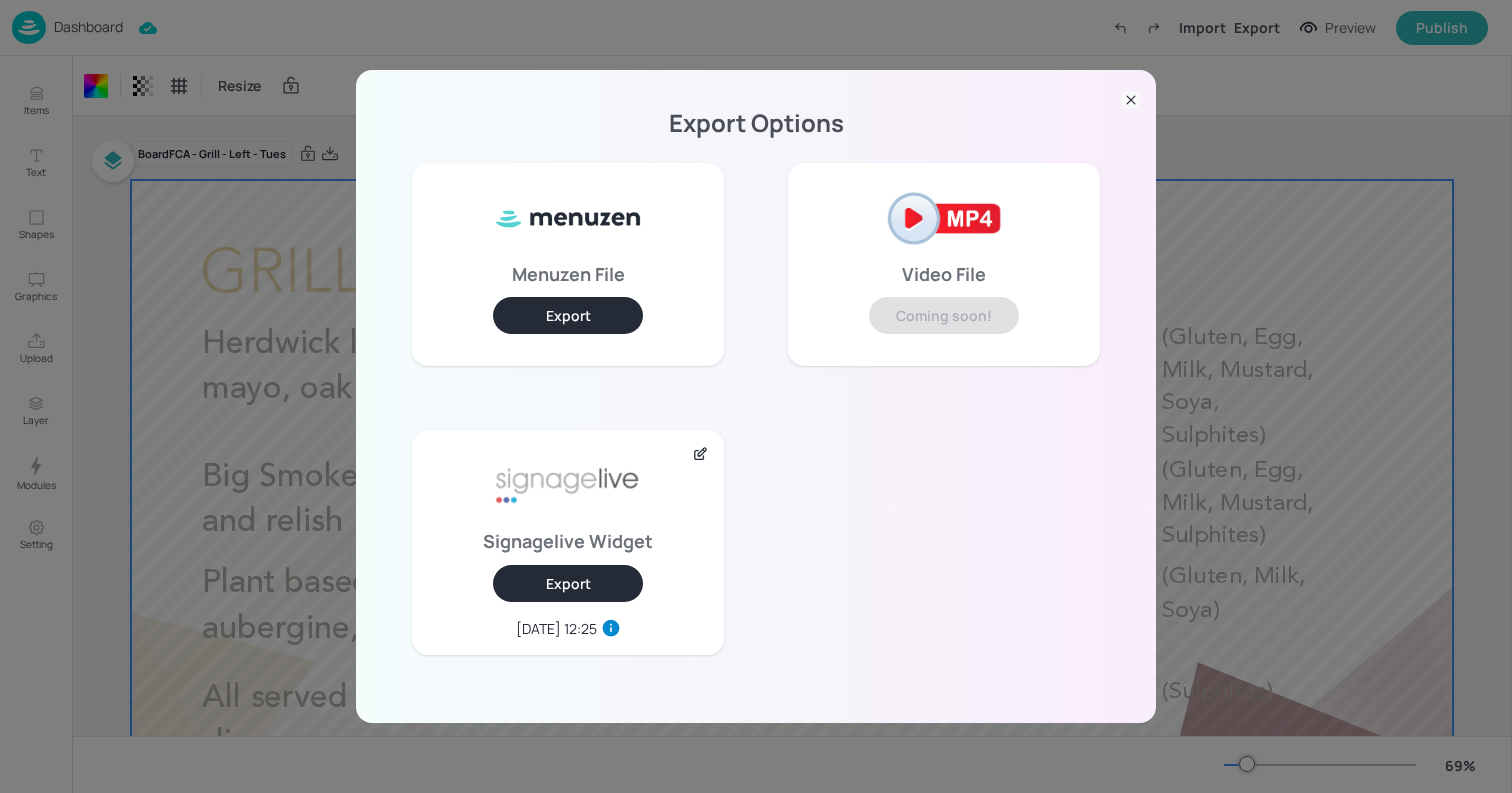 click 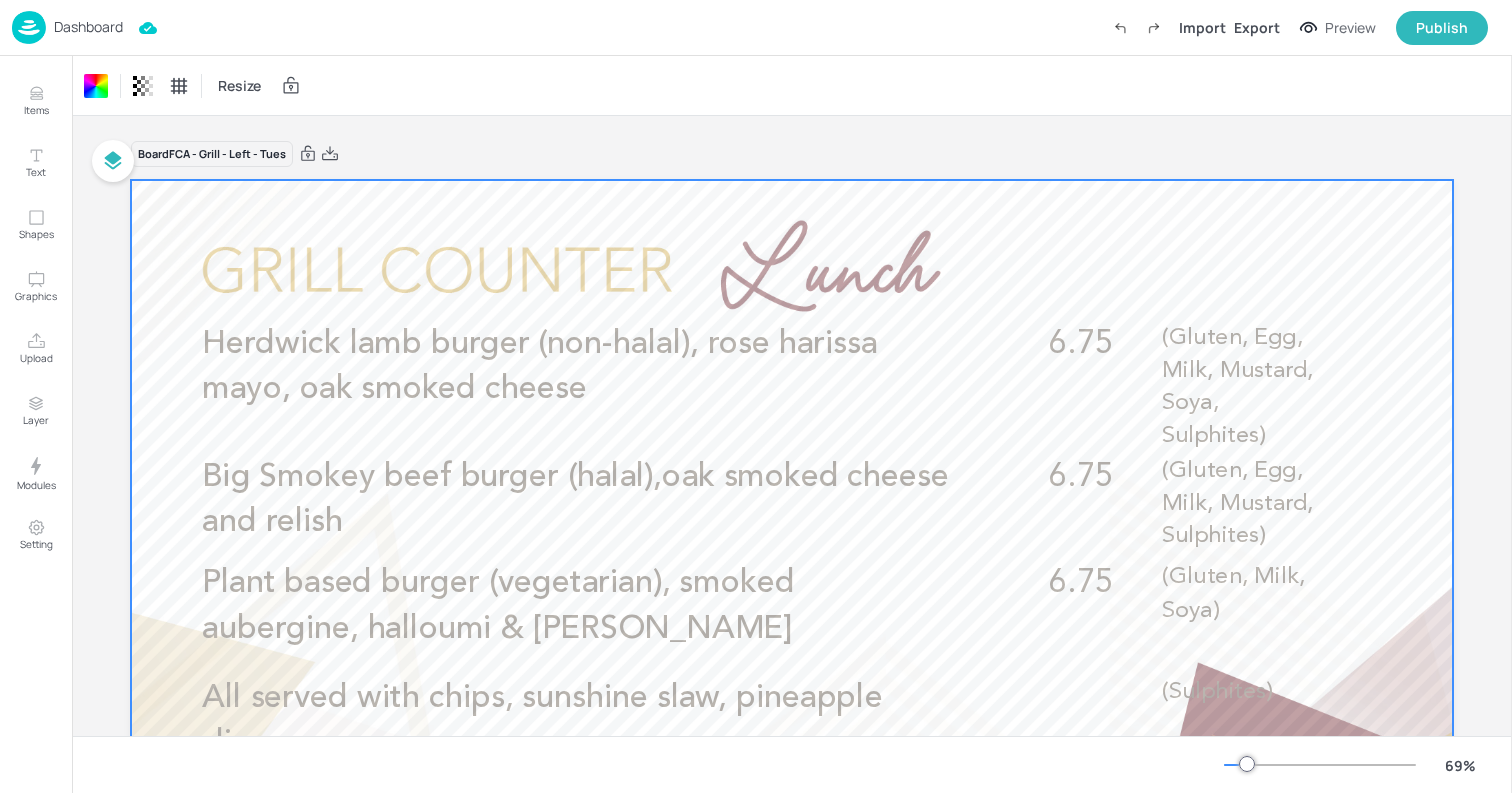 click on "Dashboard" at bounding box center [88, 27] 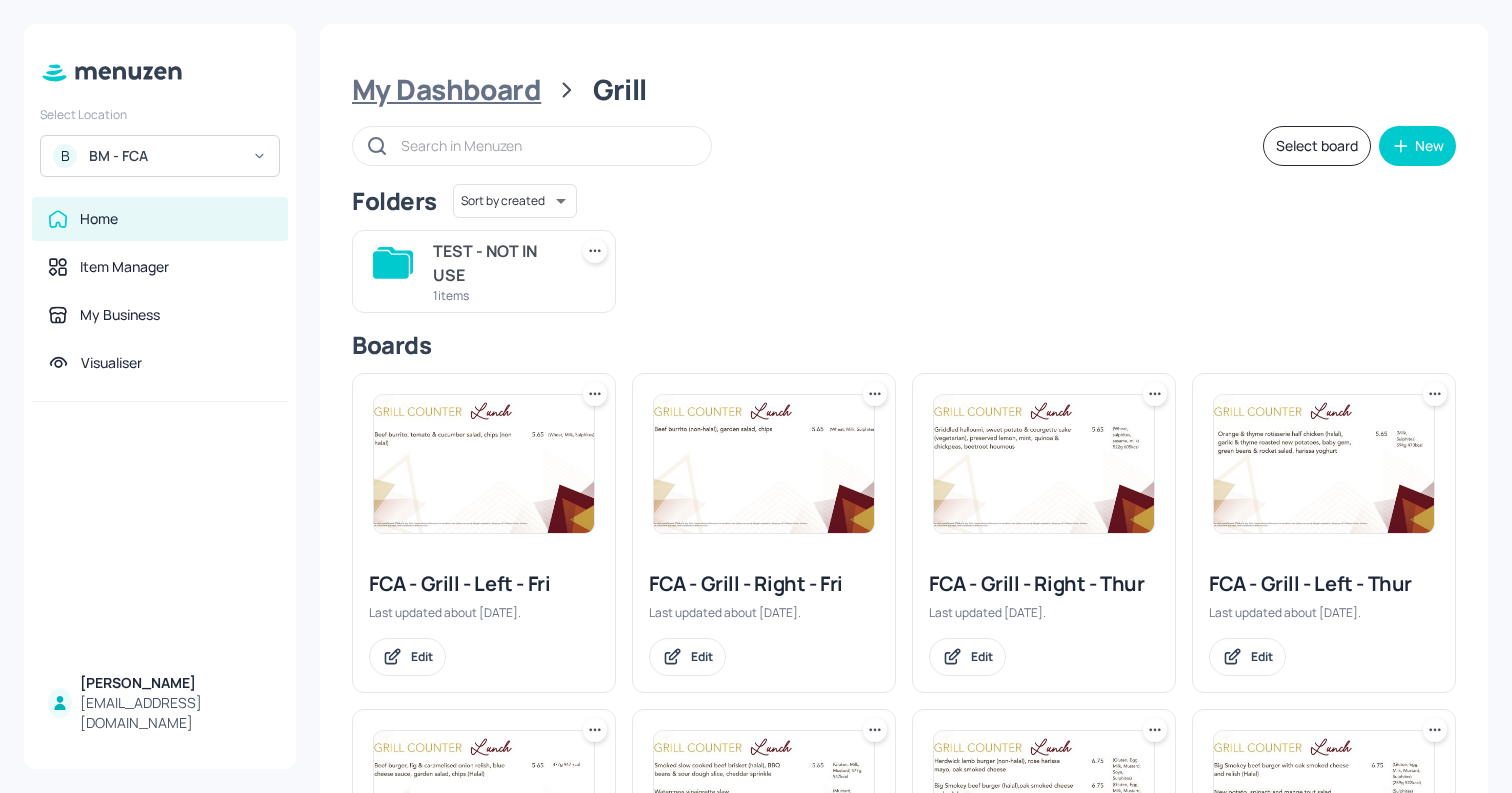 click on "My Dashboard" at bounding box center [446, 90] 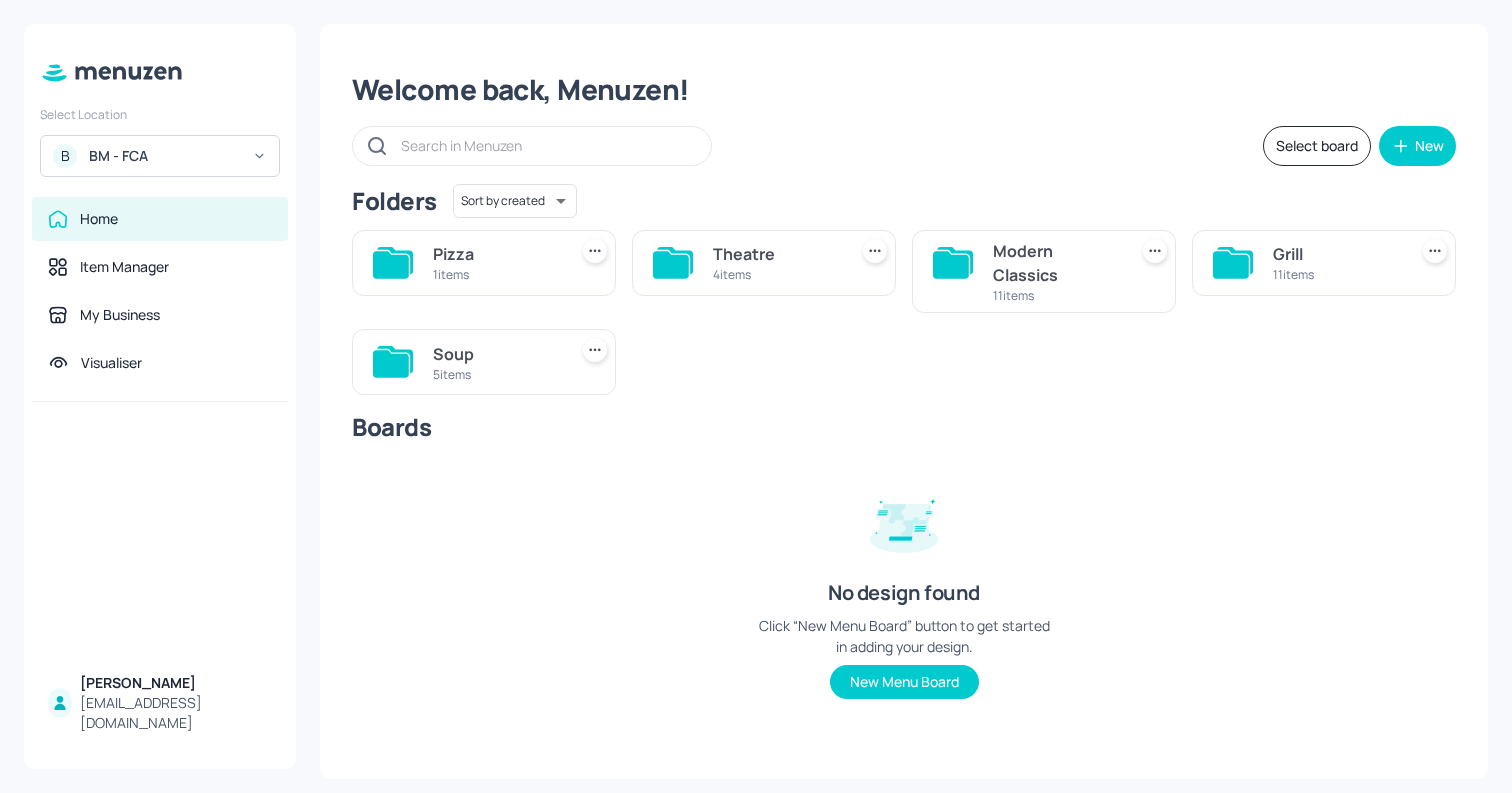 click on "Welcome back, Menuzen!" at bounding box center (904, 90) 